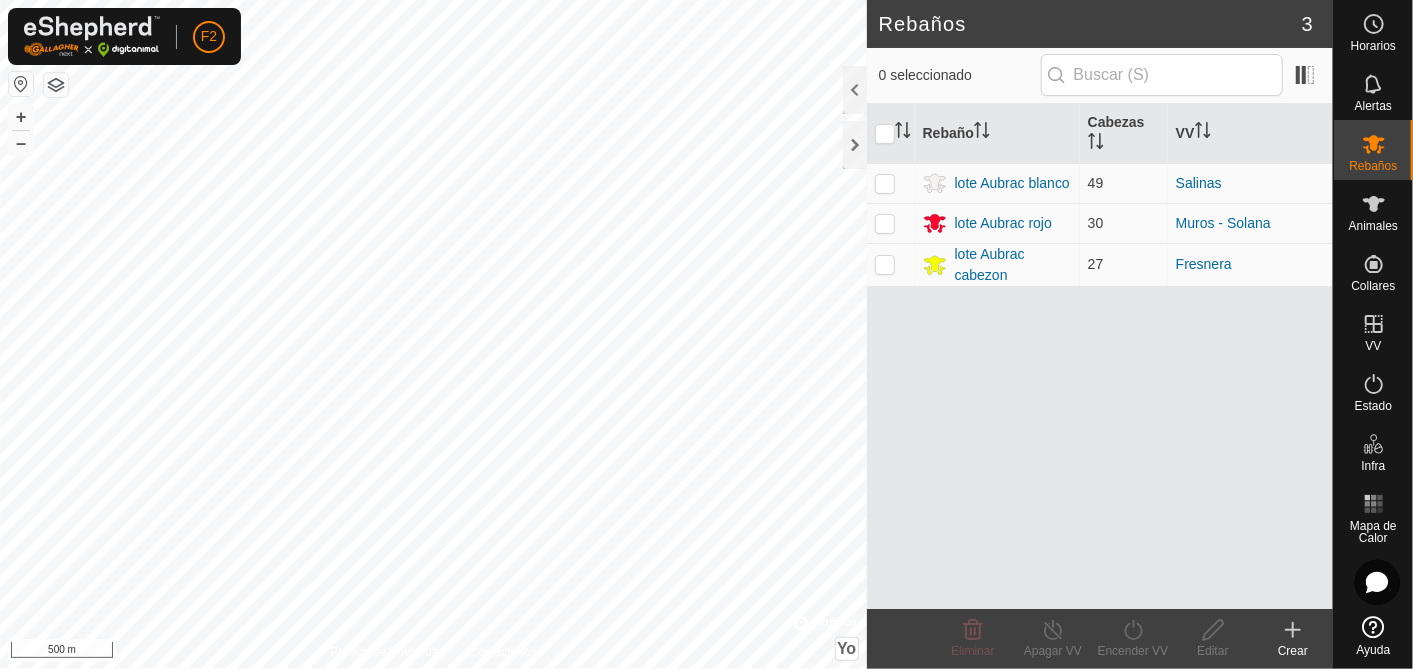 scroll, scrollTop: 0, scrollLeft: 0, axis: both 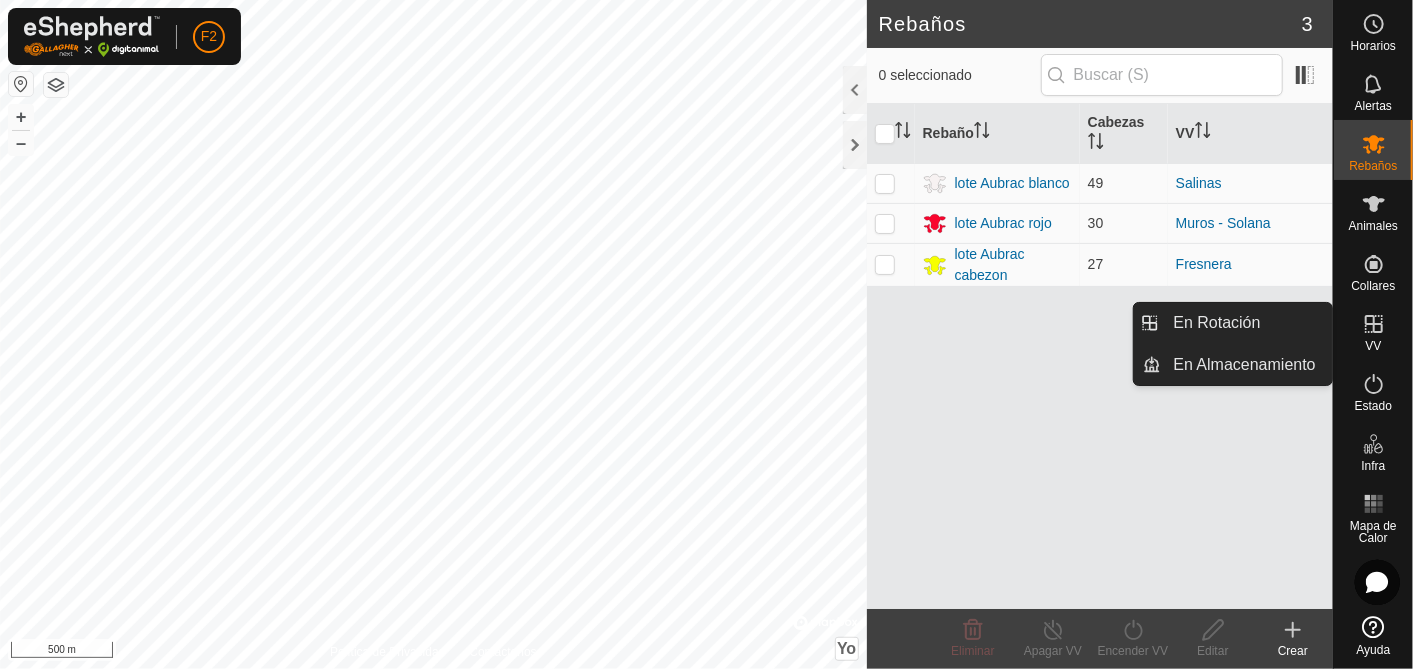click 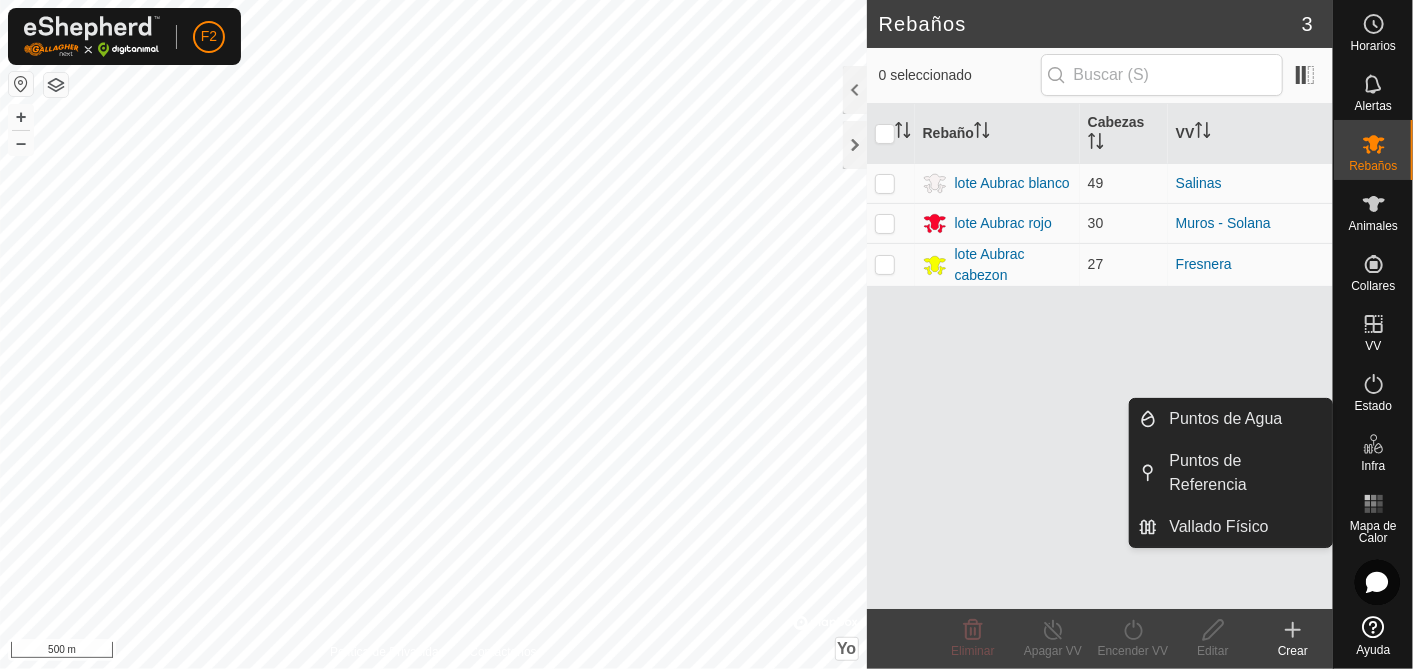 click 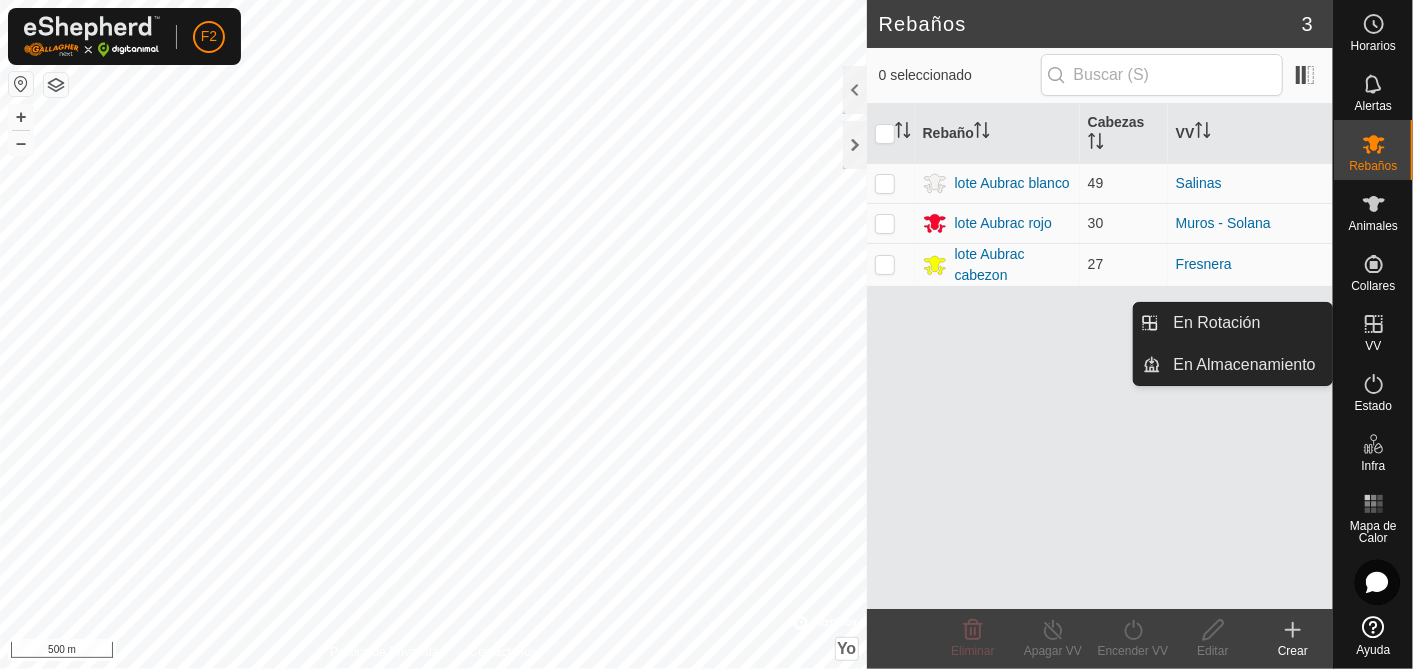 click 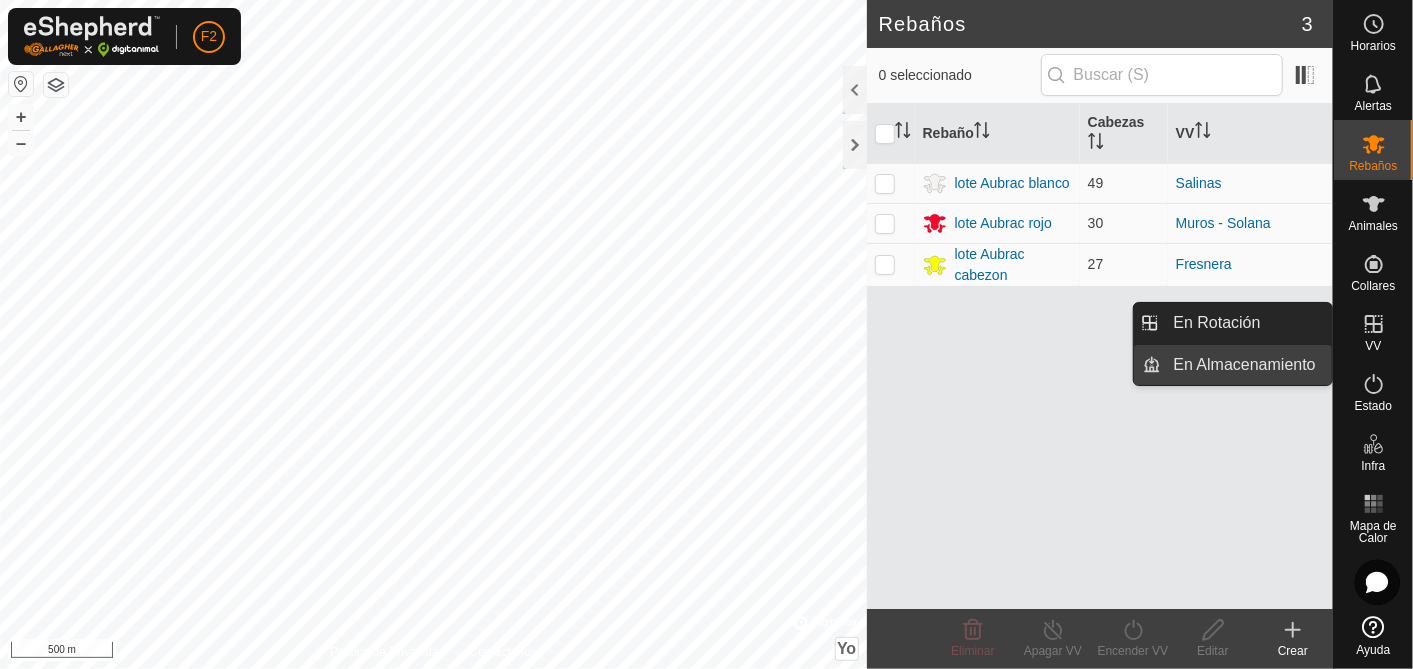 click on "En Almacenamiento" at bounding box center [1247, 365] 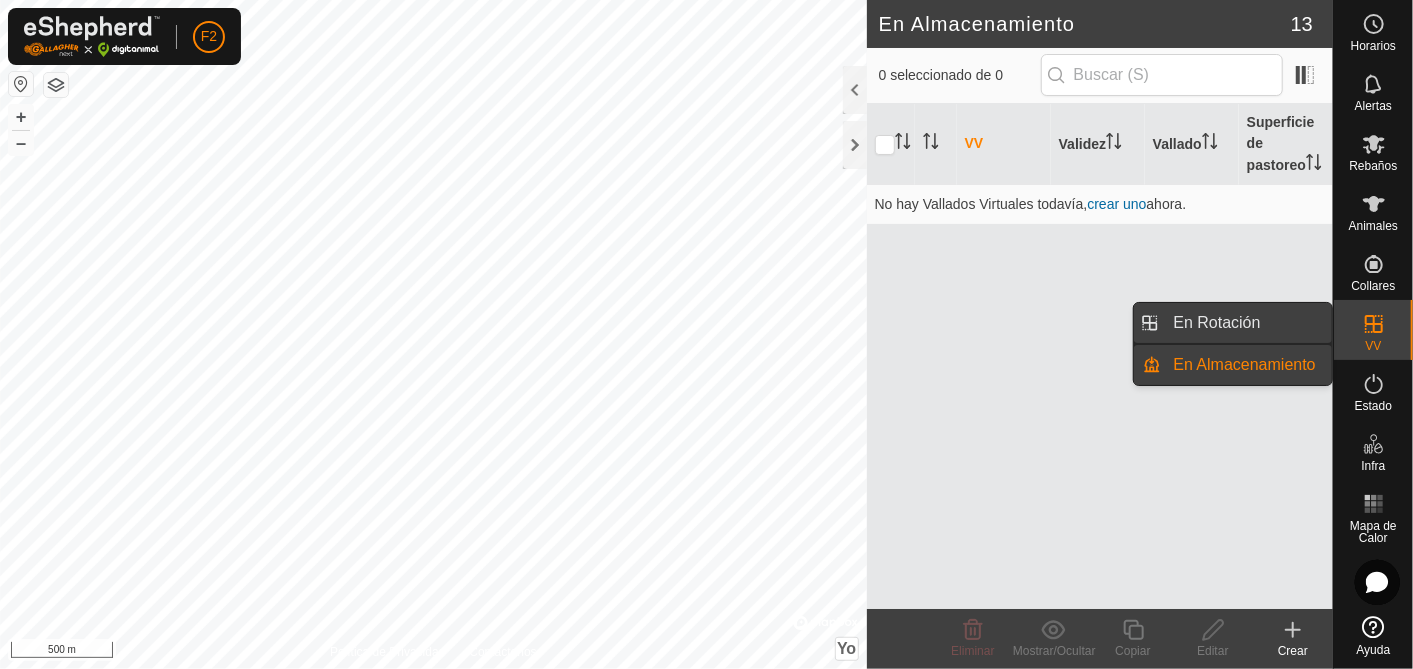 click on "En Rotación" at bounding box center [1247, 323] 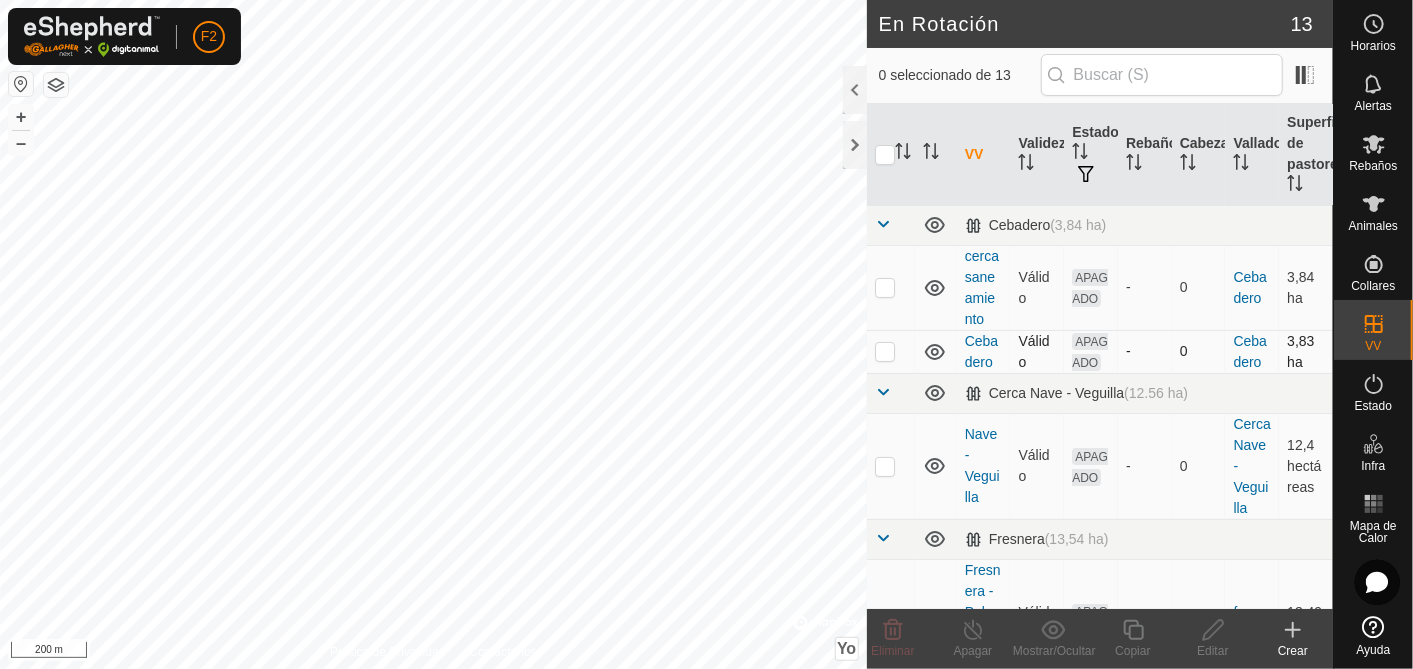 checkbox on "true" 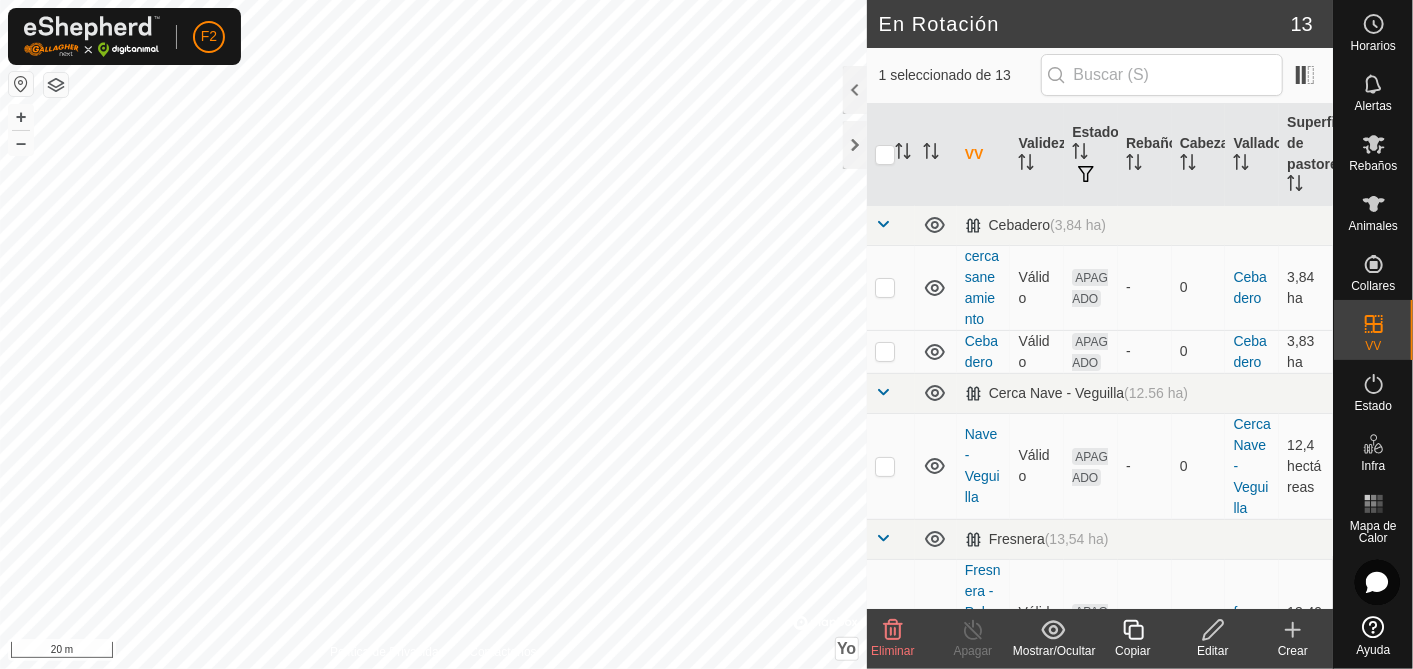 click 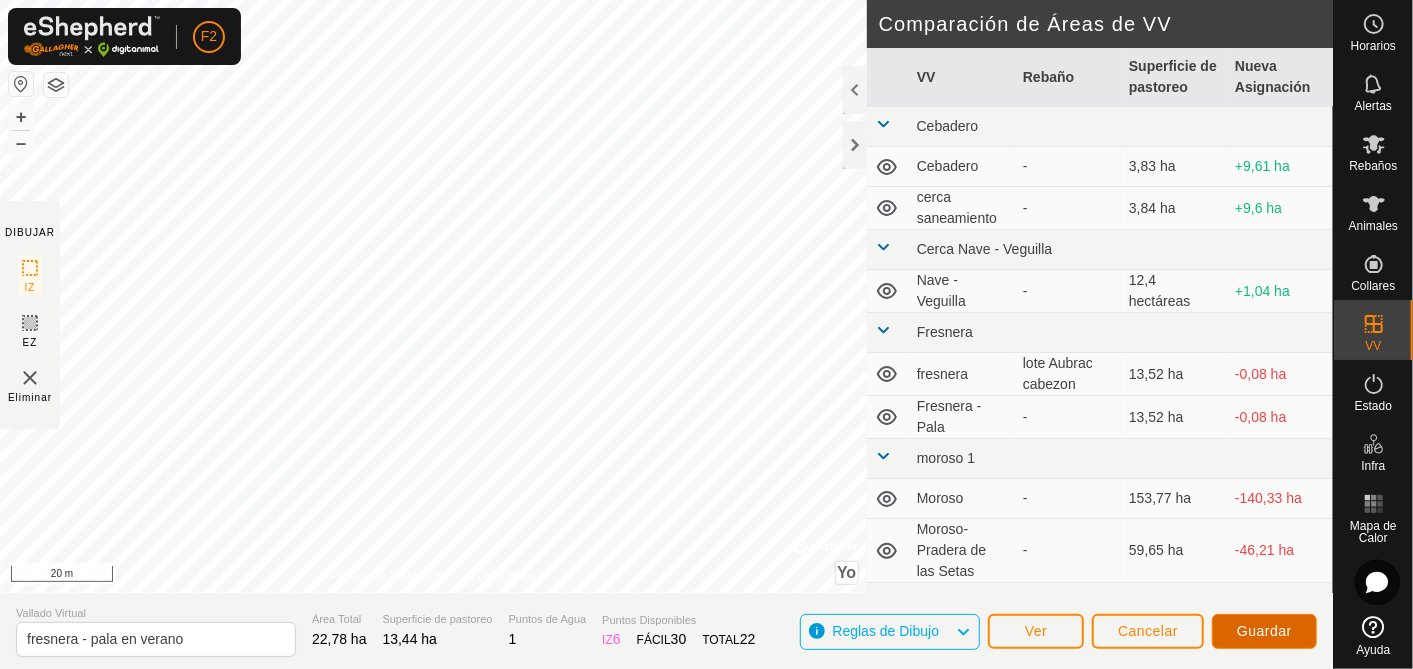 click on "Guardar" 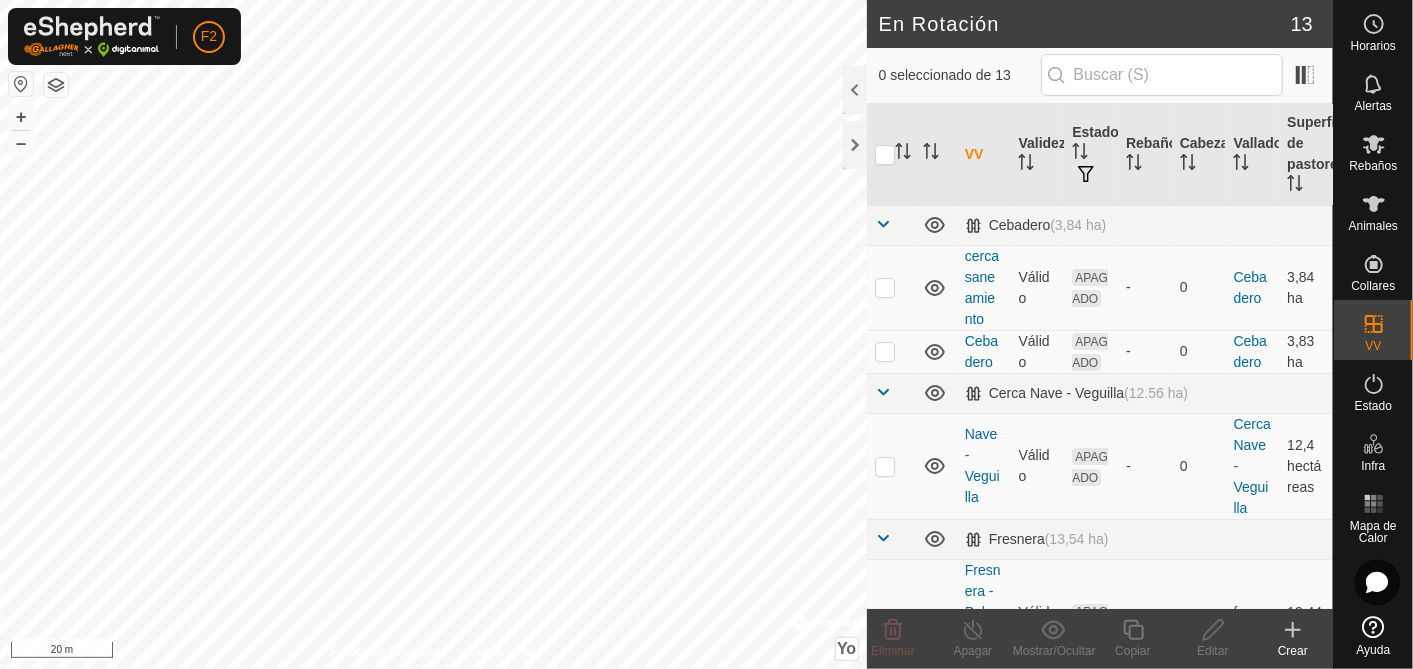 checkbox on "true" 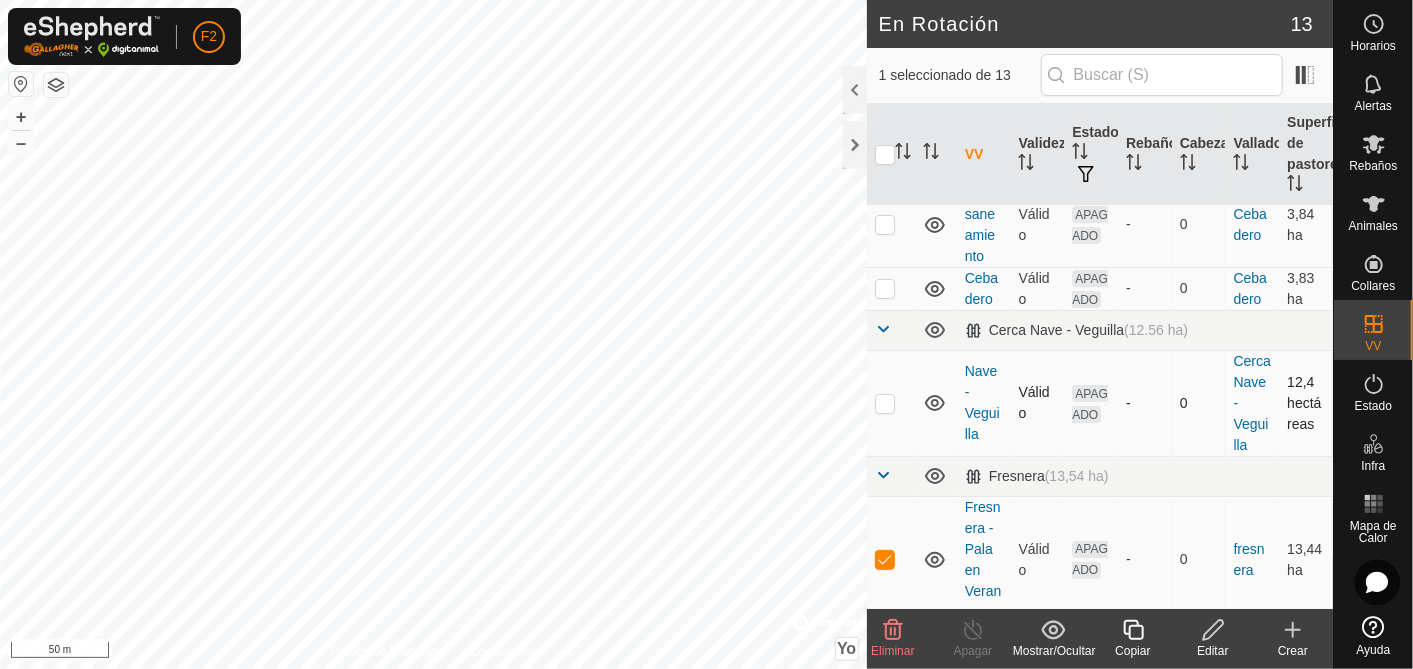scroll, scrollTop: 333, scrollLeft: 0, axis: vertical 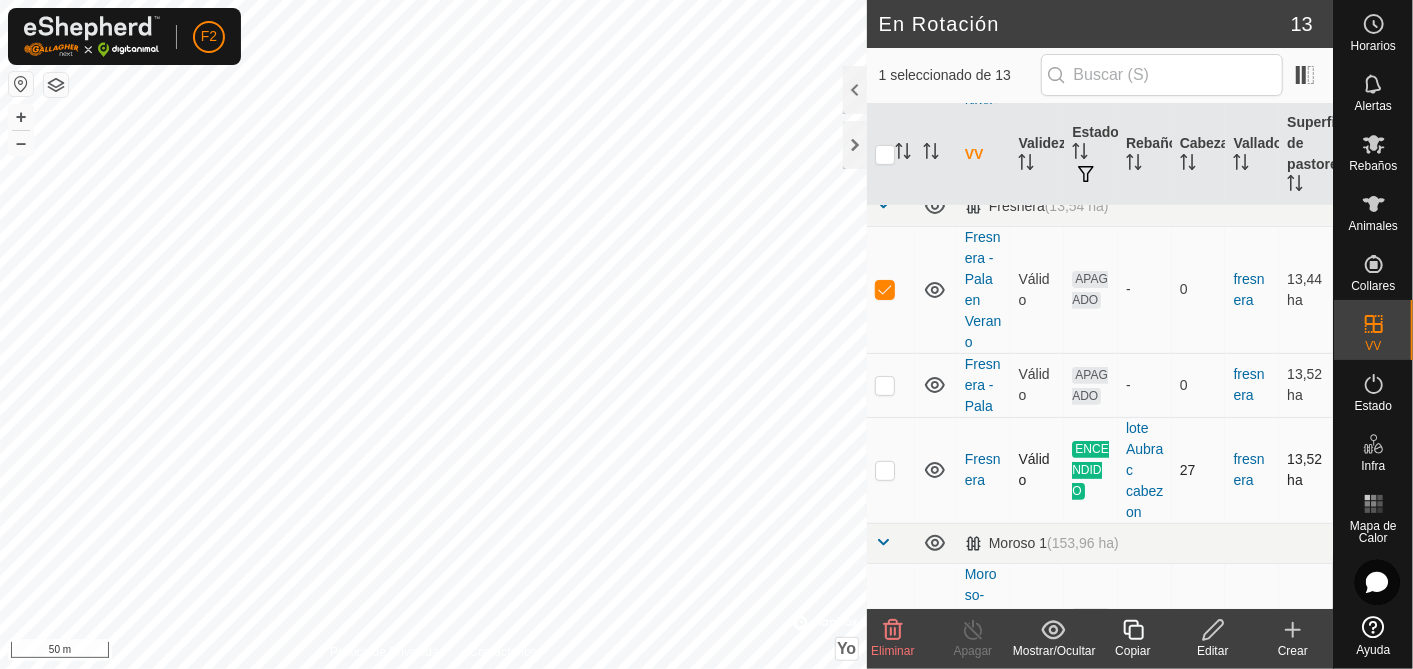 click at bounding box center (891, 470) 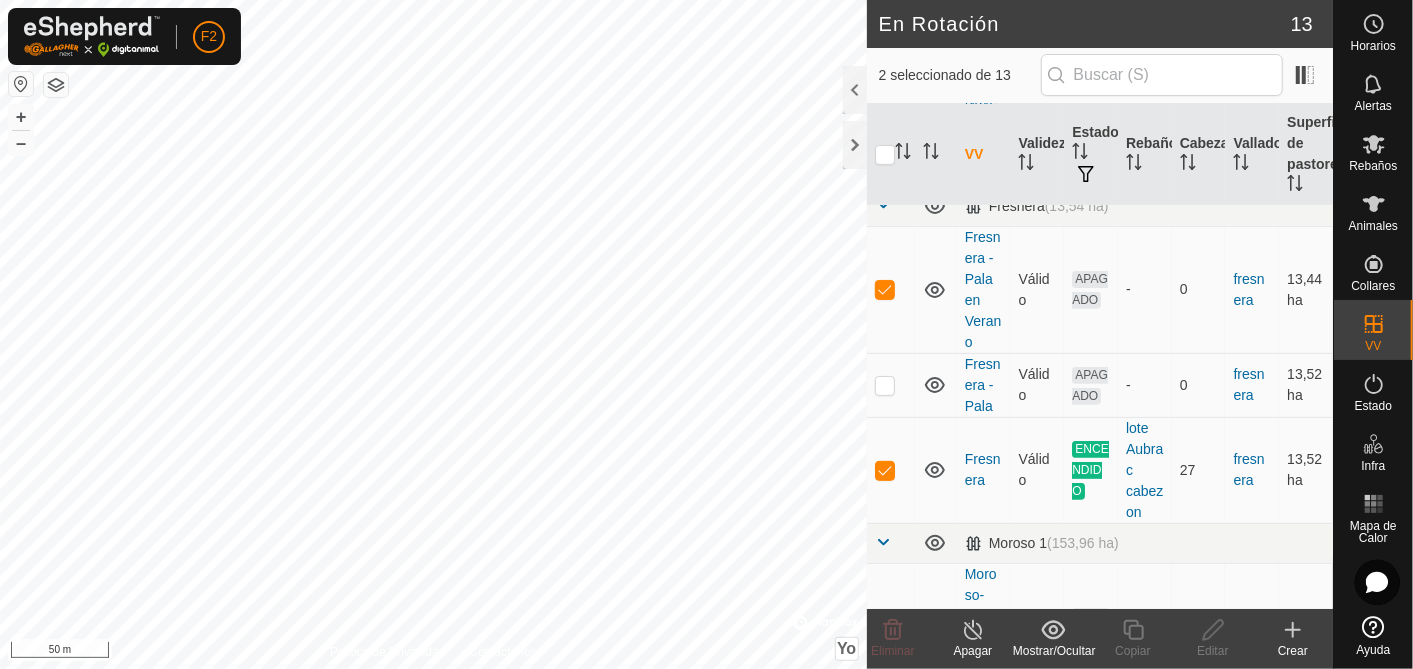 click 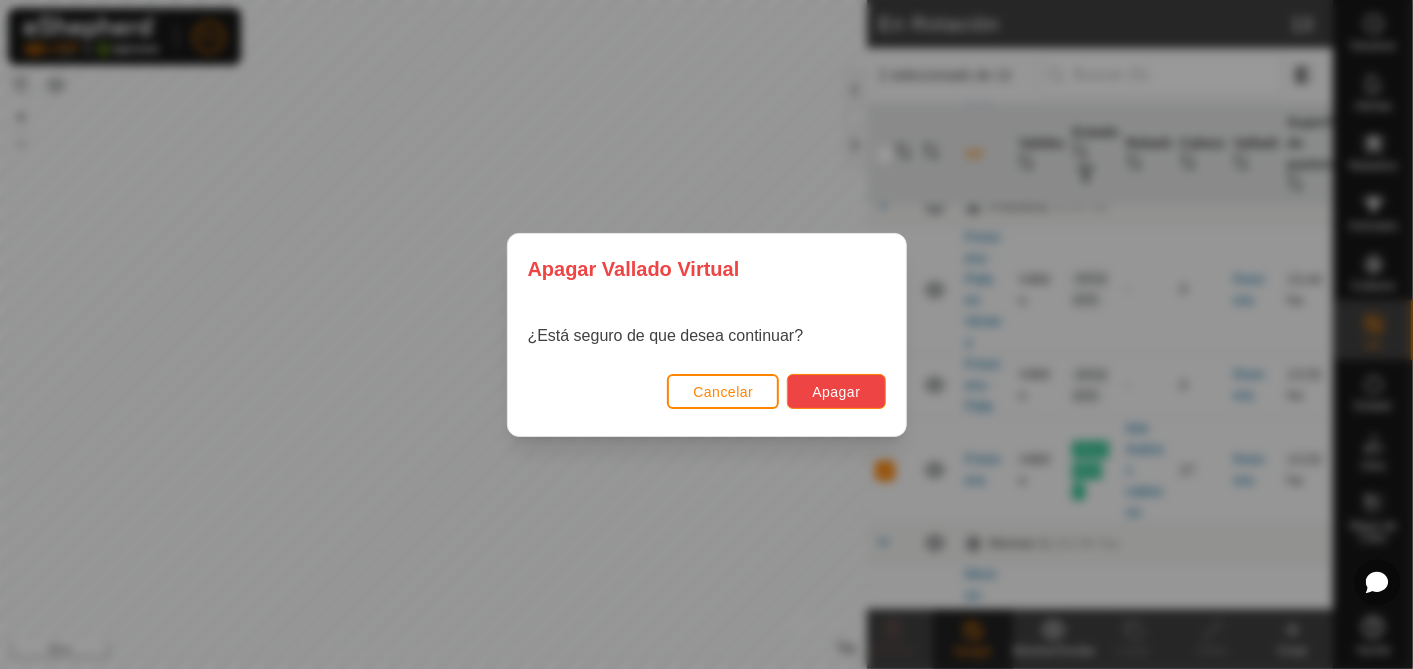 click on "Apagar" at bounding box center (836, 392) 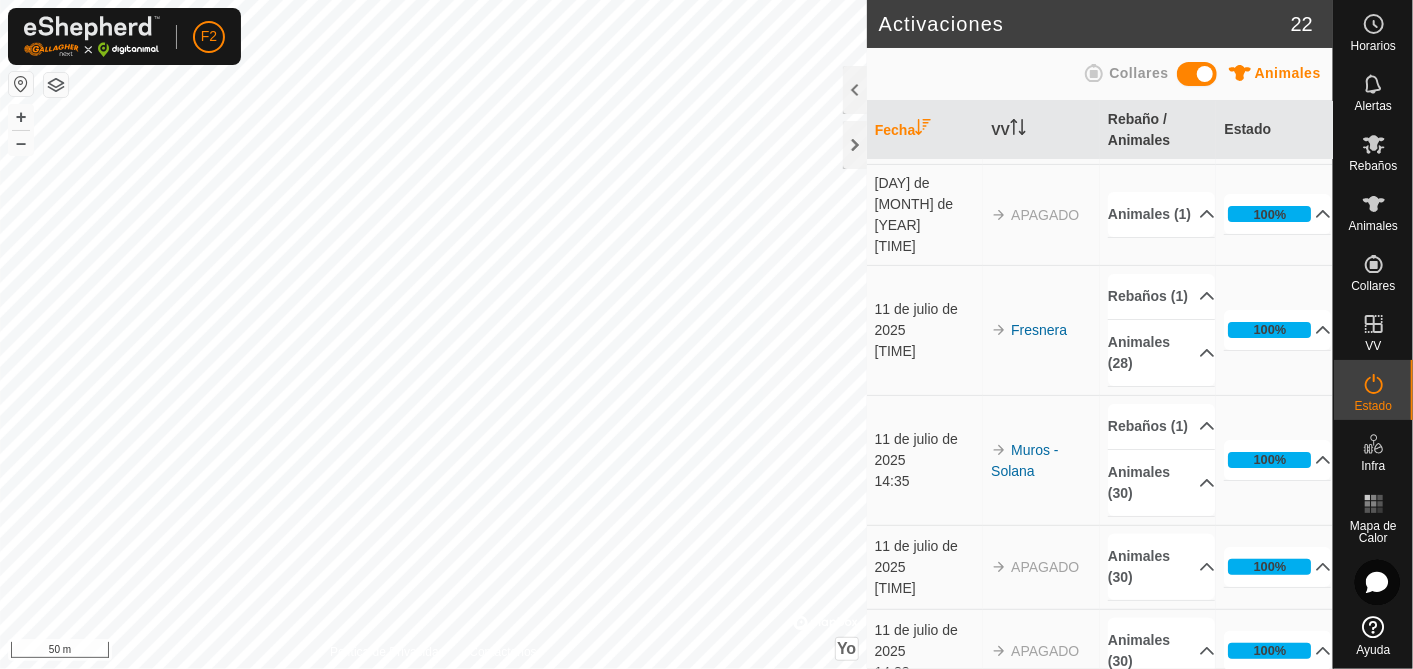 scroll, scrollTop: 0, scrollLeft: 0, axis: both 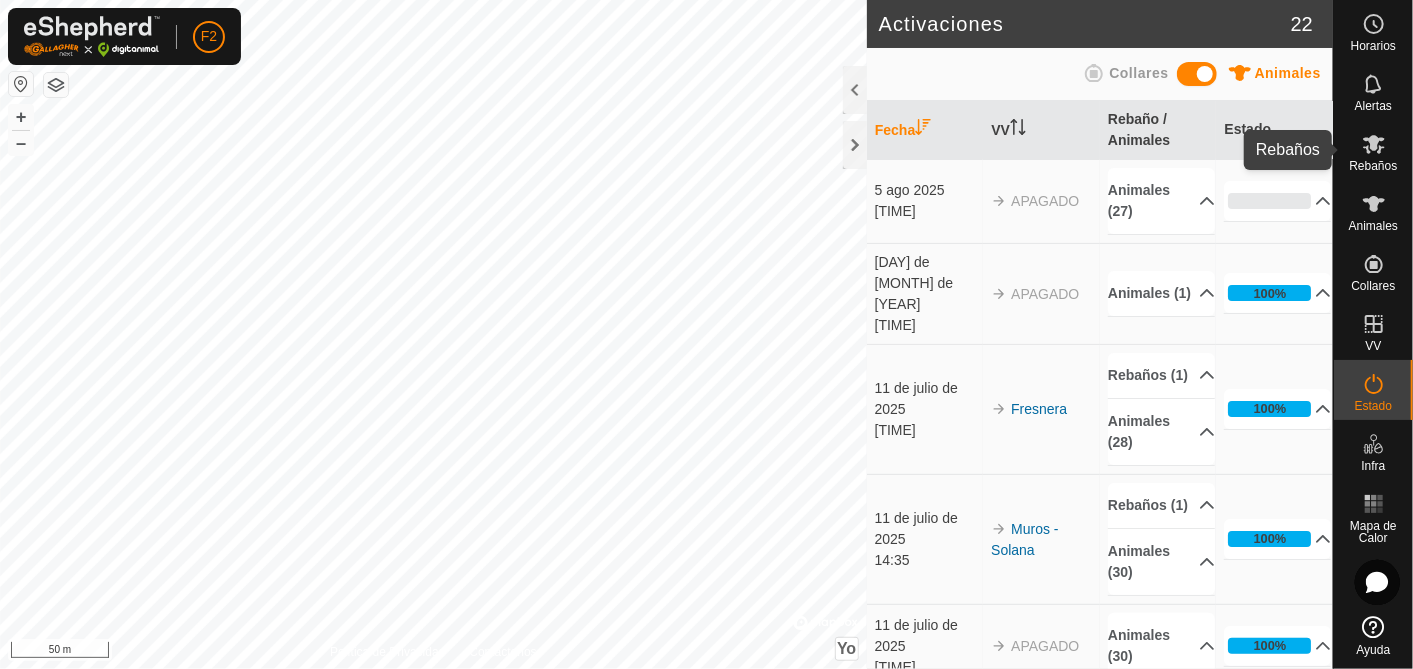 click 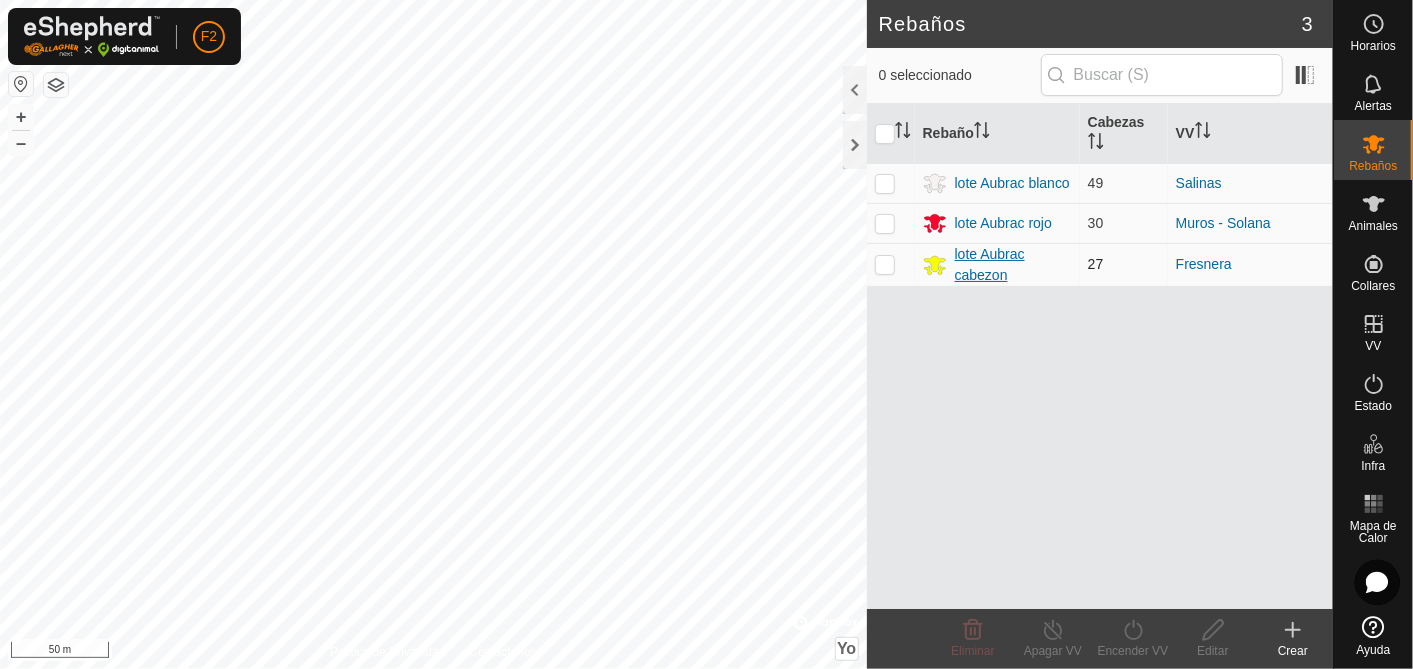 click on "lote Aubrac cabezon" at bounding box center (1013, 265) 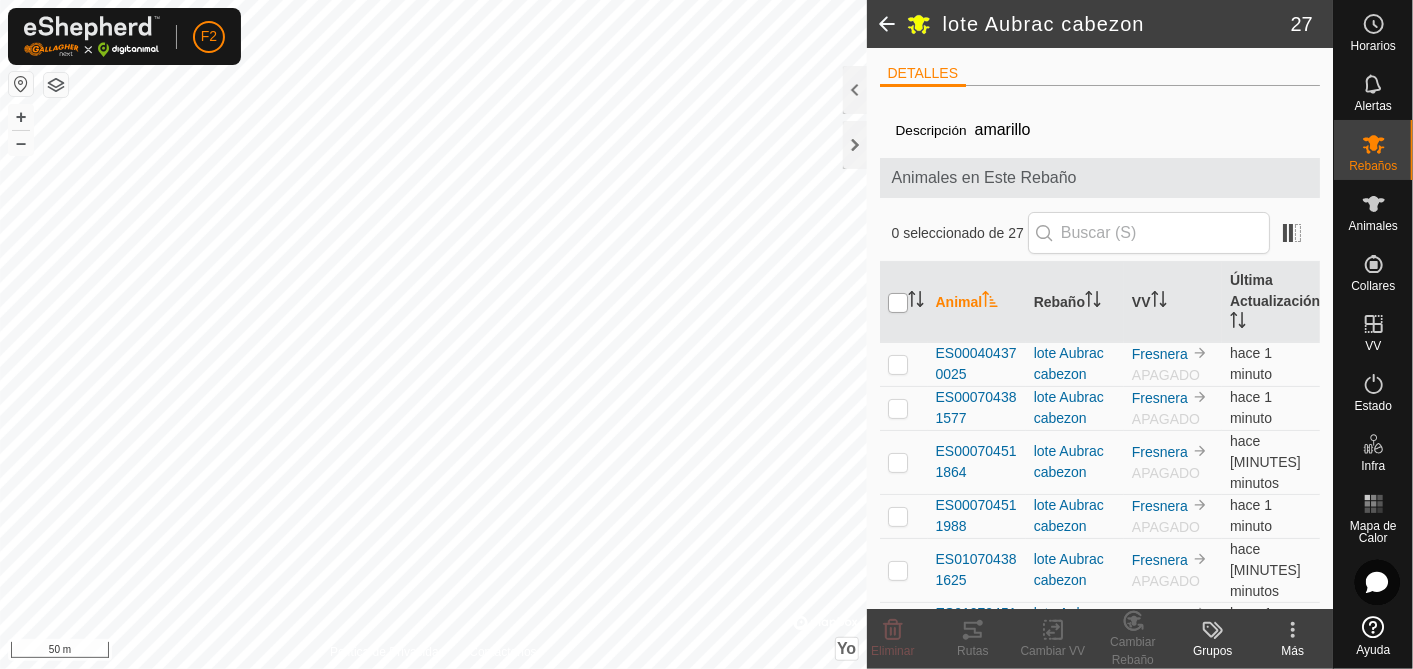 click at bounding box center [898, 303] 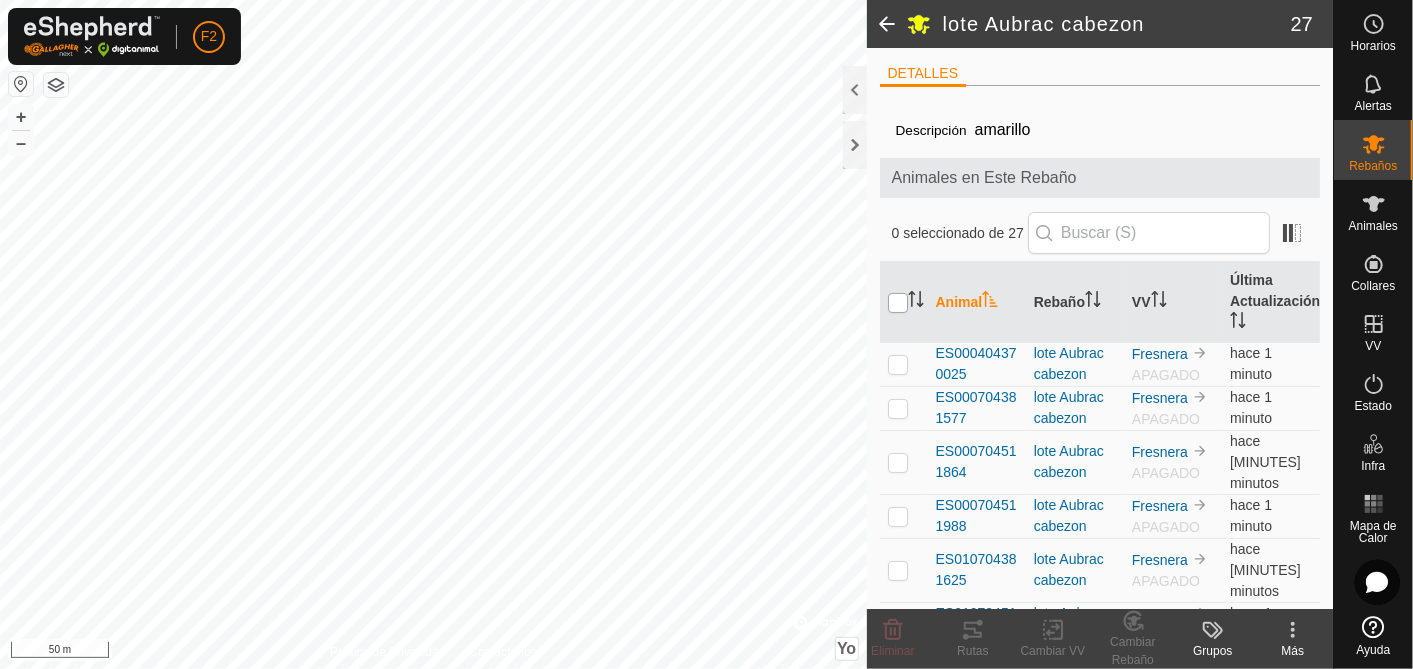 checkbox on "true" 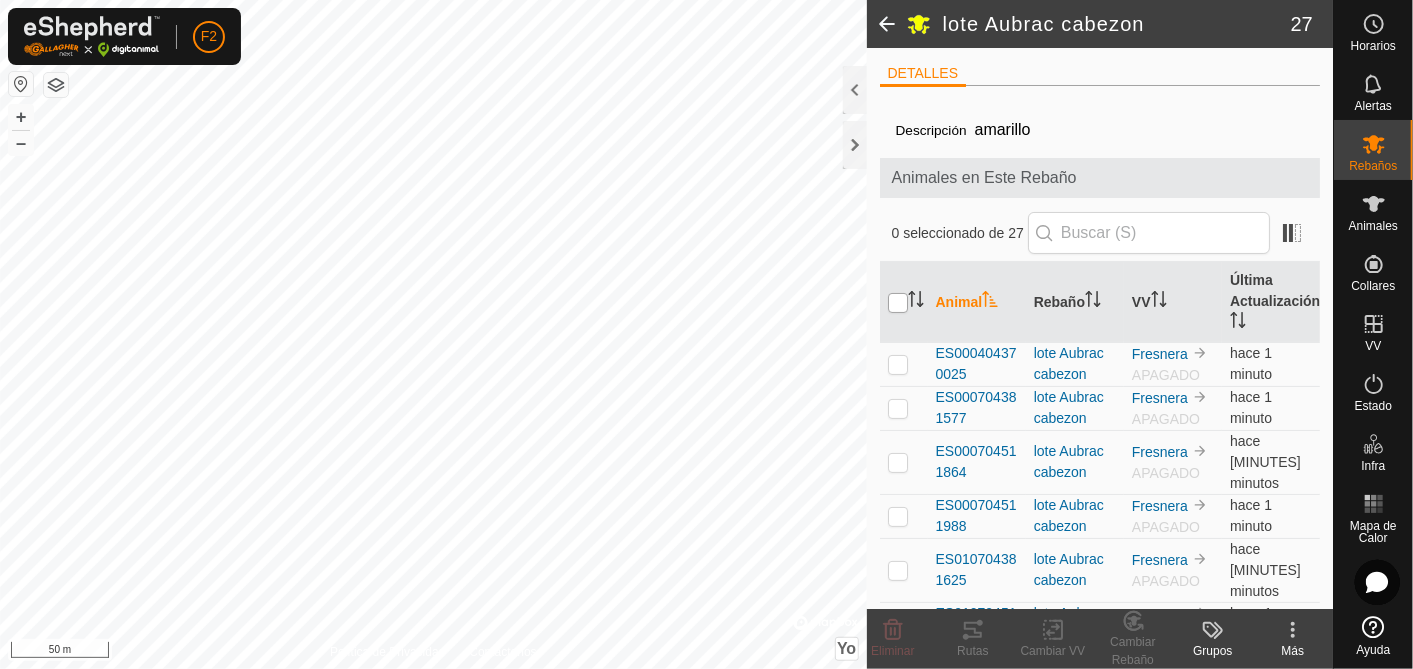 checkbox on "true" 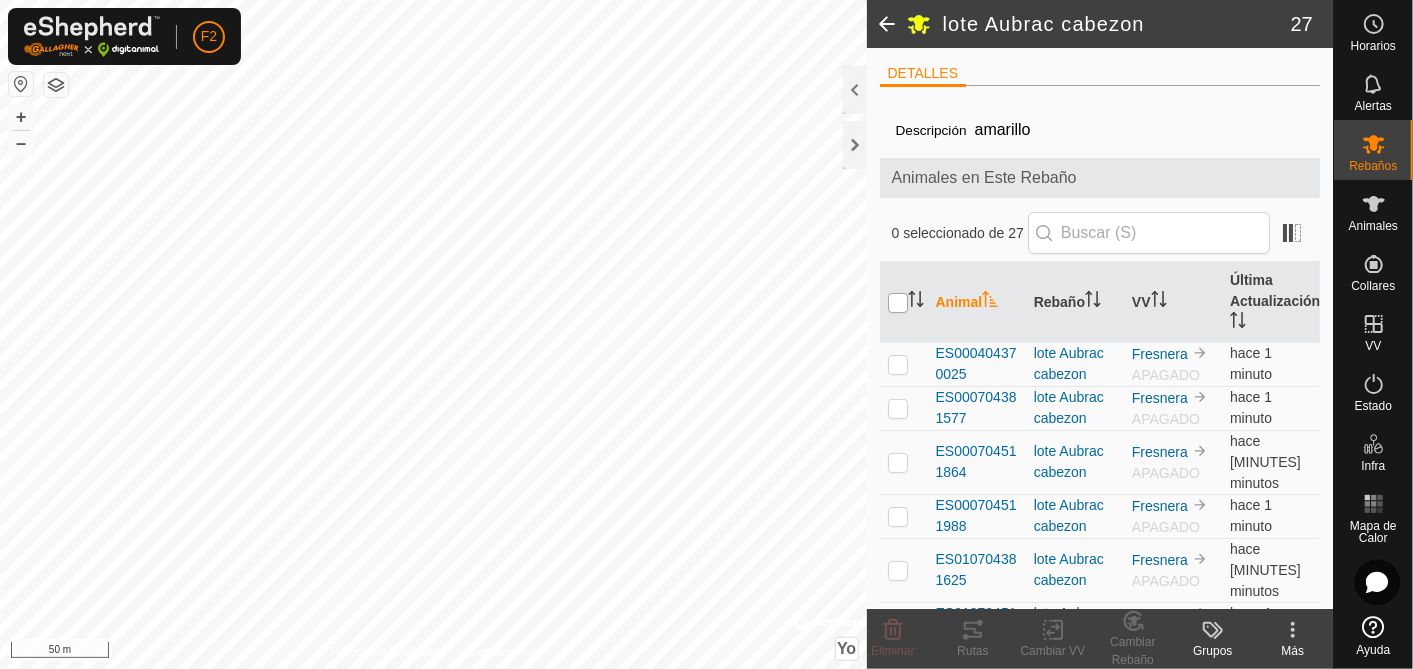 checkbox on "true" 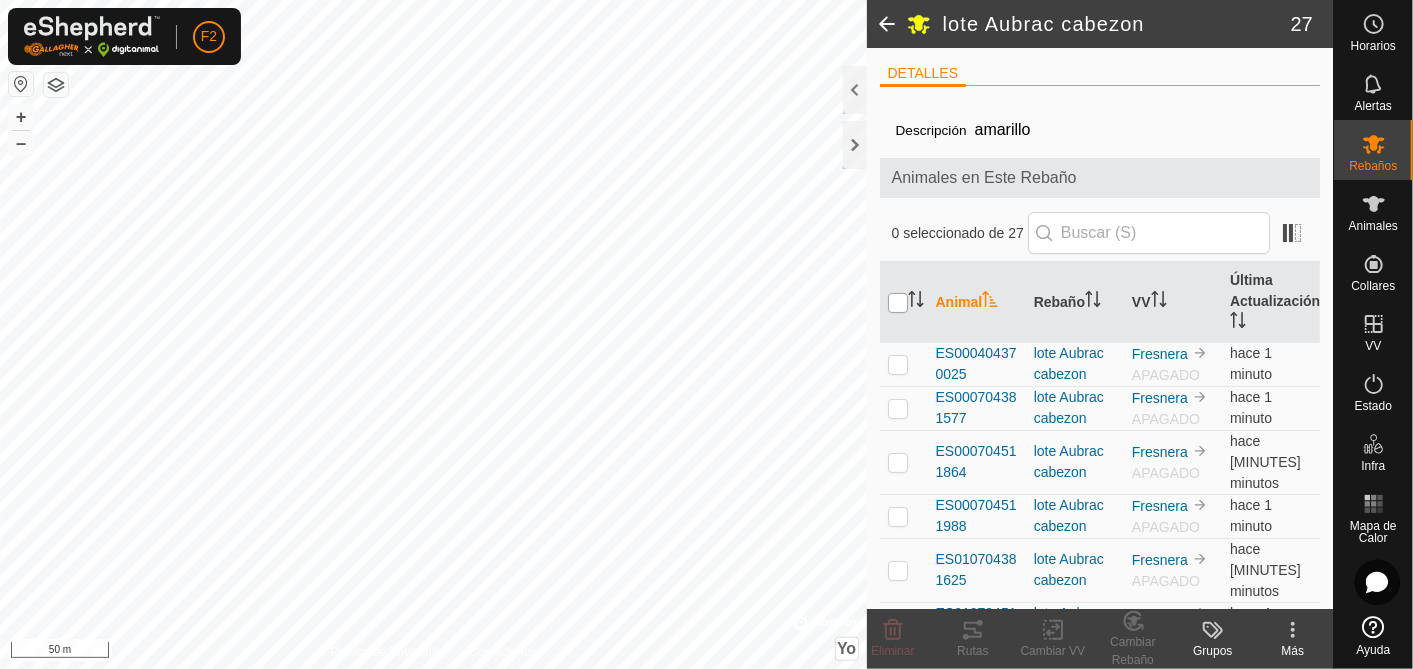 checkbox on "true" 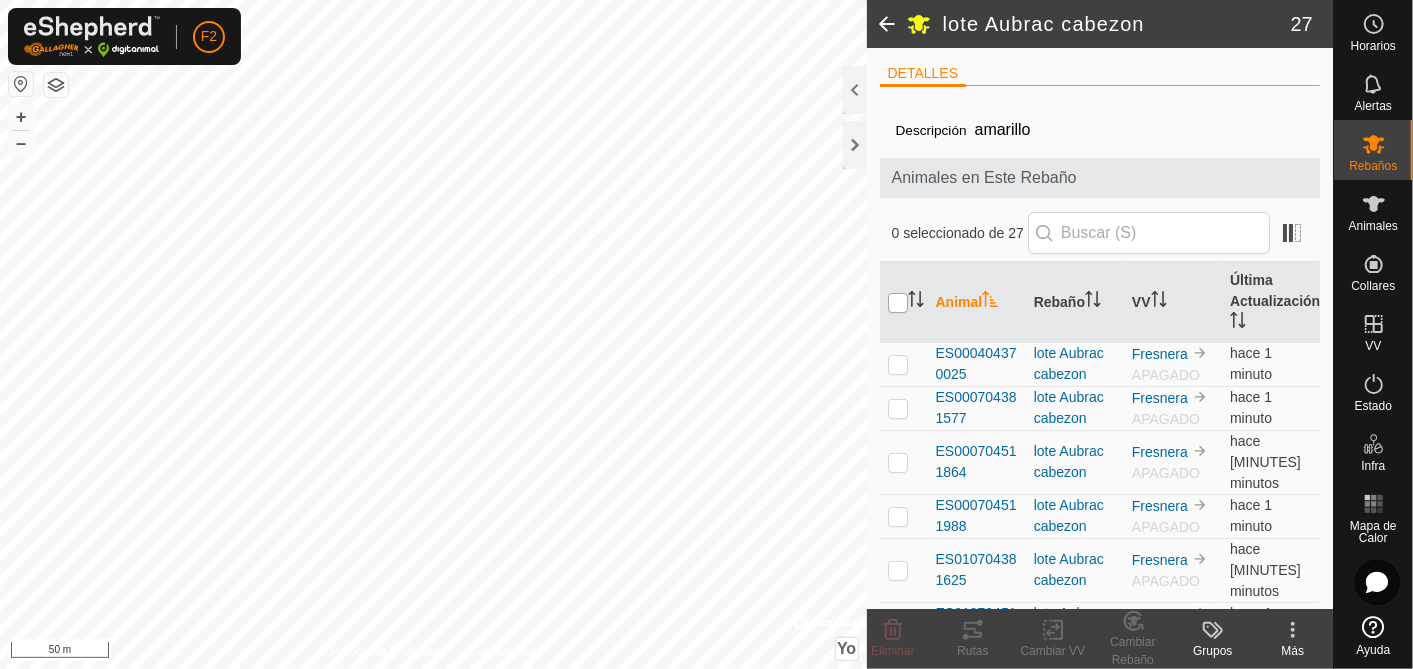 checkbox on "true" 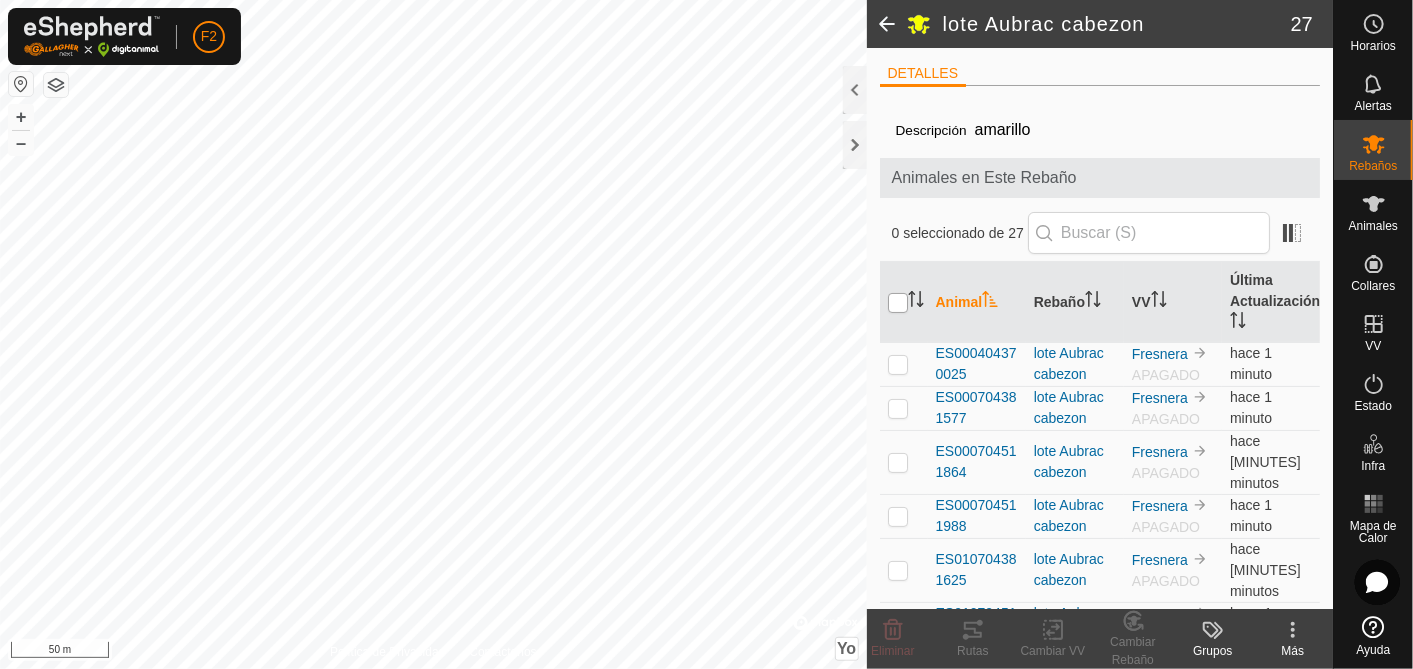 checkbox on "true" 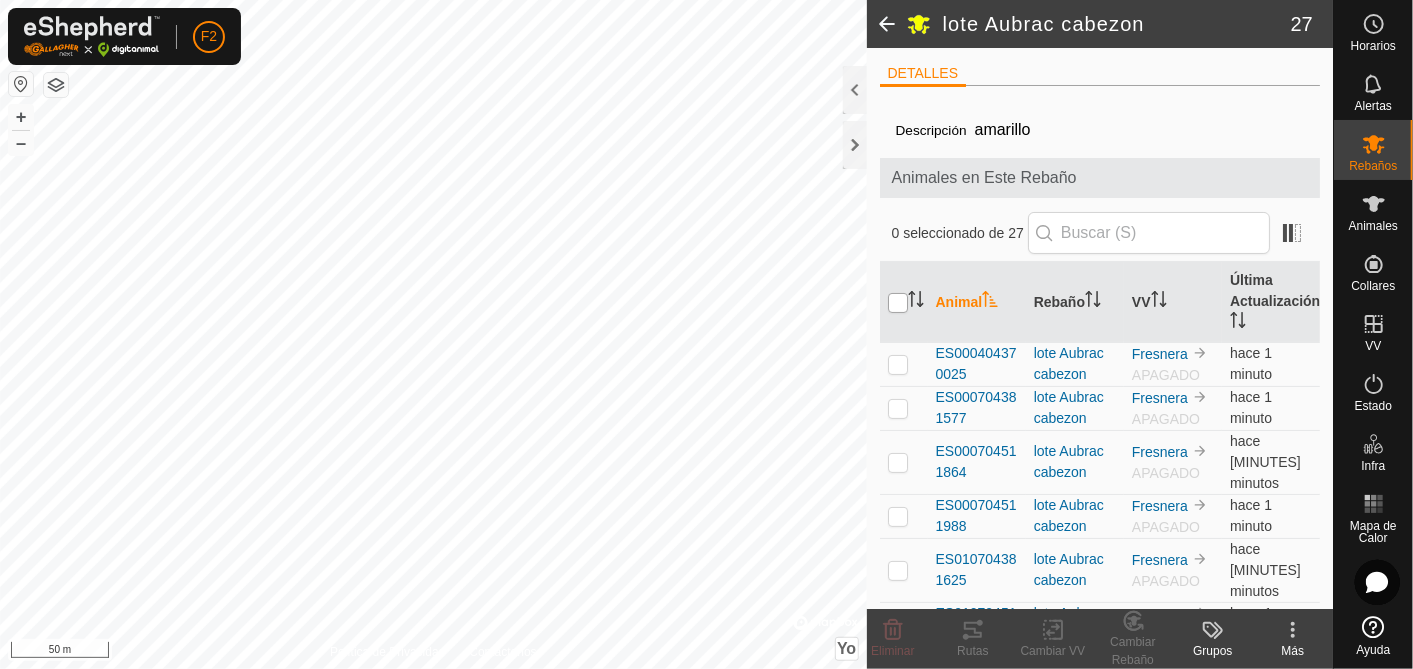 checkbox on "true" 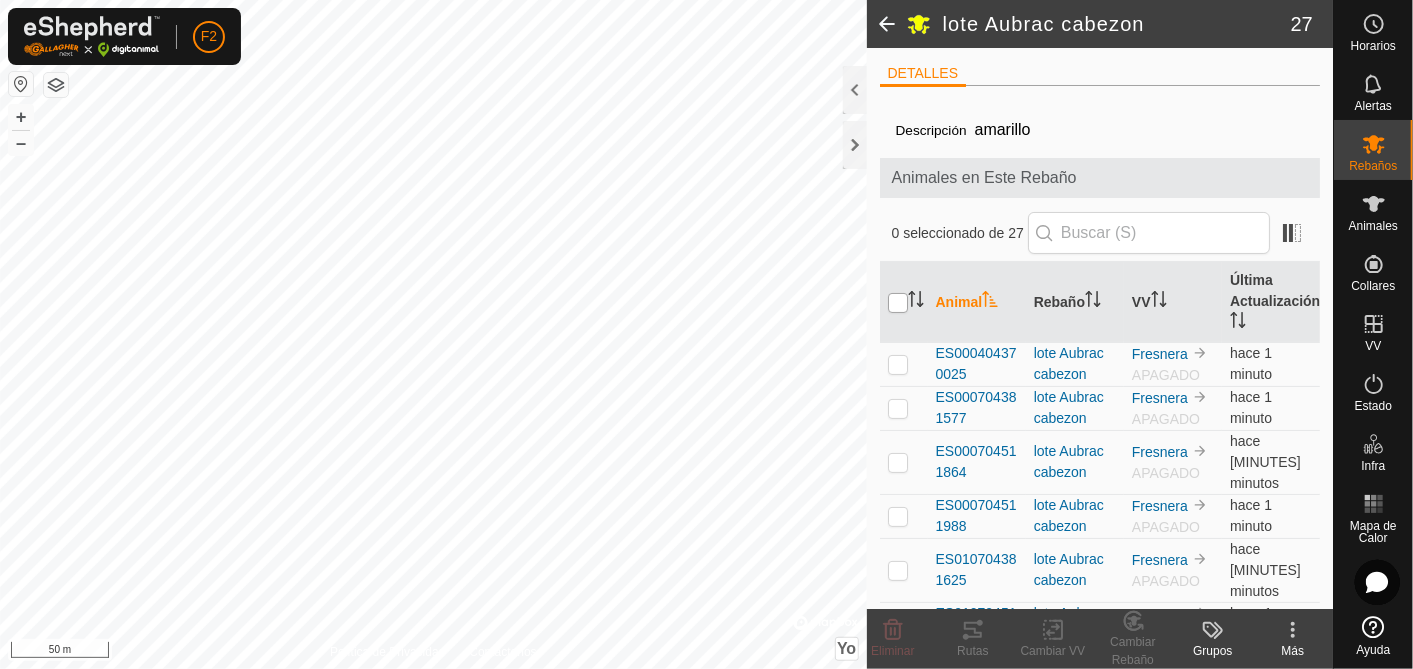 checkbox on "true" 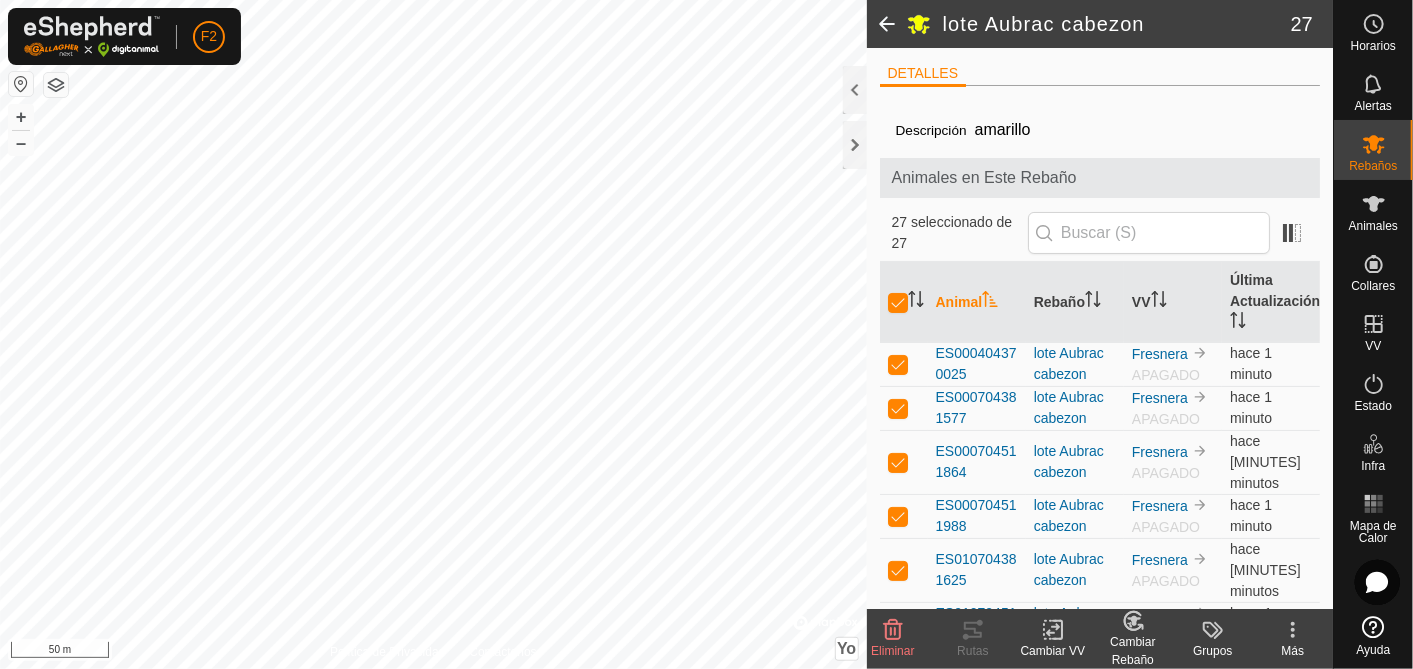 click 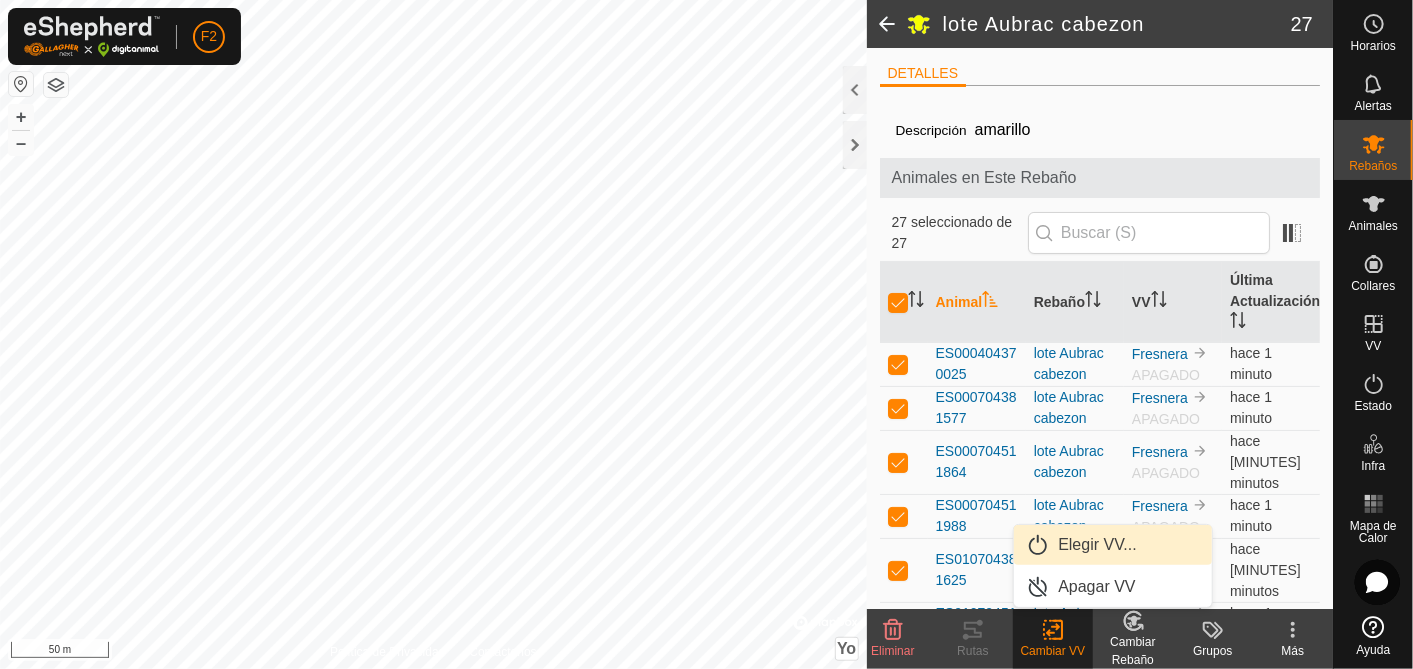 click on "Elegir VV..." at bounding box center [1113, 545] 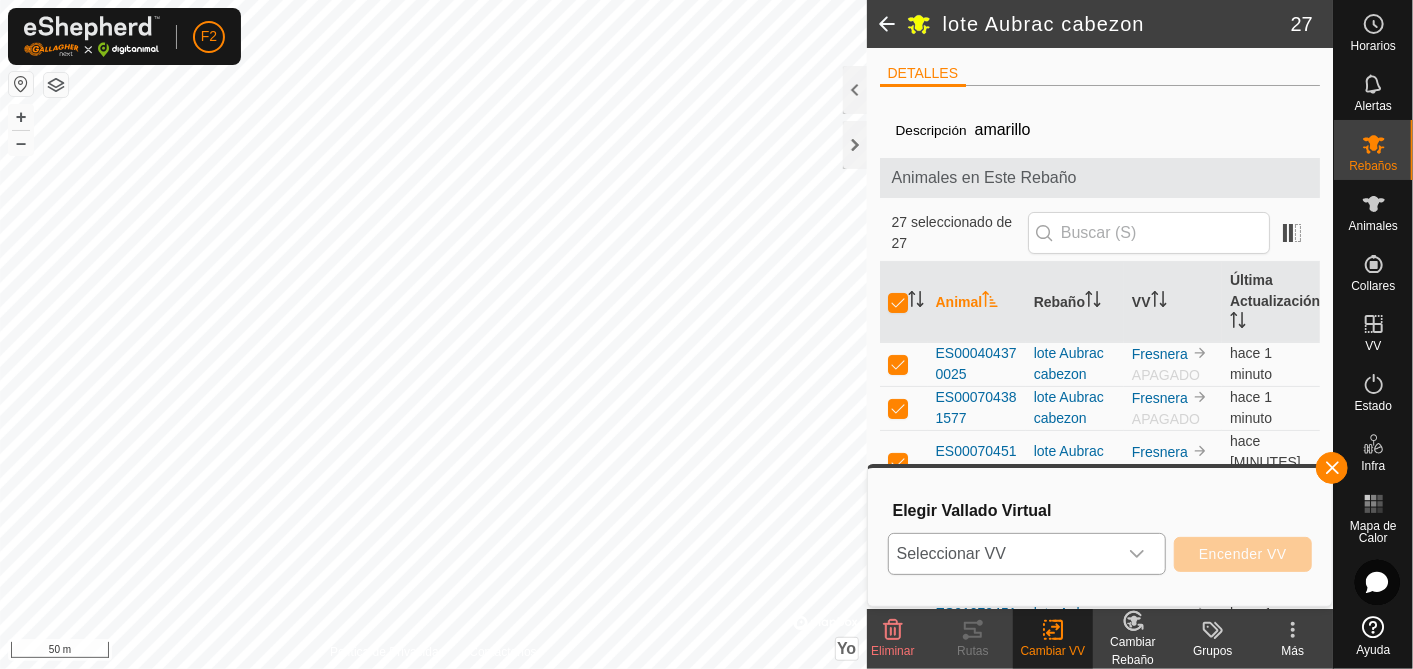 click at bounding box center [1137, 554] 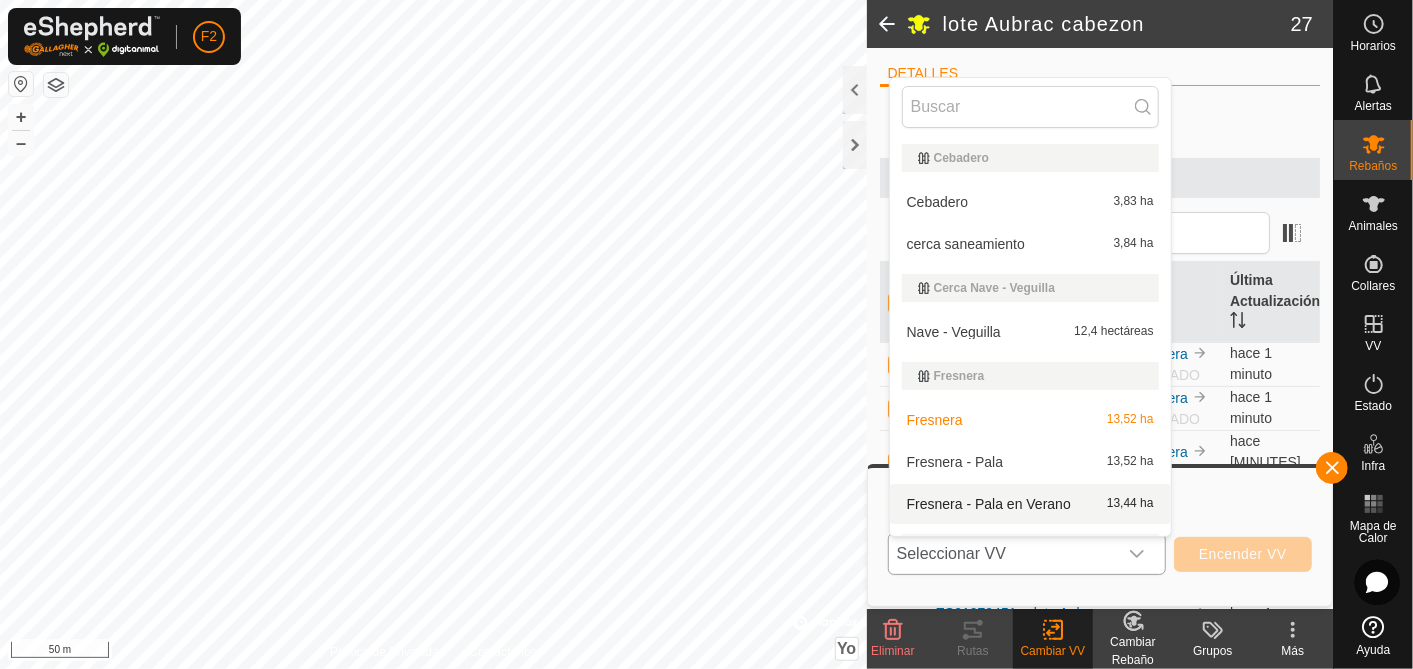 click on "Fresnera - Pala en Verano  13,44 ha" at bounding box center [1030, 504] 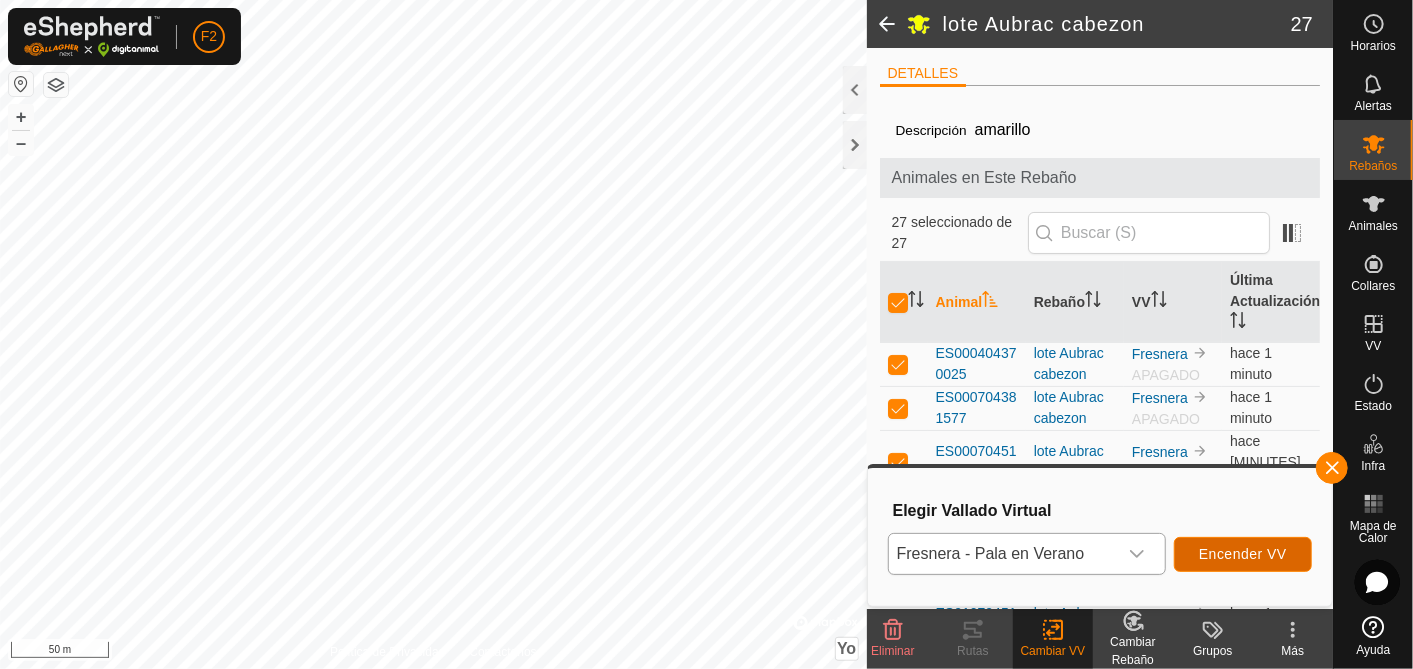 click on "Encender VV" at bounding box center (1243, 554) 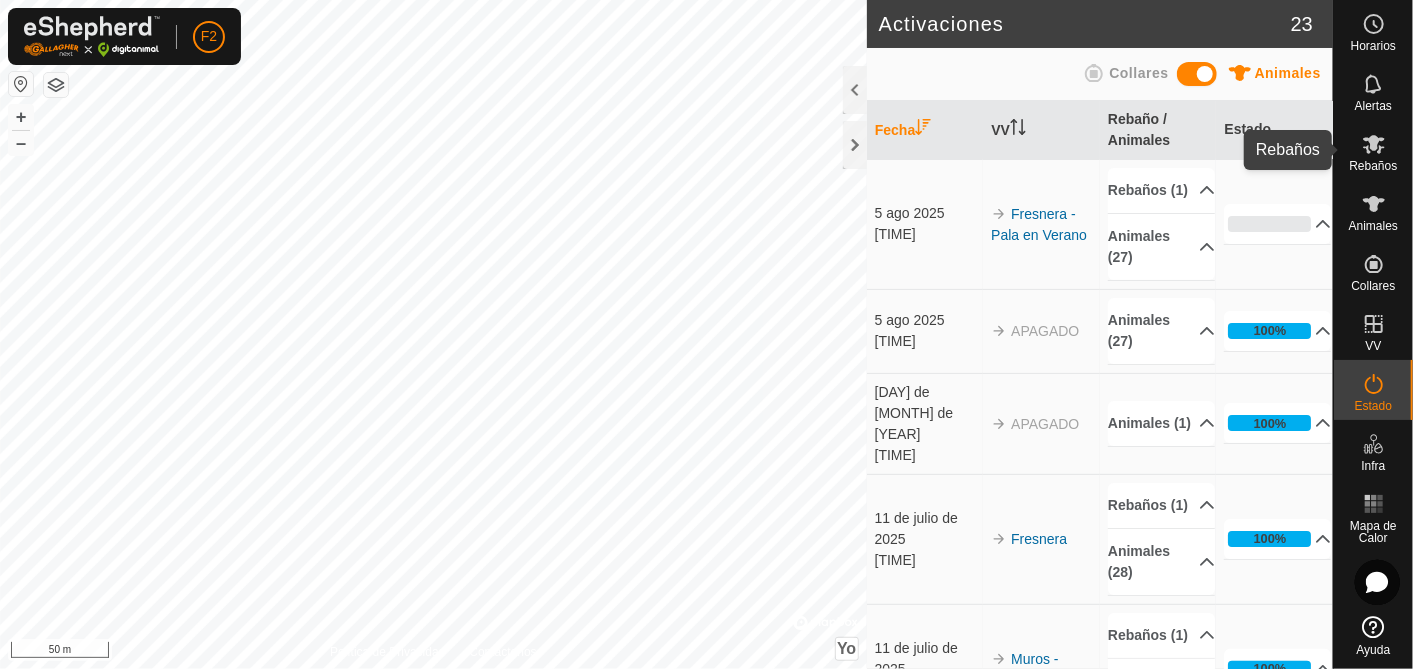 click 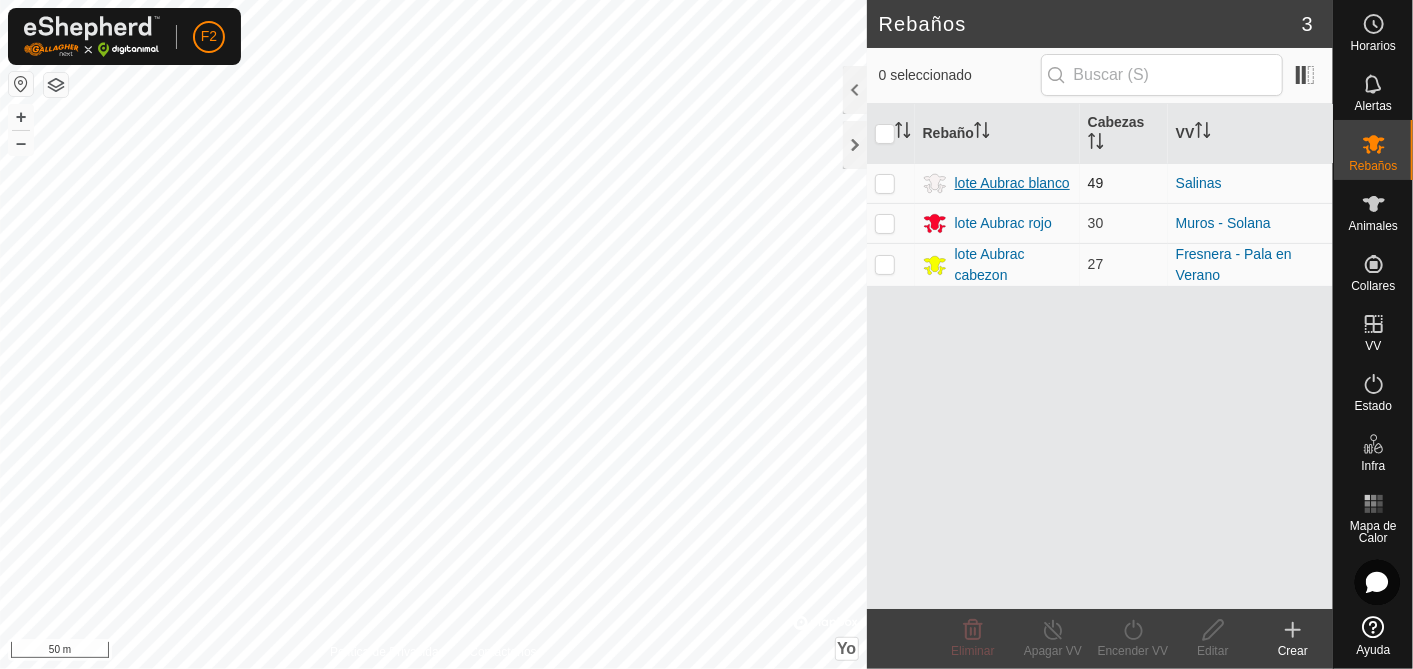 click on "lote Aubrac blanco" at bounding box center [1012, 183] 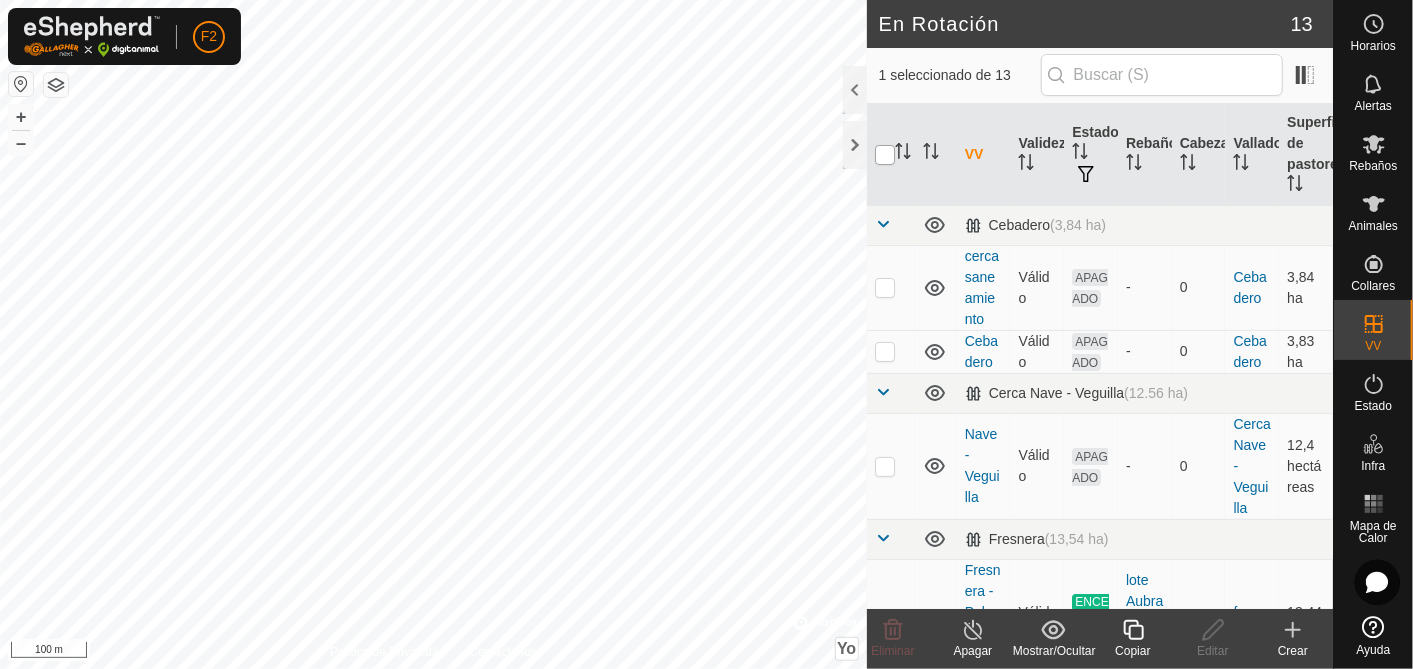click at bounding box center [885, 155] 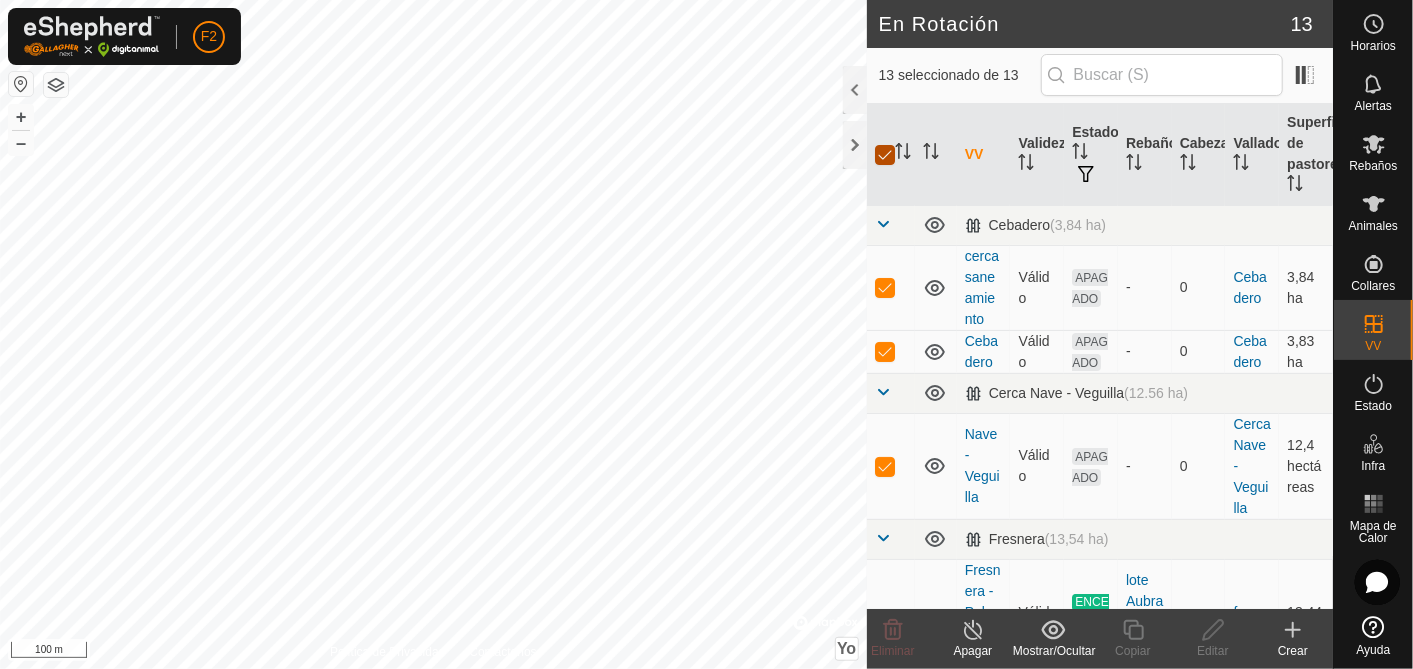 click at bounding box center (885, 155) 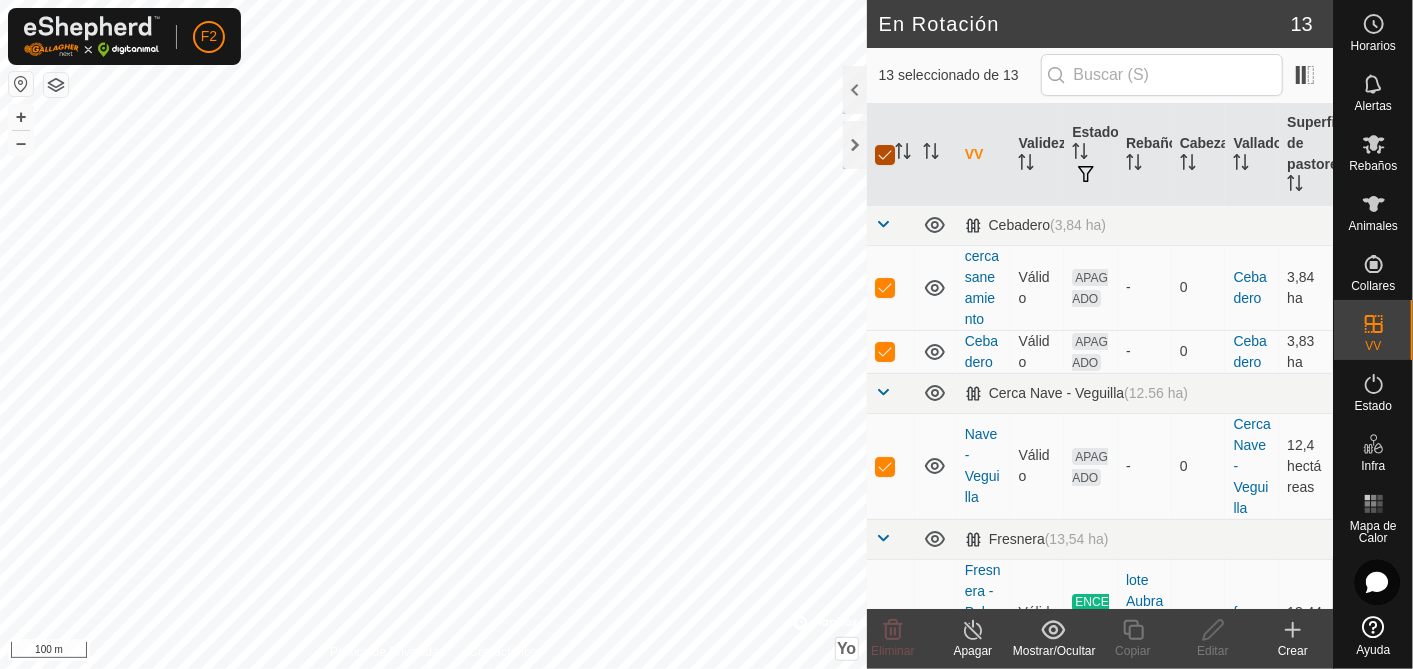 checkbox on "false" 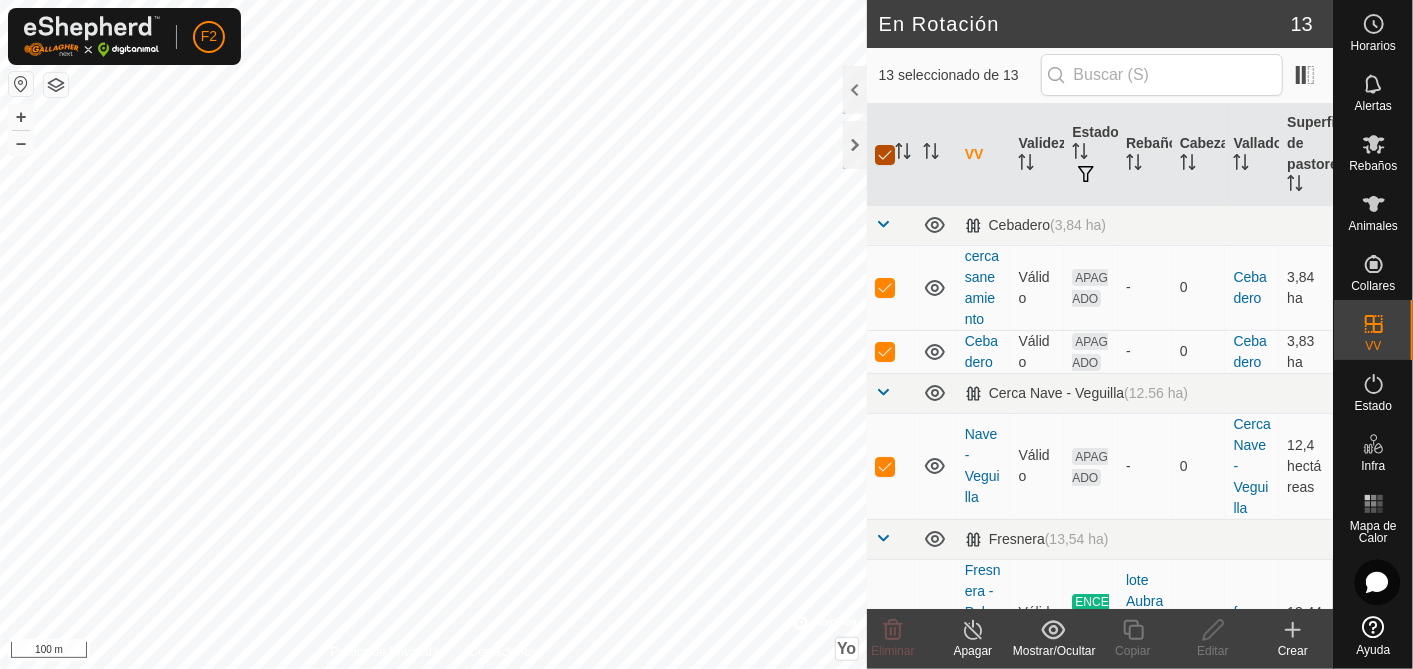 checkbox on "false" 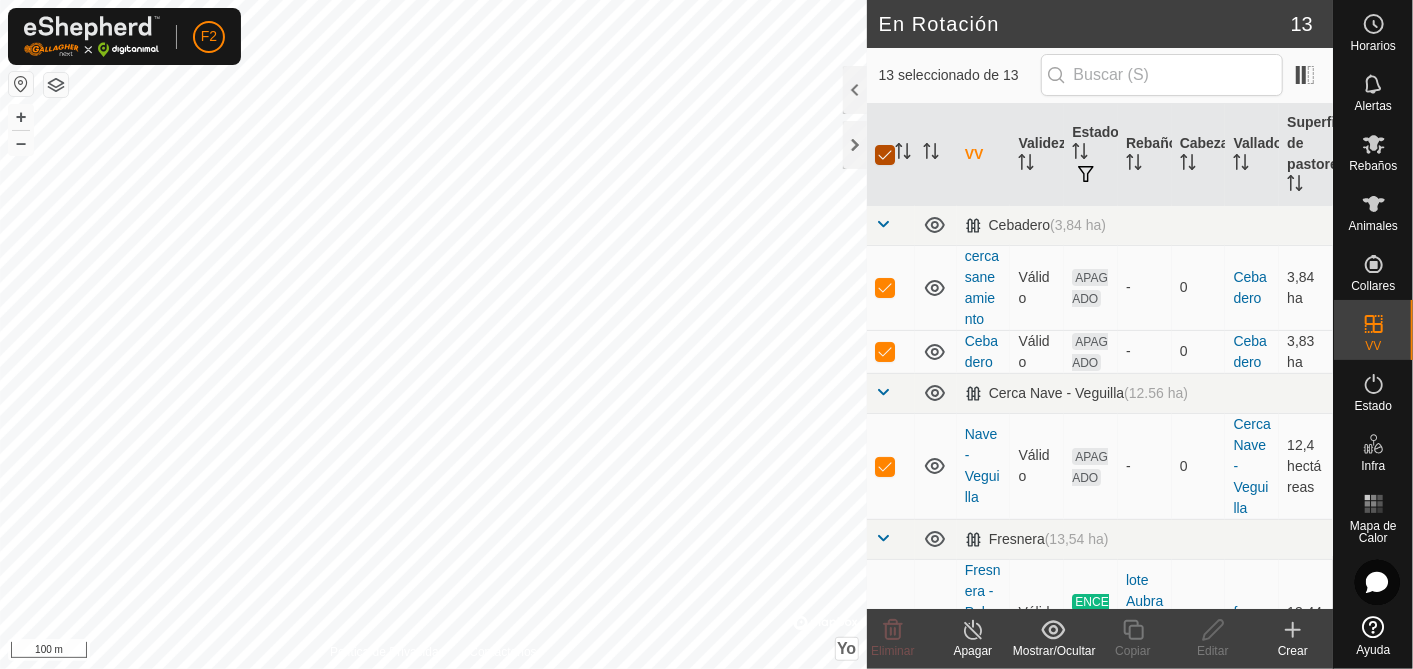 checkbox on "false" 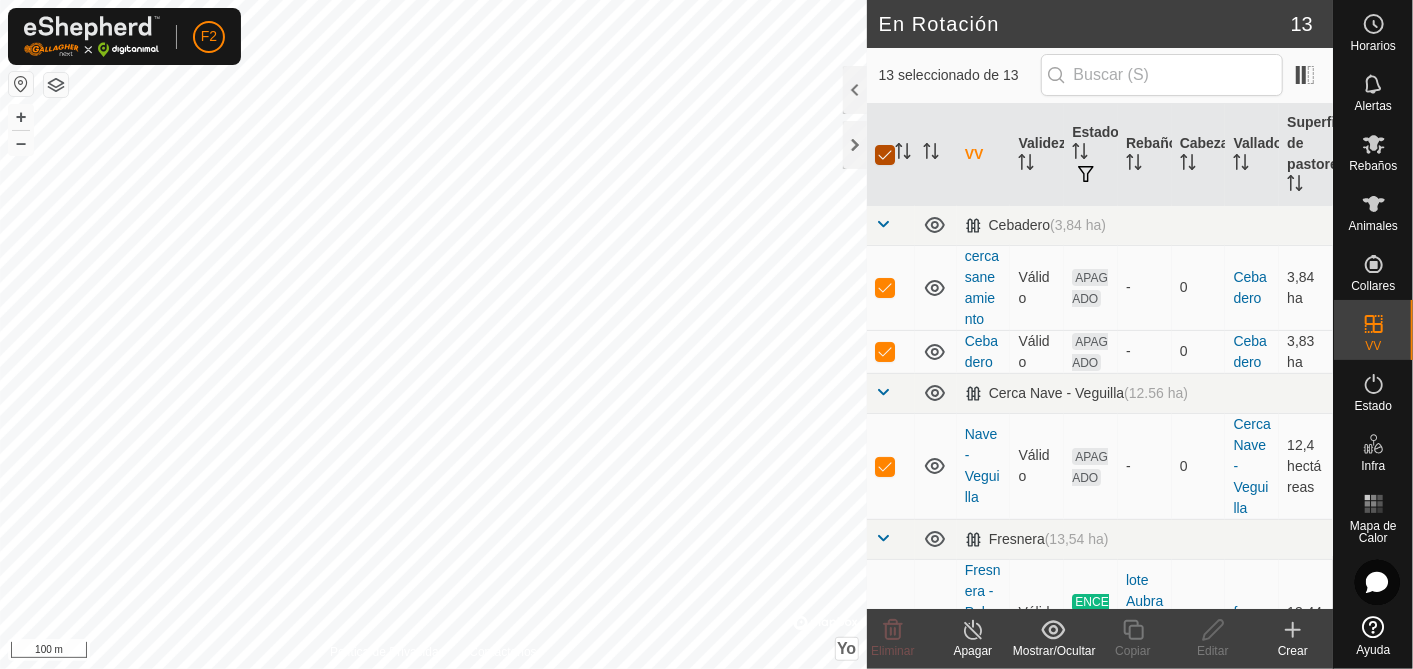 checkbox on "false" 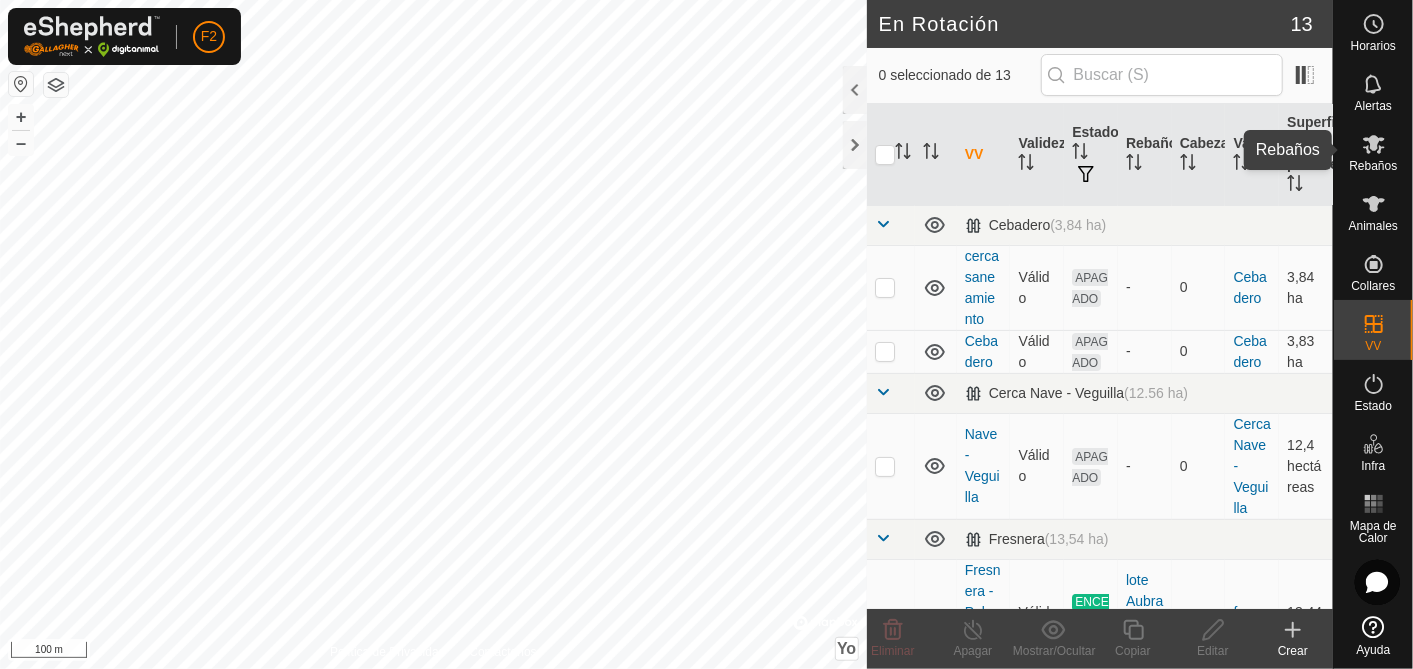click at bounding box center (1374, 144) 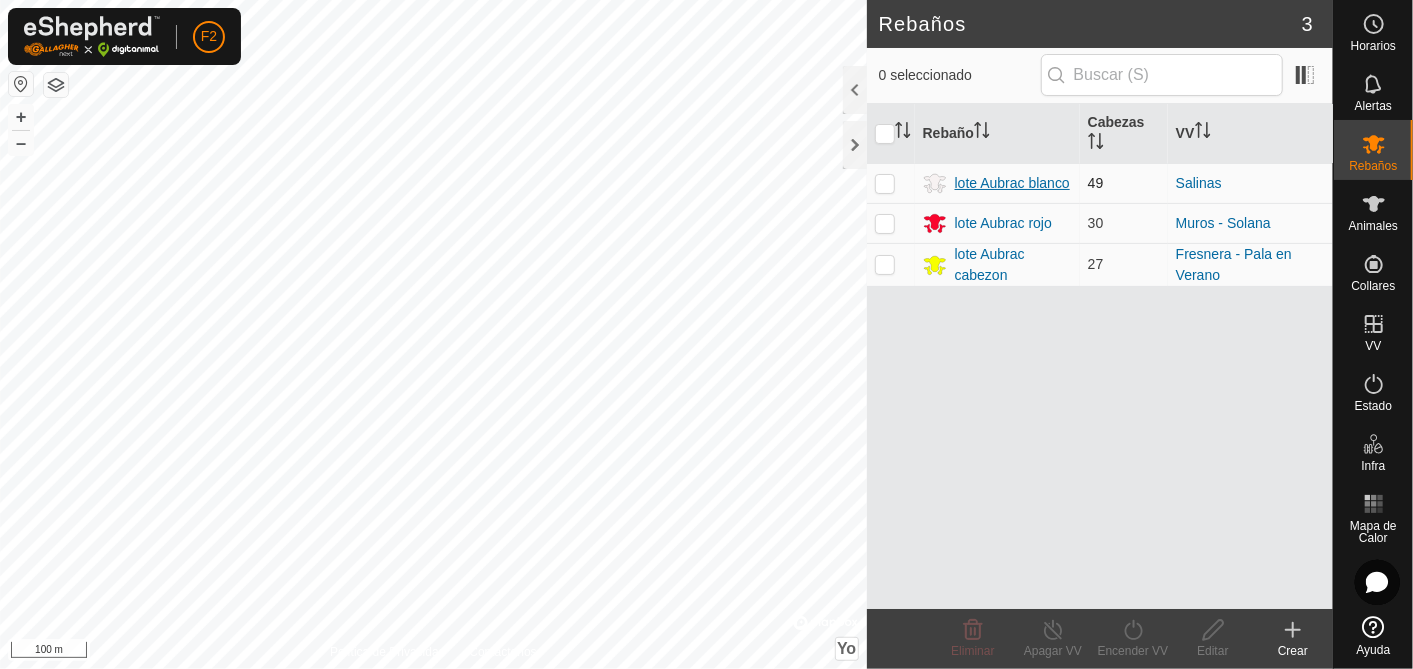 click on "lote Aubrac blanco" at bounding box center [1012, 183] 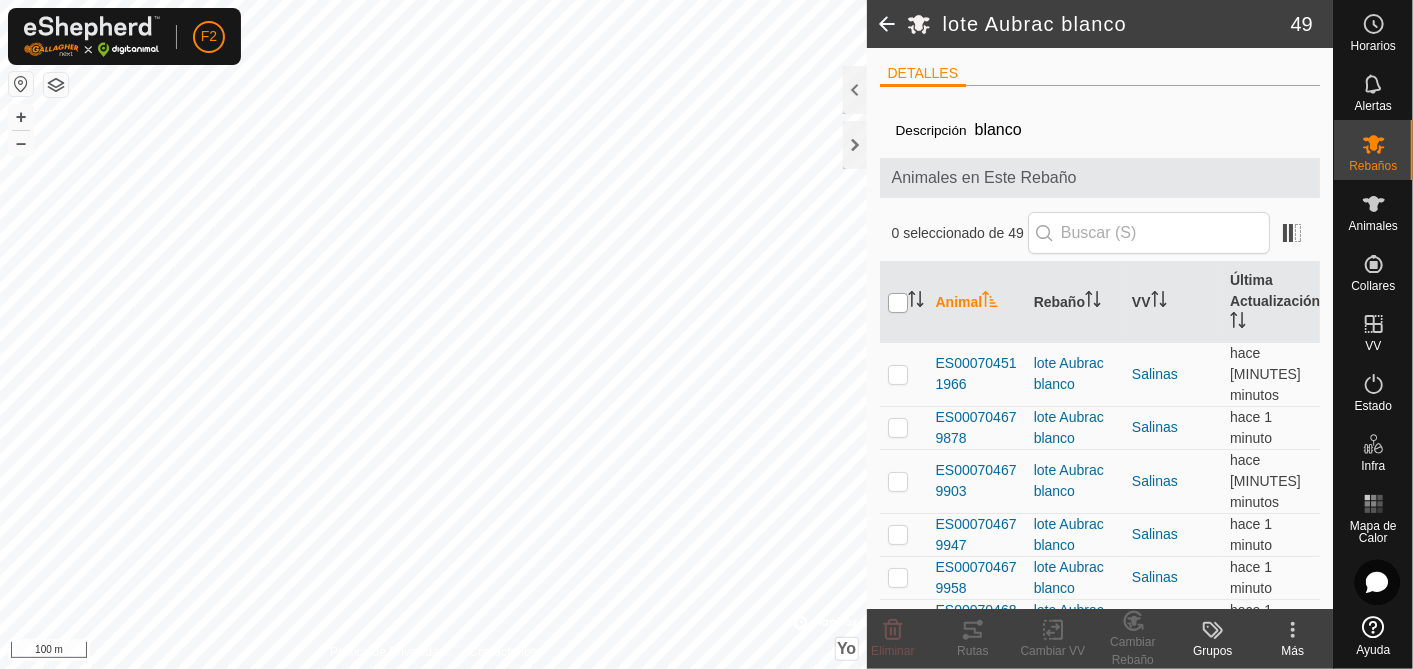 click at bounding box center (898, 303) 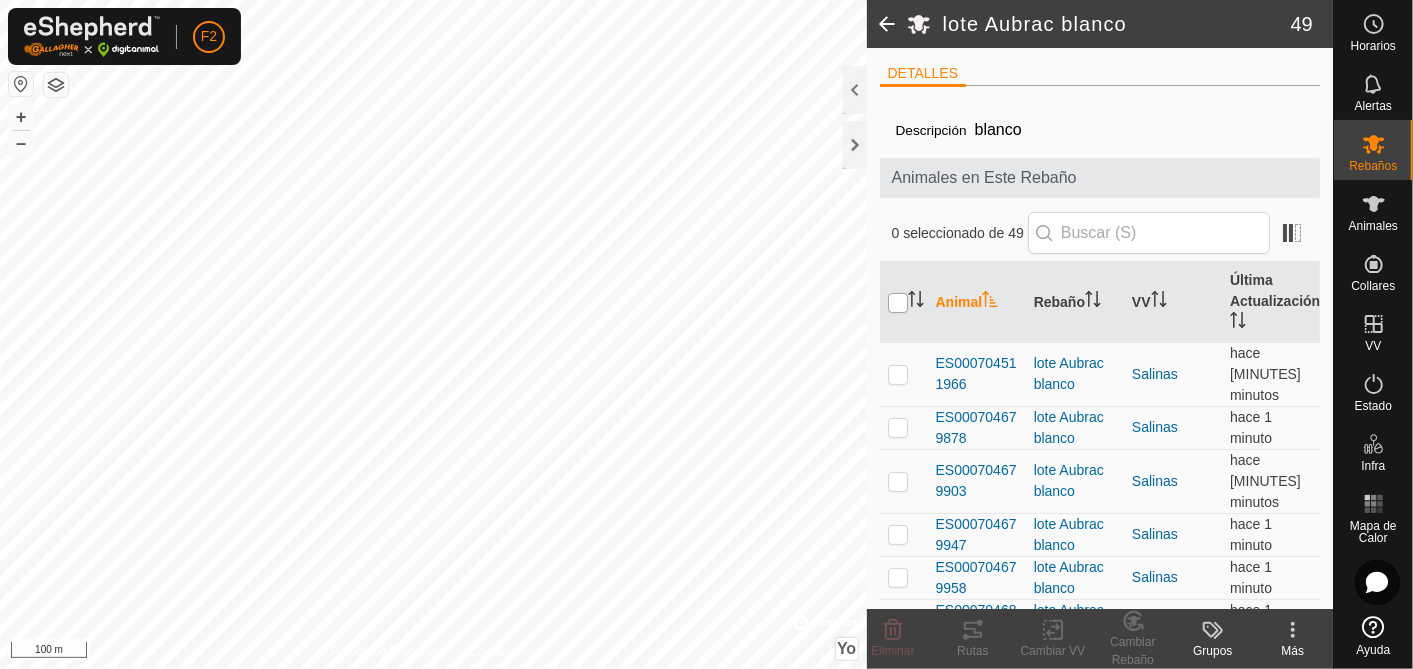 checkbox on "true" 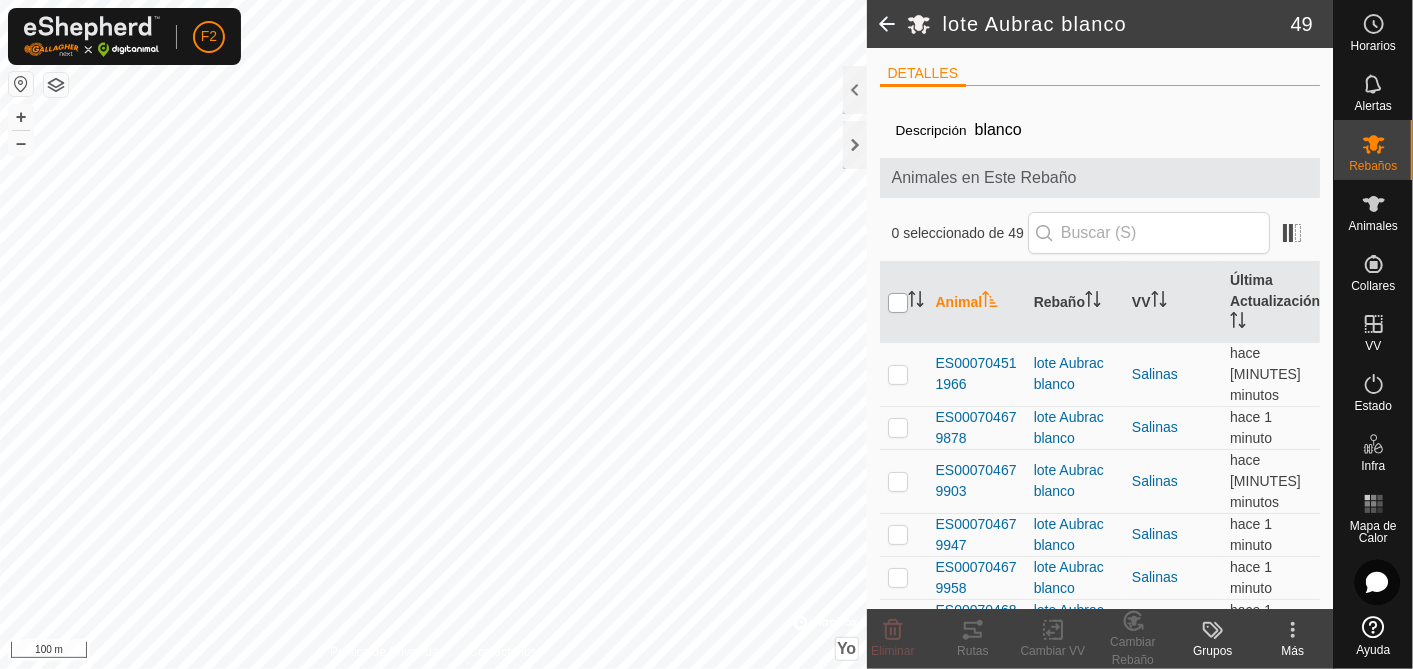 checkbox on "true" 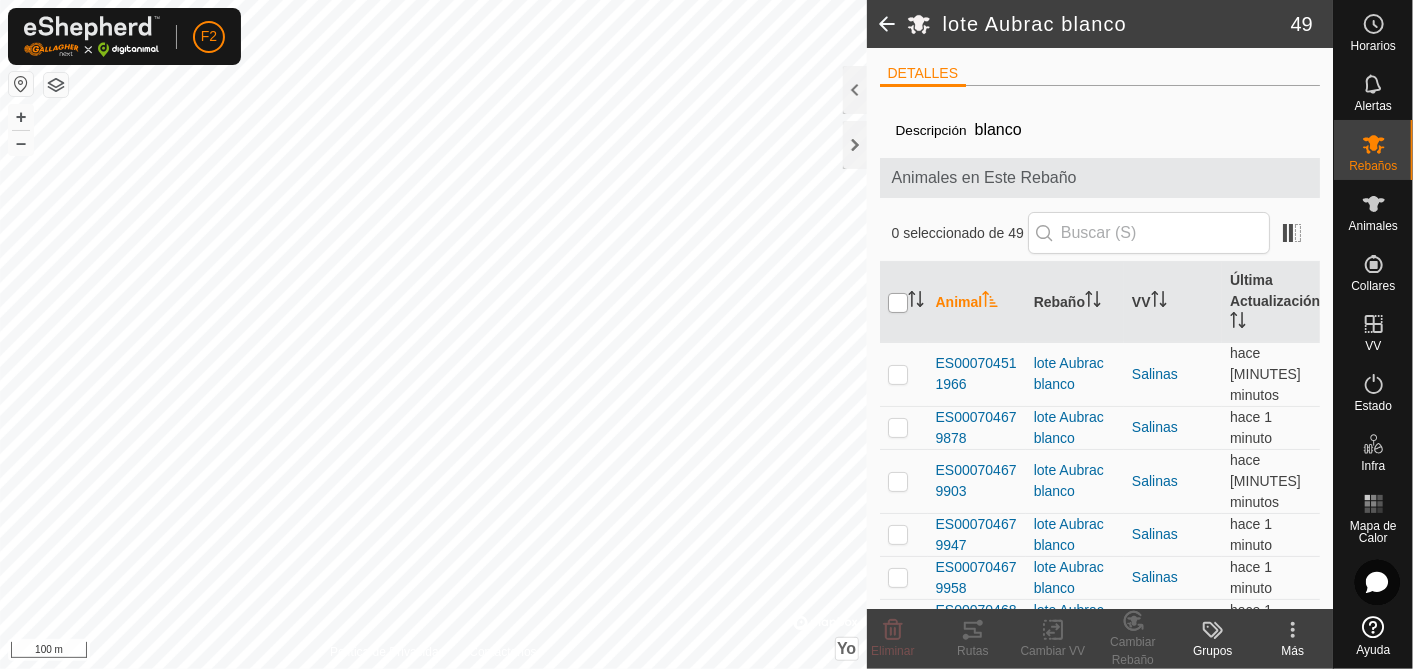 checkbox on "true" 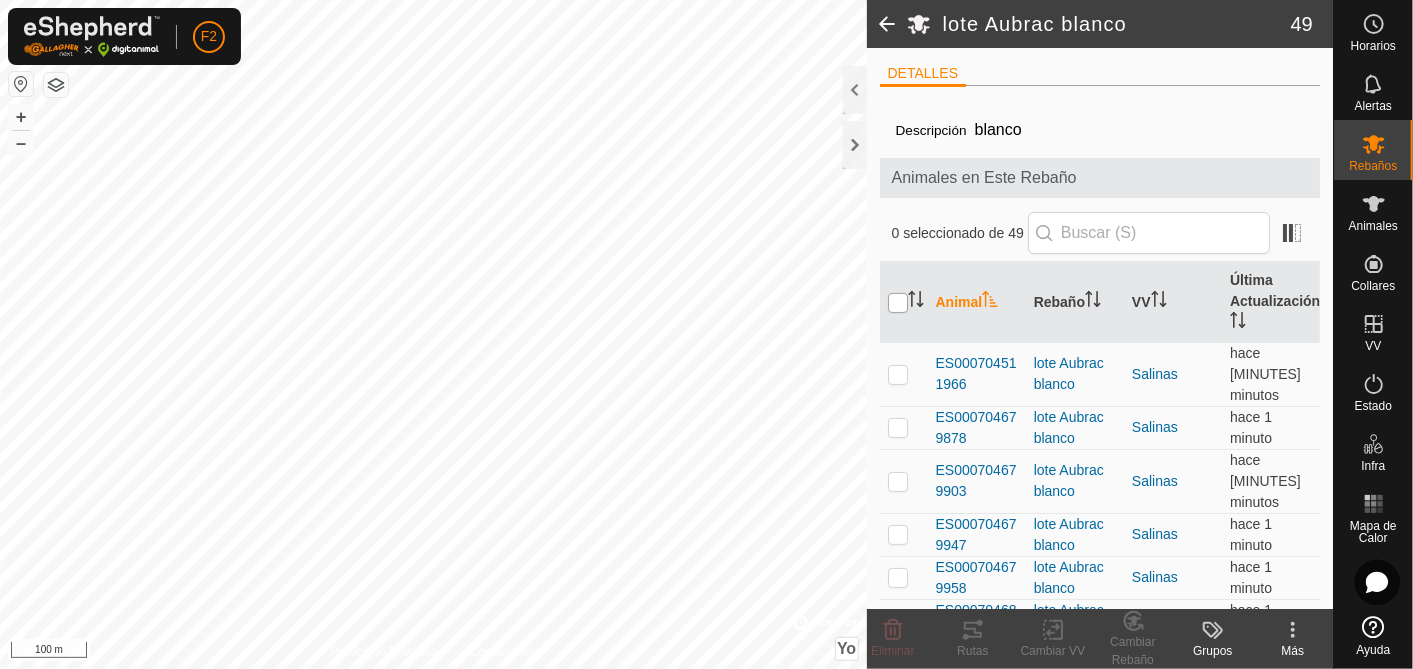 checkbox on "true" 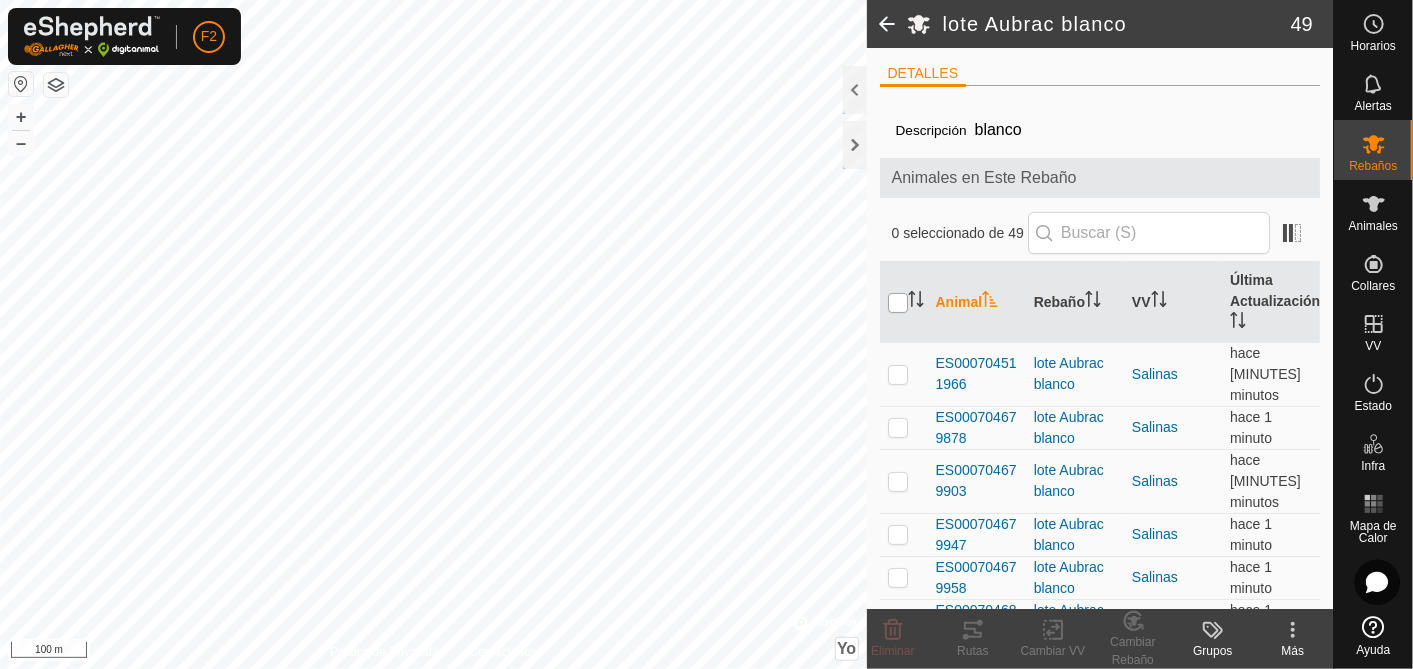 checkbox on "true" 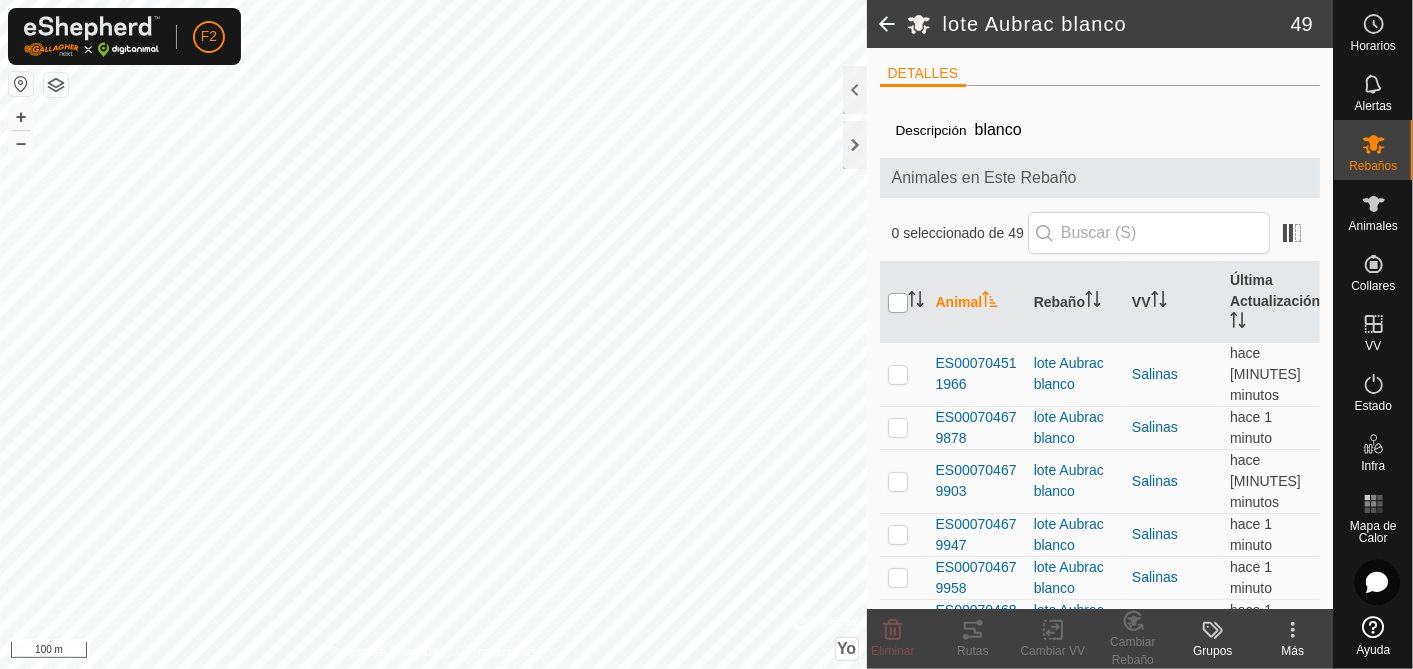 checkbox on "true" 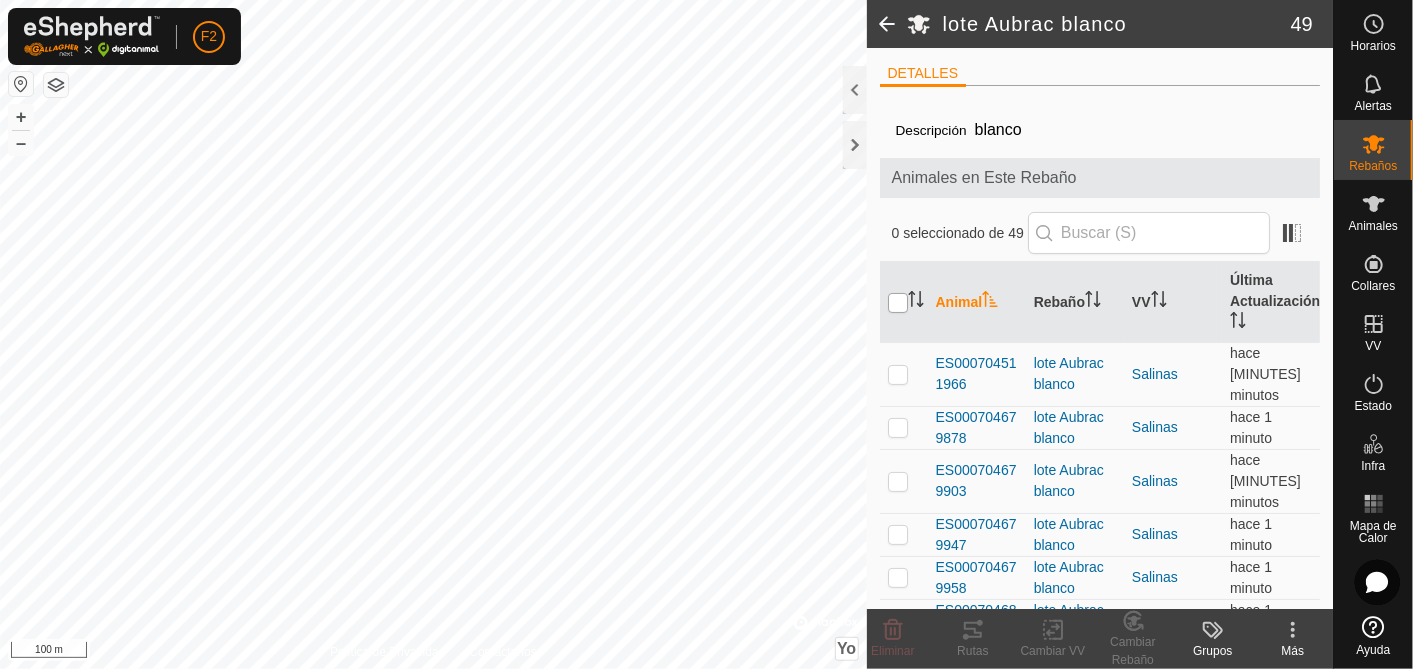 checkbox on "true" 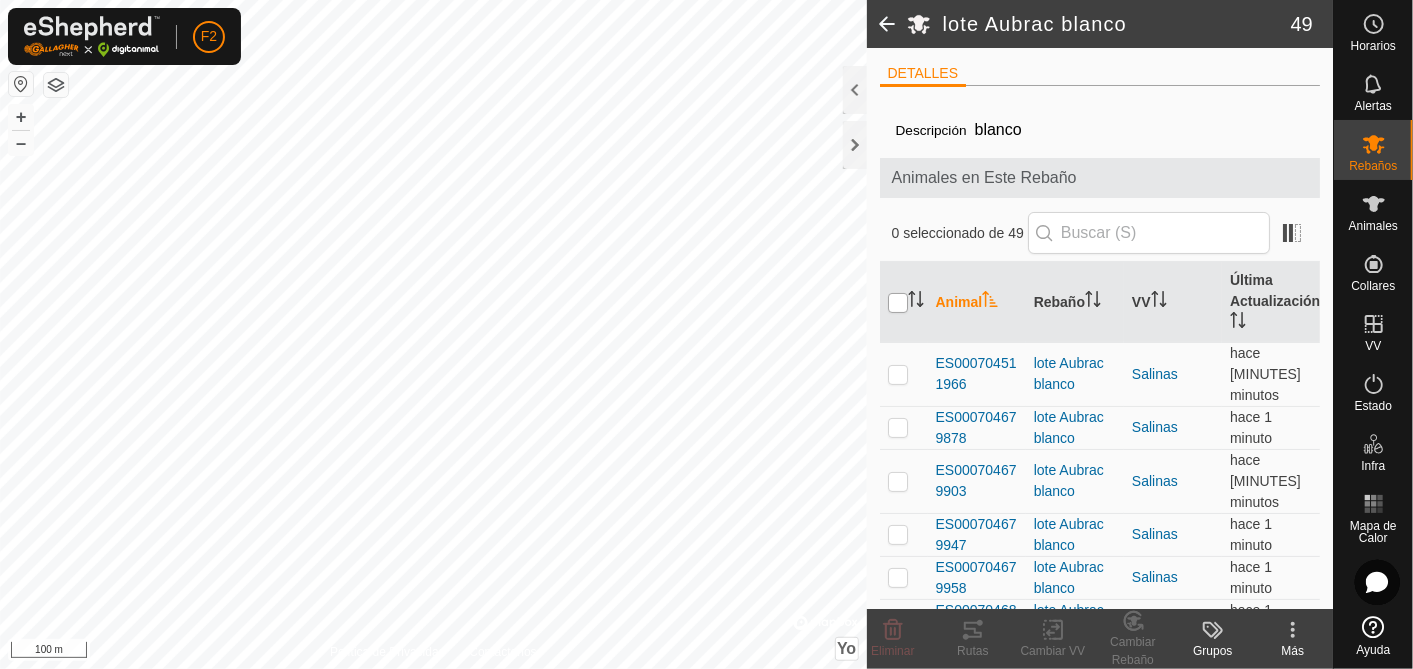 checkbox on "true" 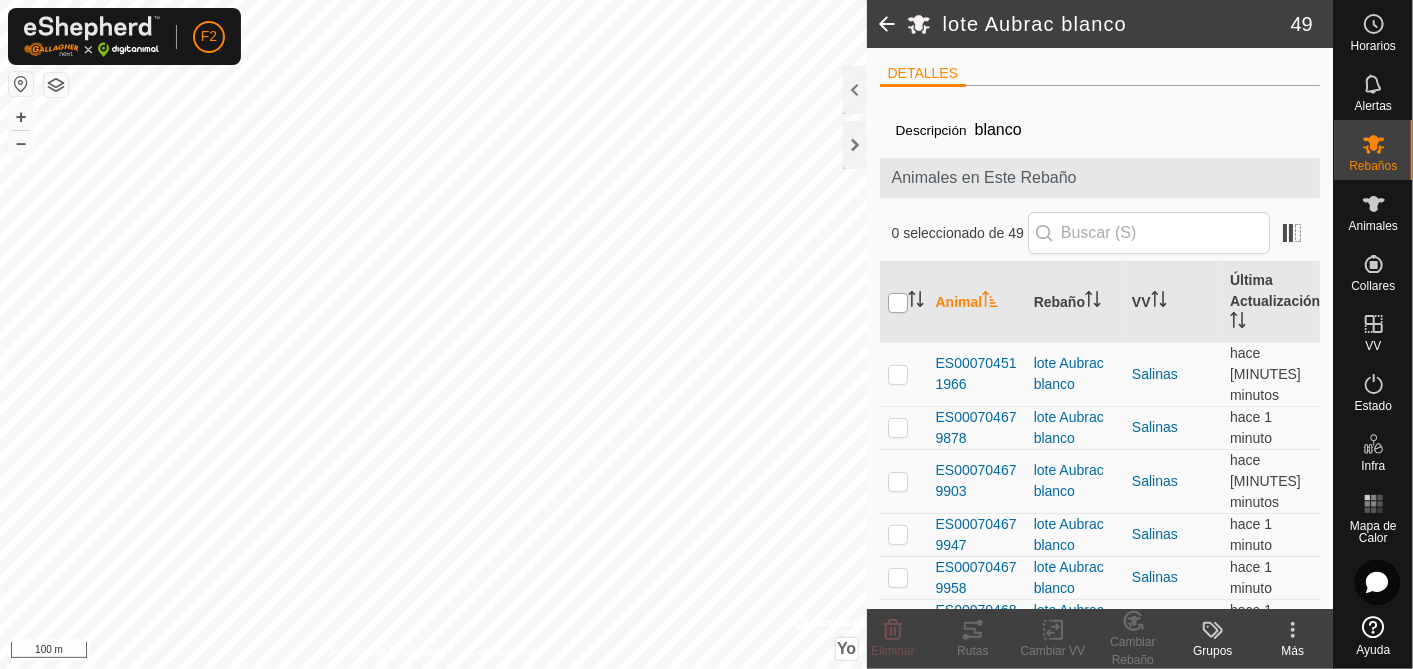 checkbox on "true" 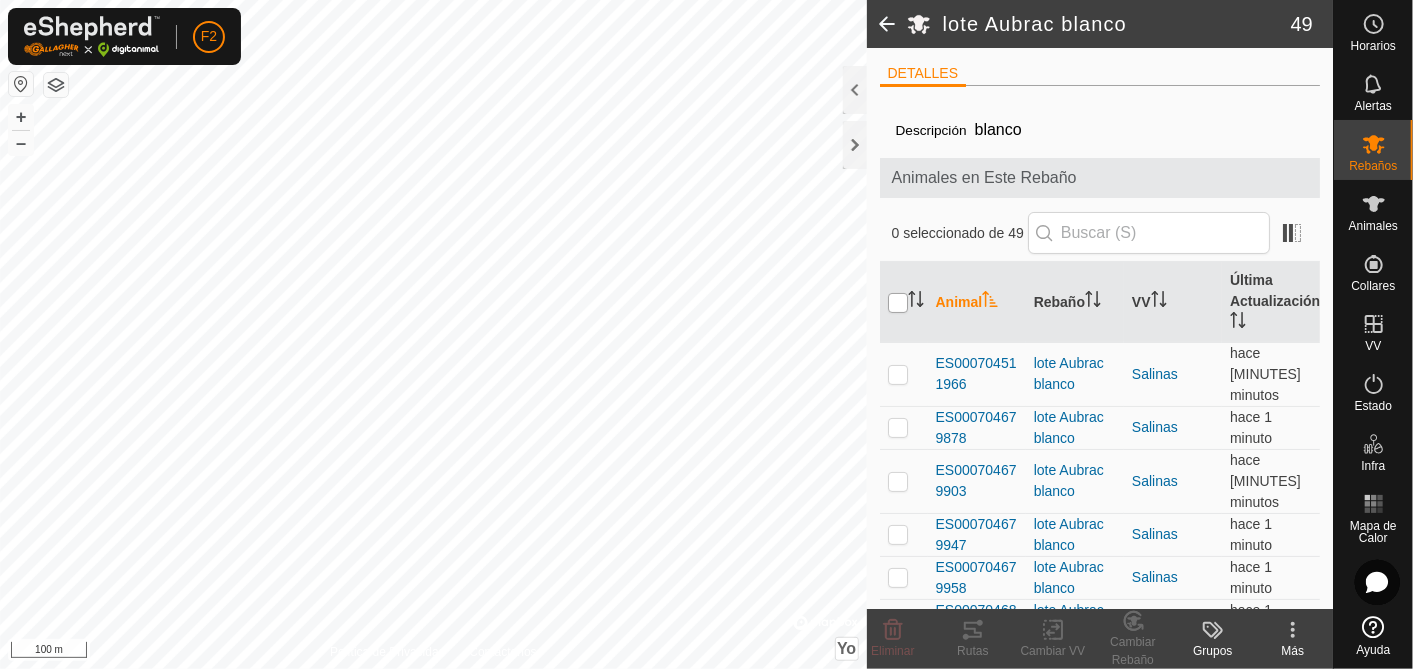 checkbox on "true" 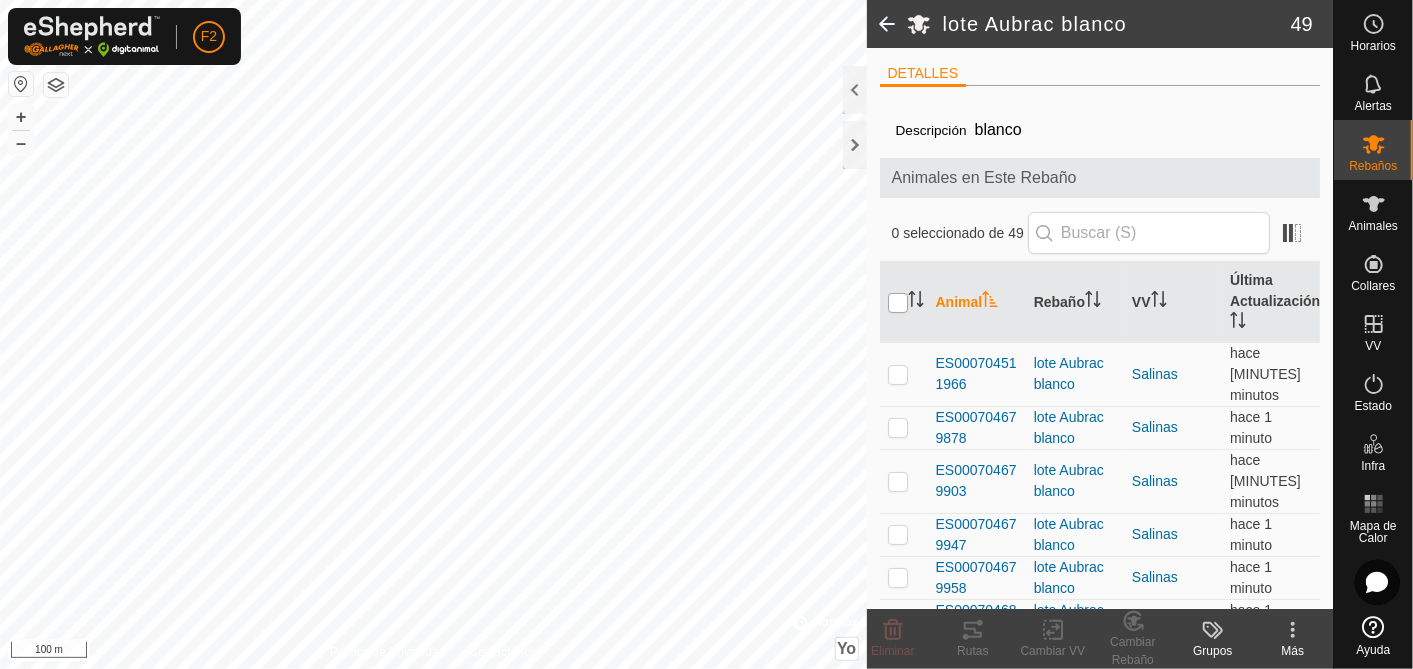 checkbox on "true" 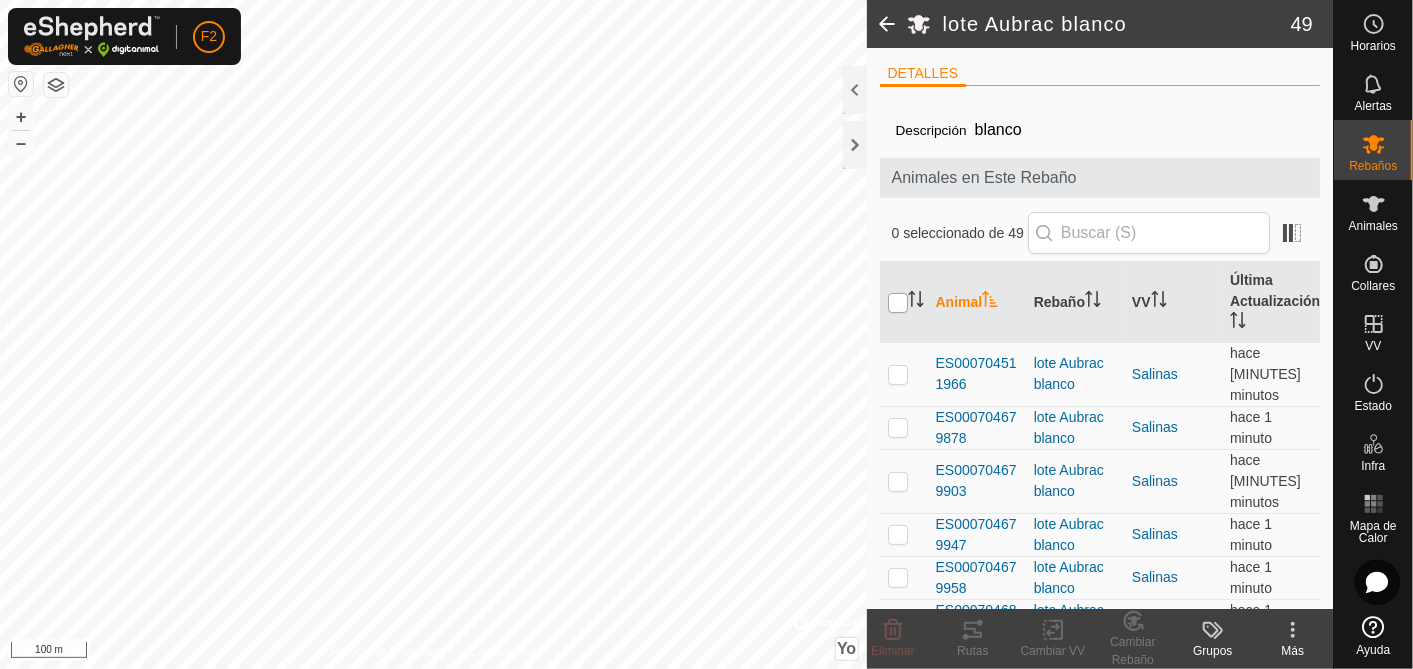checkbox on "true" 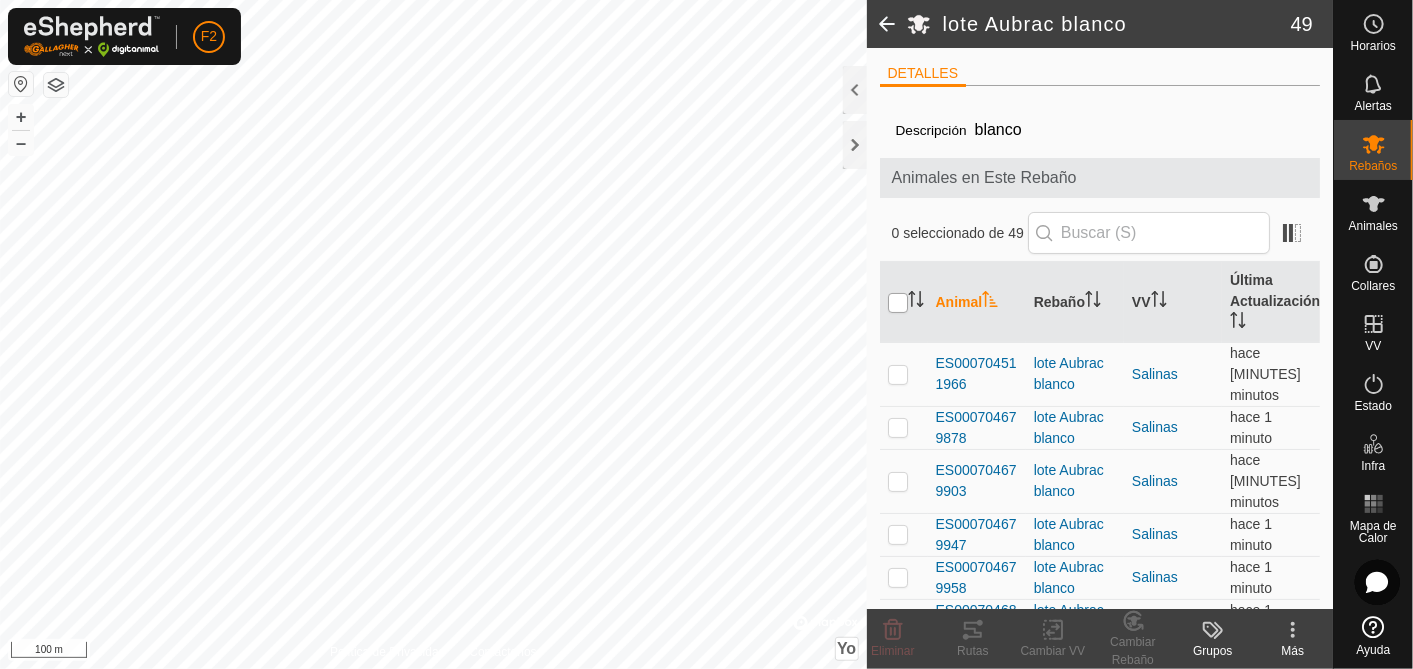 checkbox on "true" 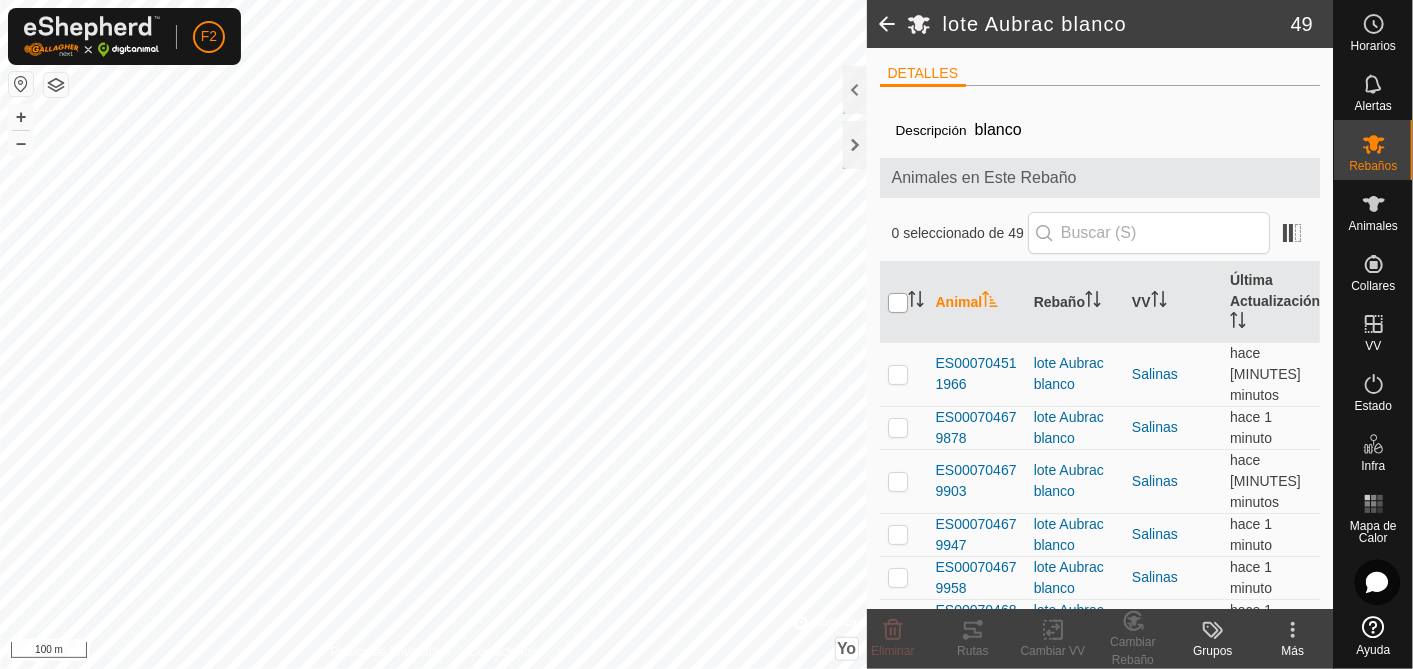 checkbox on "true" 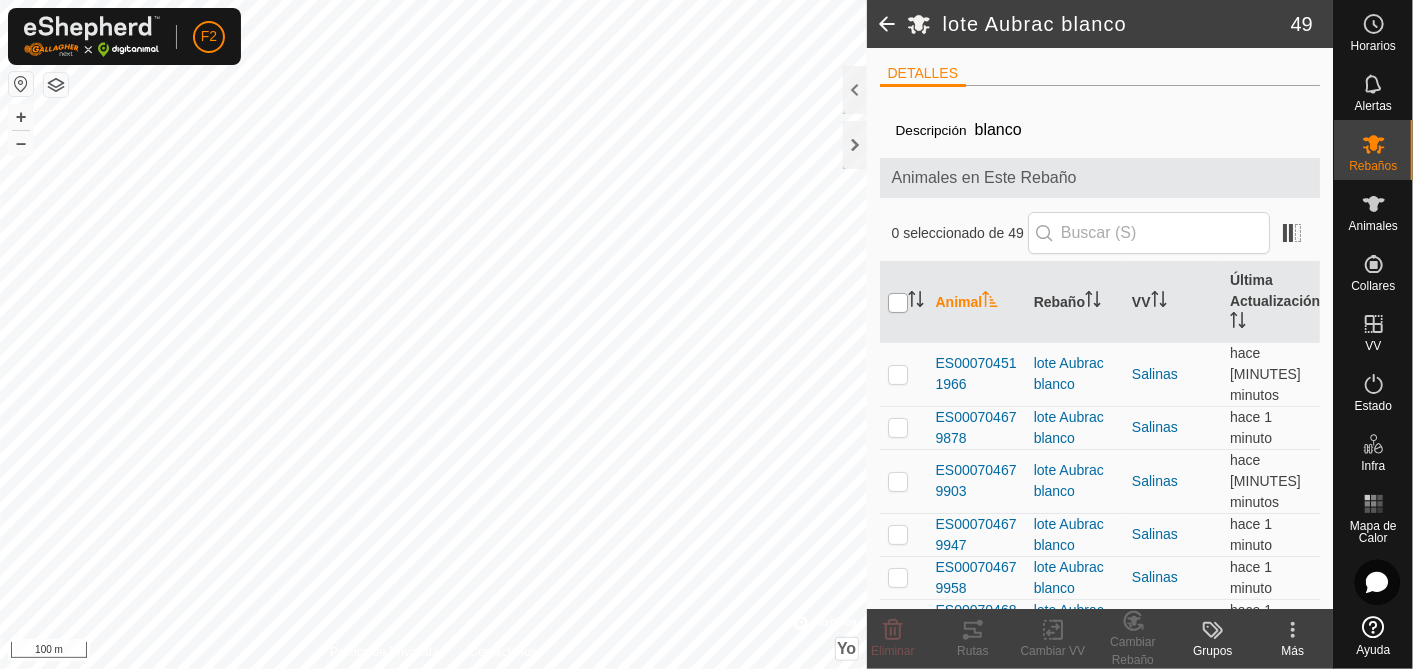 checkbox on "true" 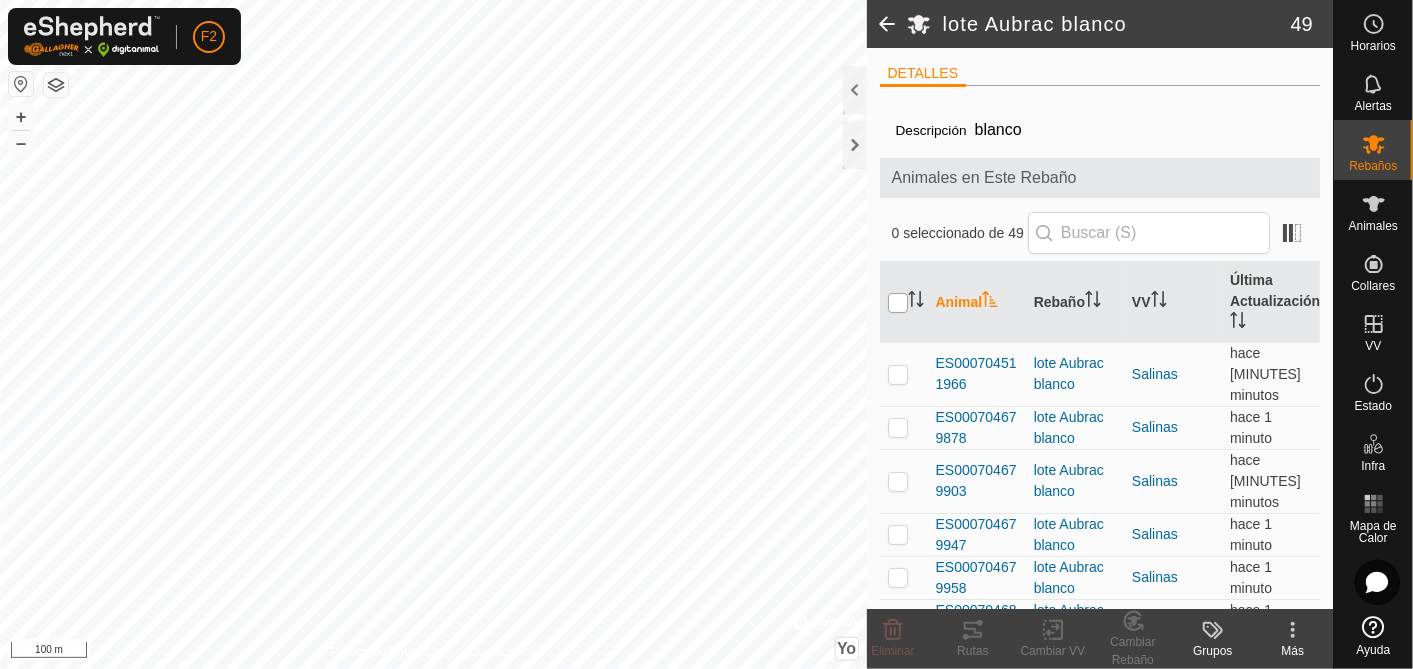 checkbox on "true" 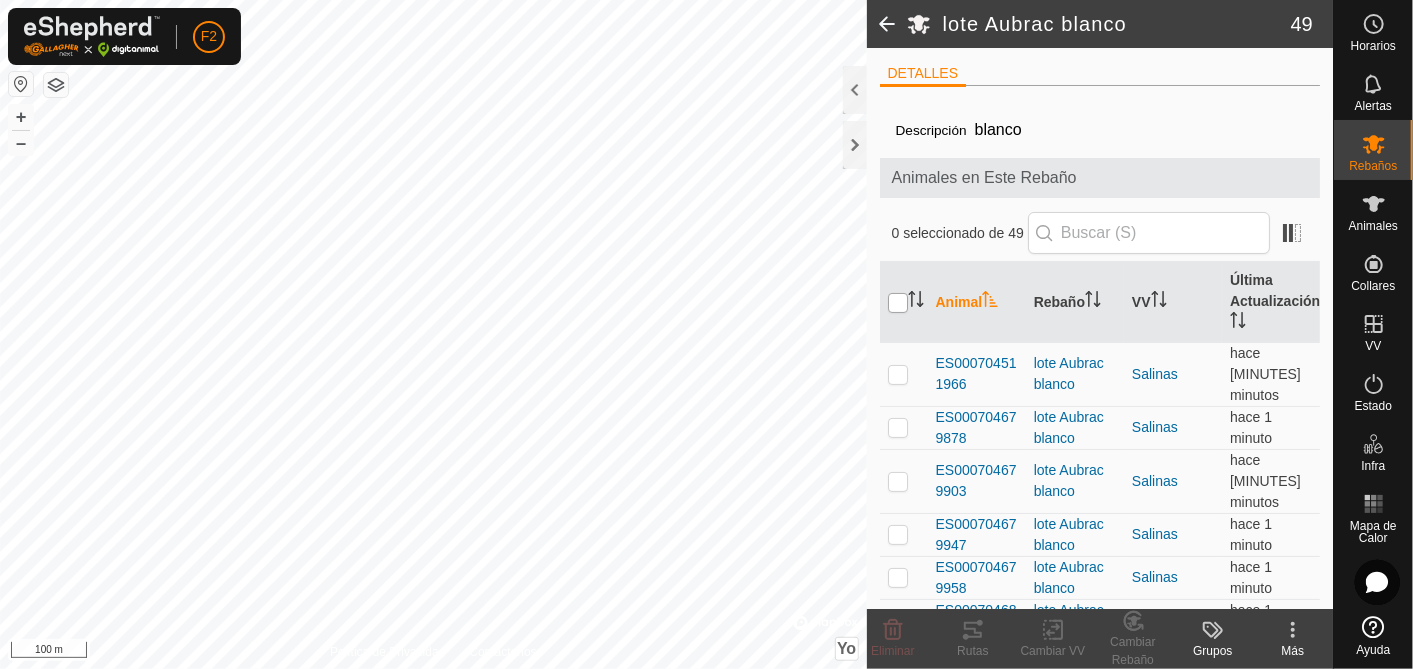 checkbox on "true" 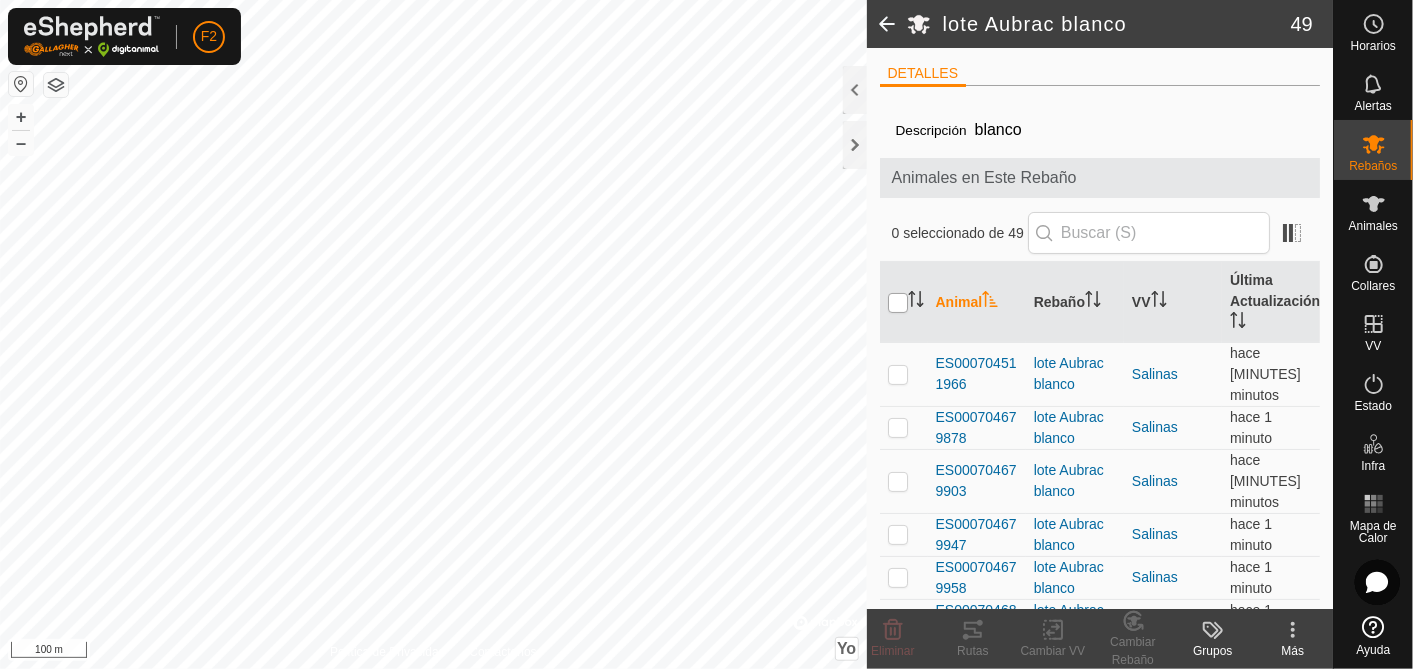 checkbox on "true" 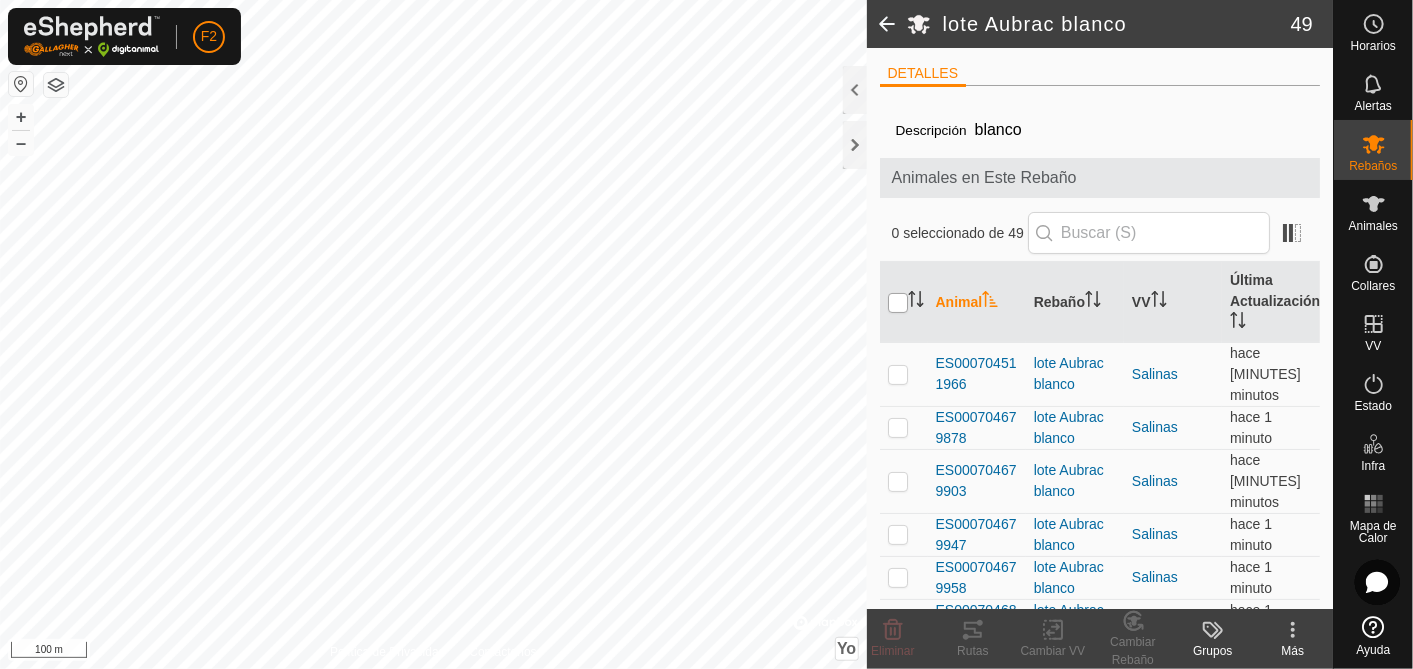 checkbox on "true" 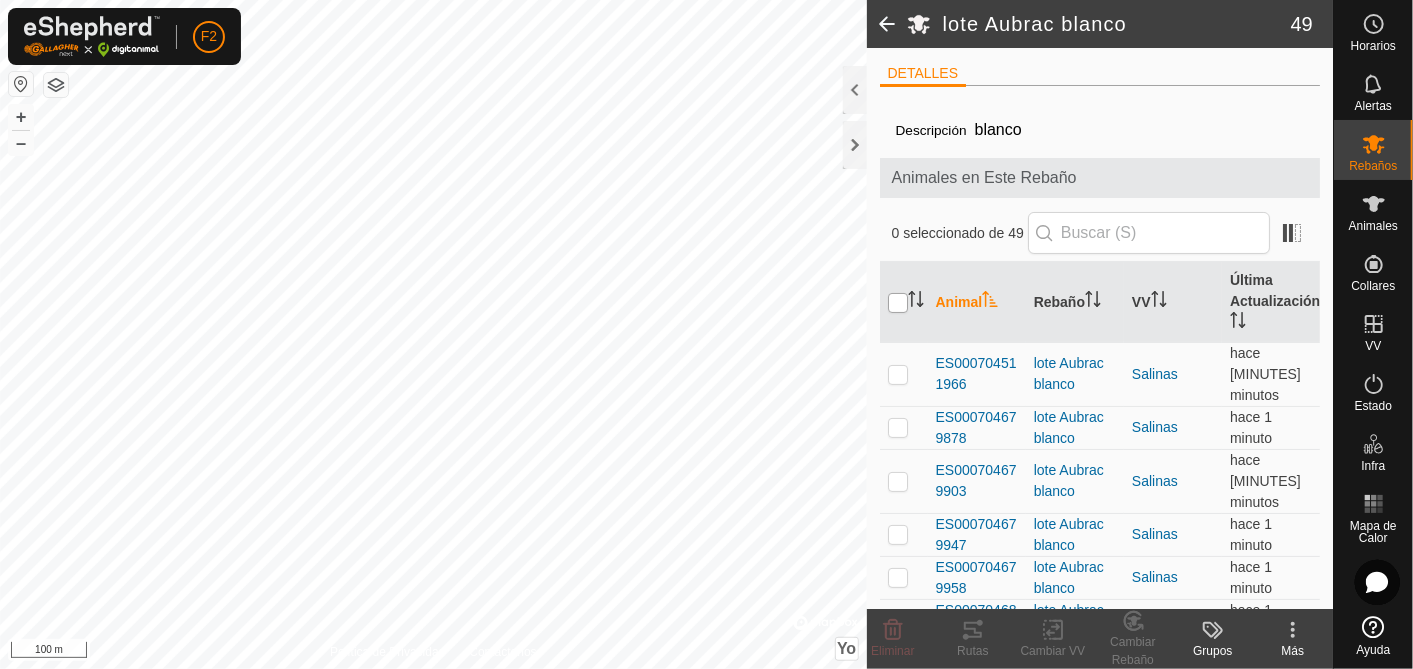 checkbox on "true" 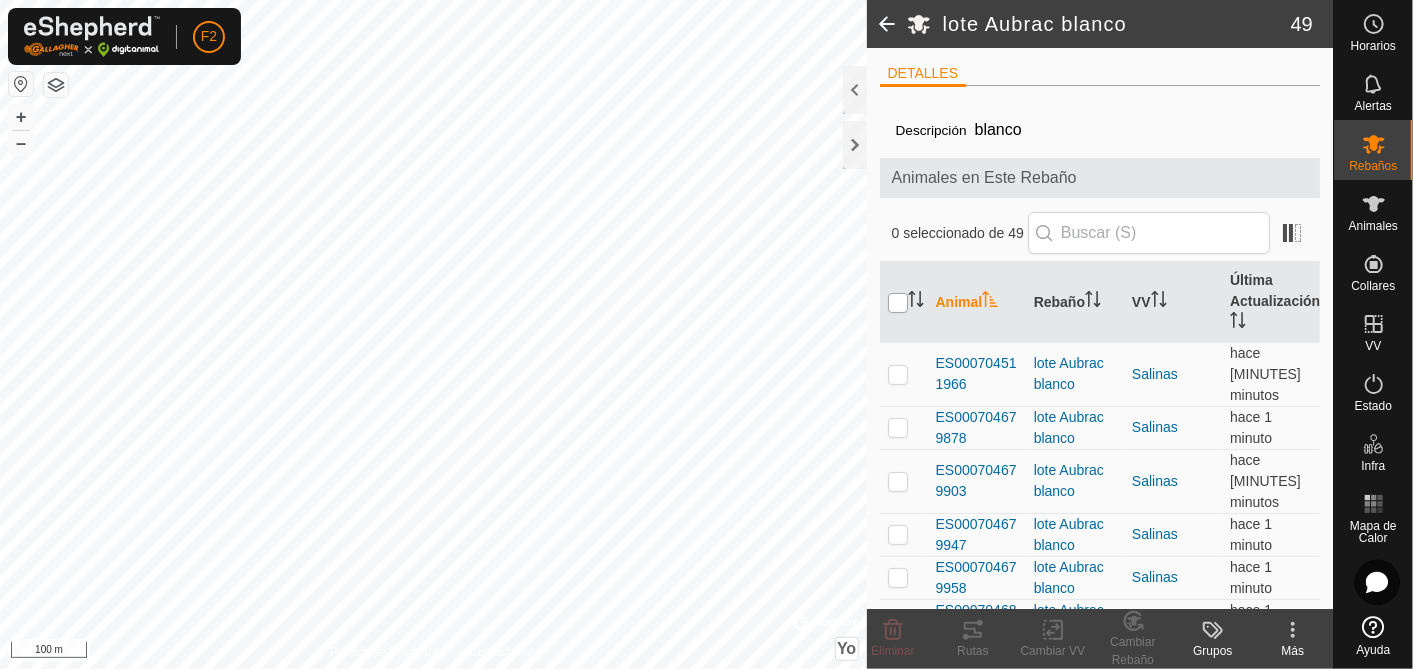 checkbox on "true" 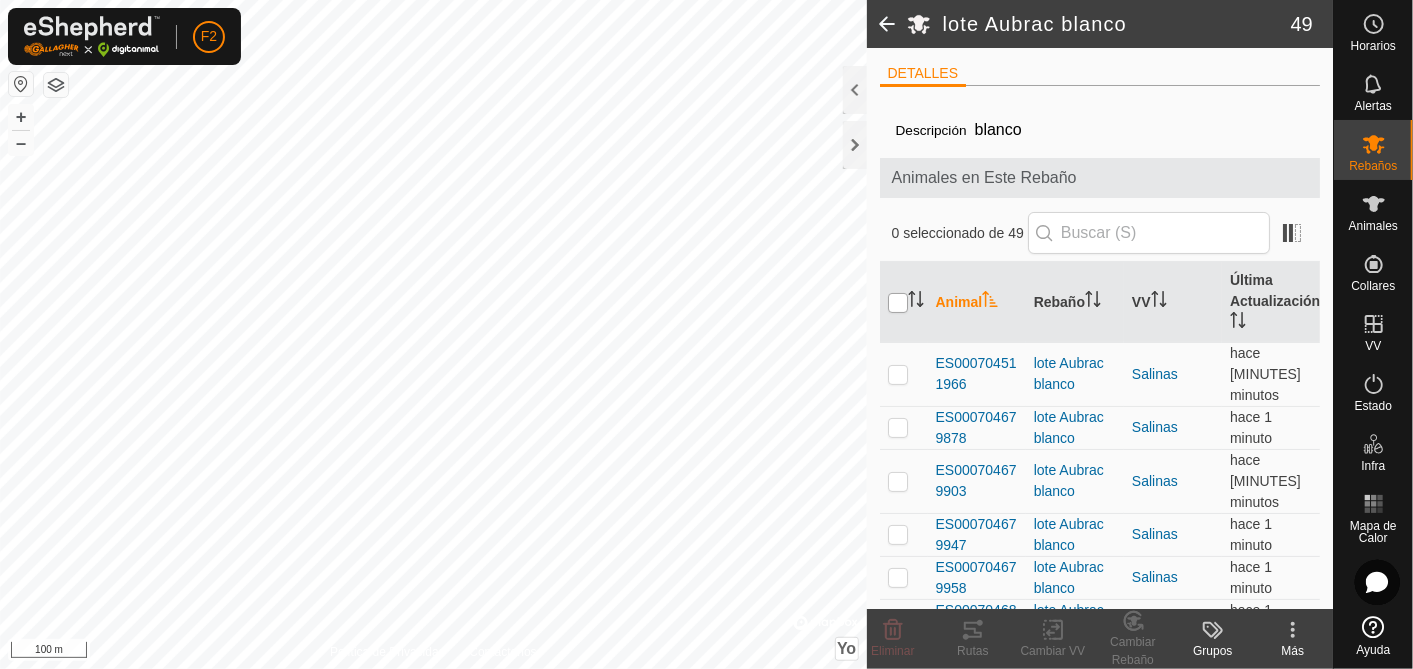 checkbox on "true" 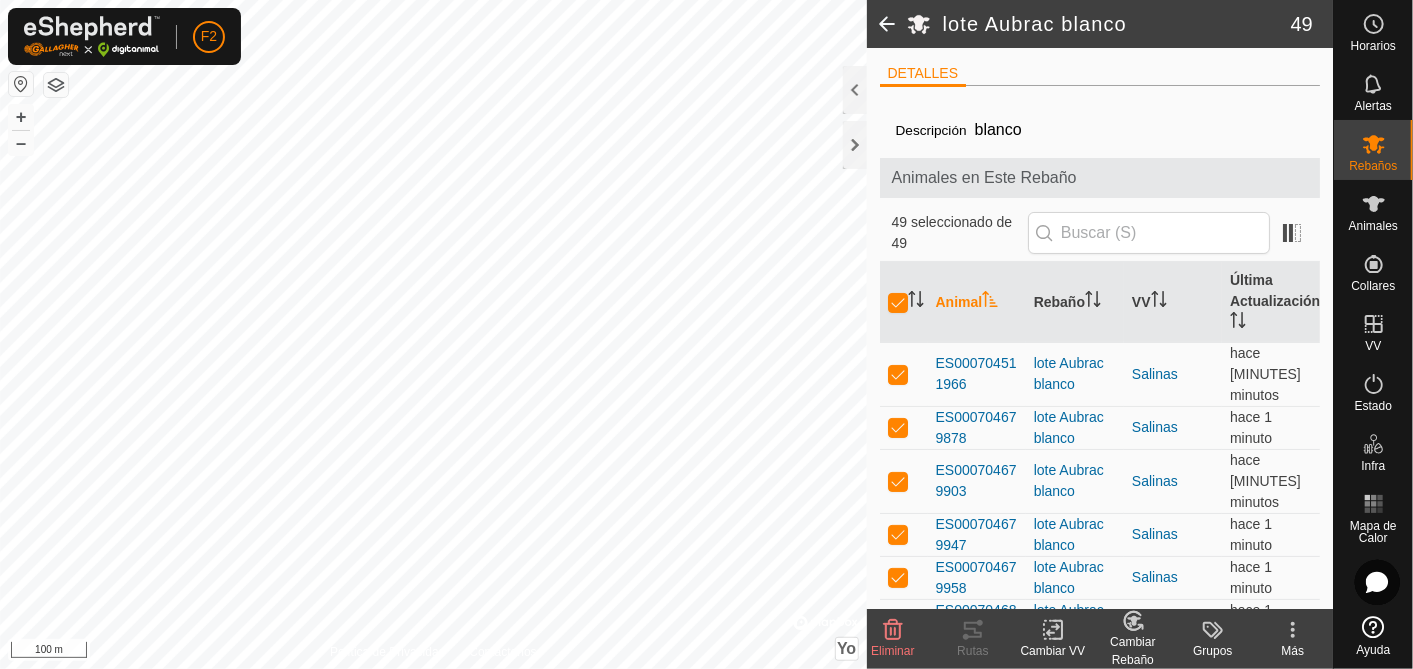 click 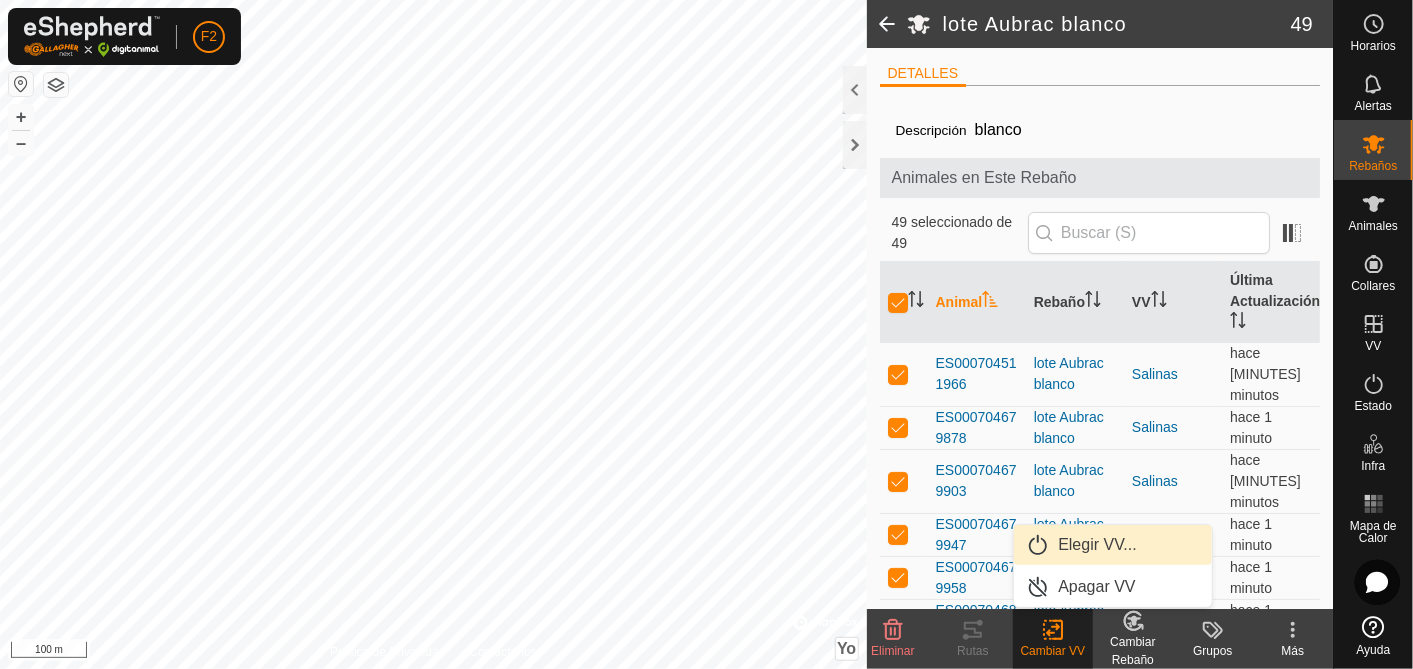 click on "Elegir VV..." at bounding box center (1113, 545) 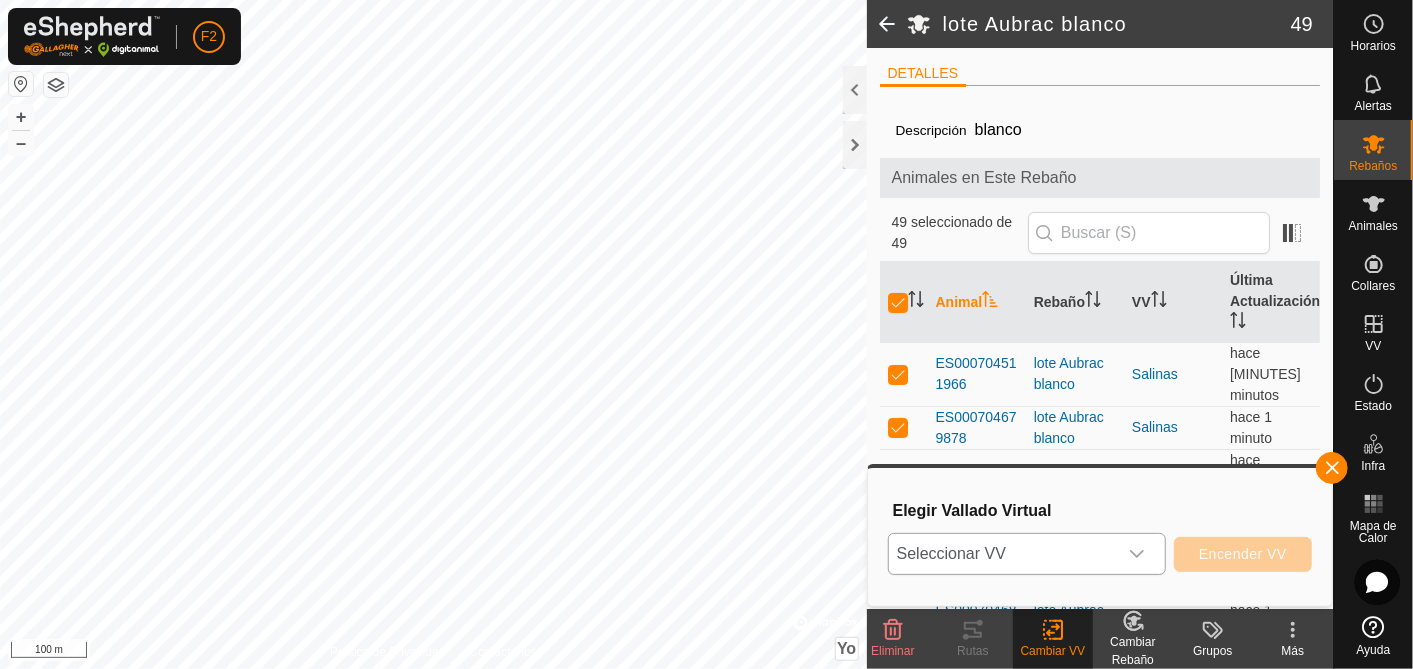 click 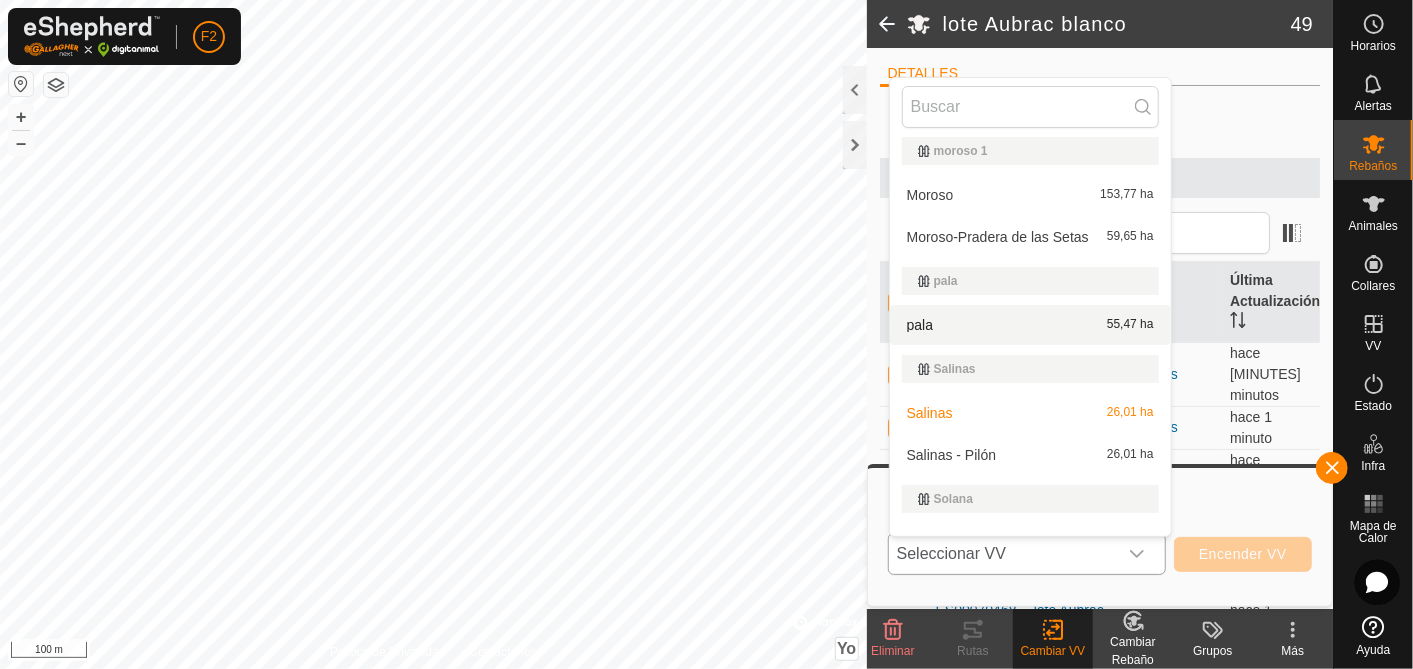 scroll, scrollTop: 444, scrollLeft: 0, axis: vertical 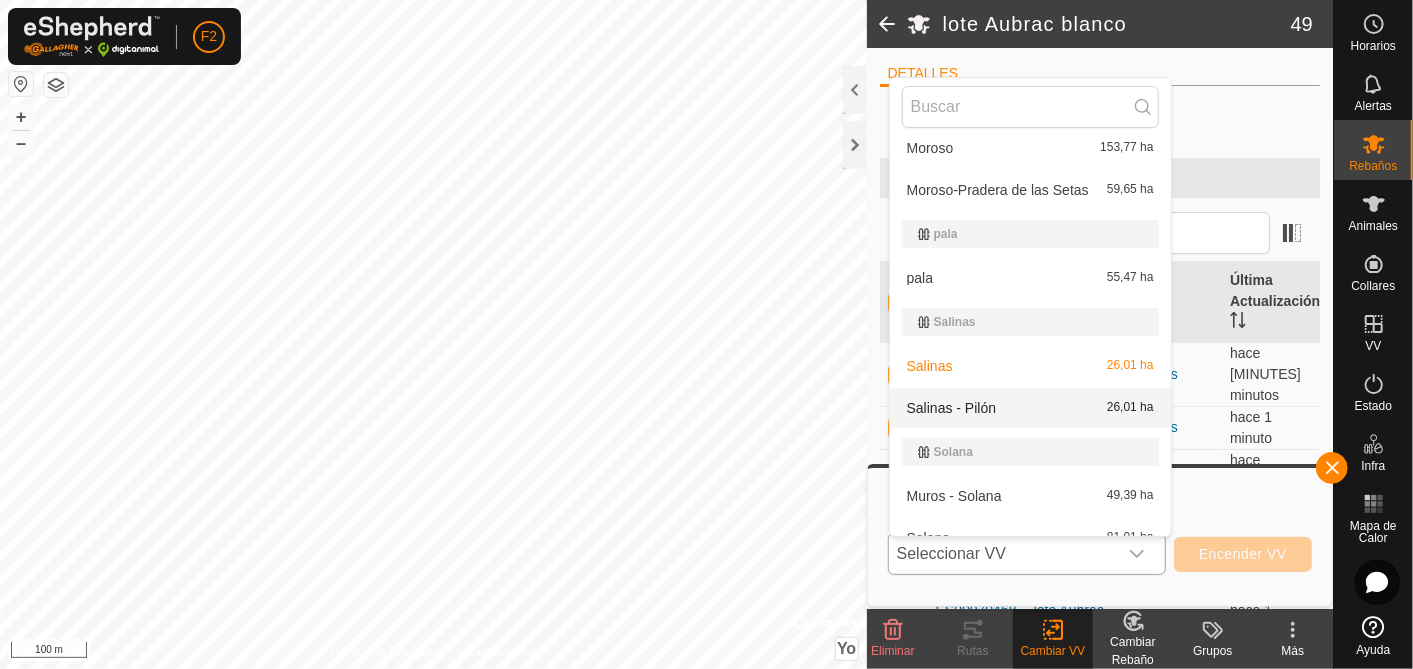 click on "Salinas - Pilón  26,01 ha" at bounding box center (1030, 408) 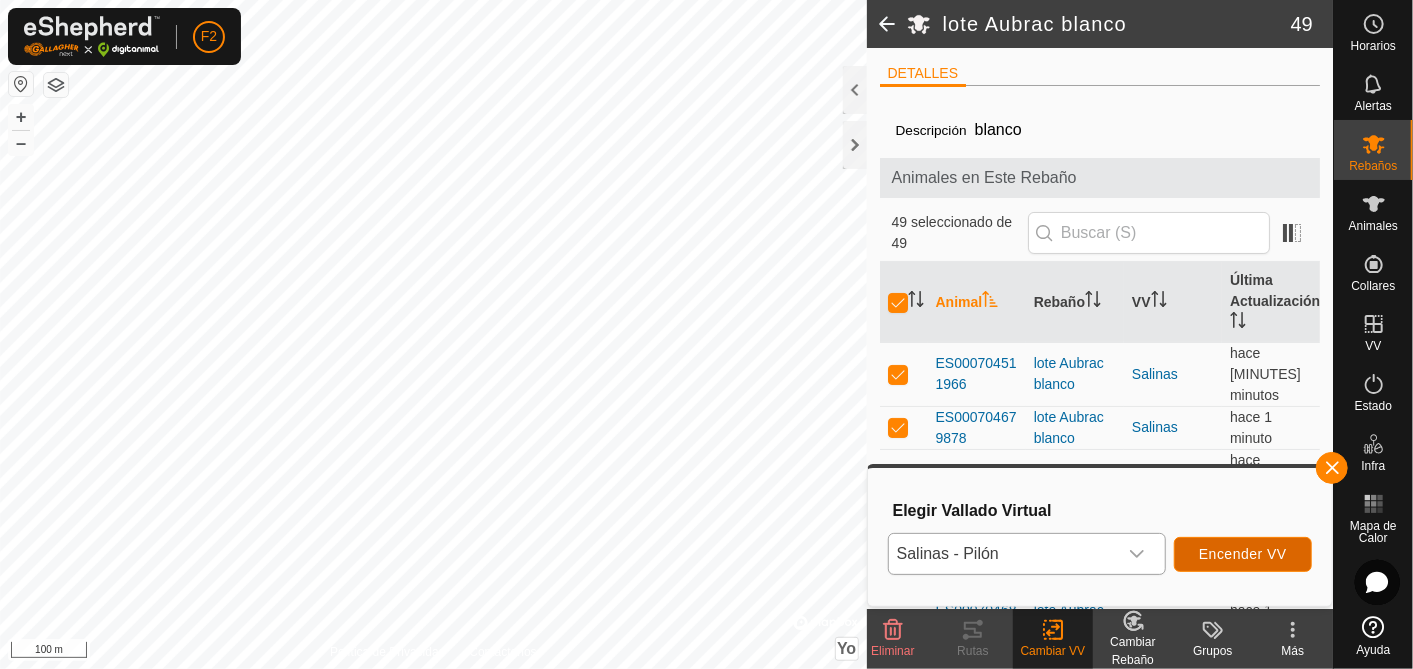 click on "Encender VV" at bounding box center [1243, 554] 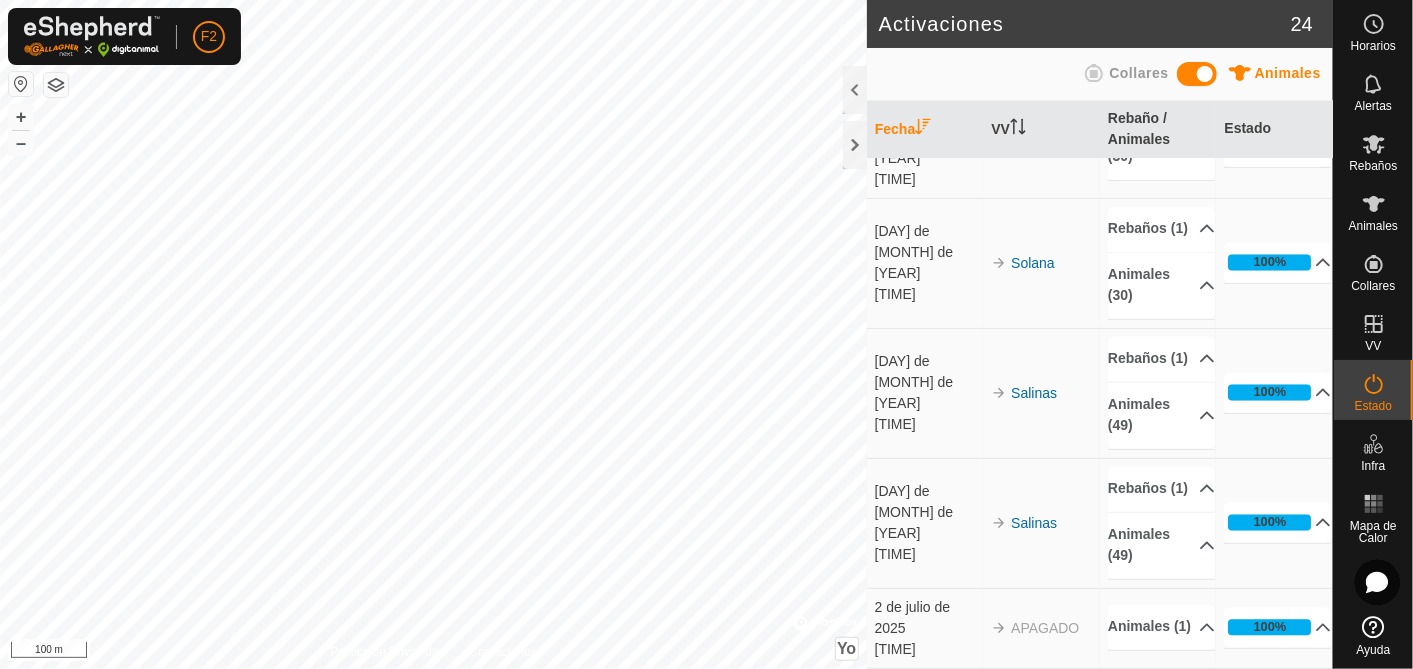 scroll, scrollTop: 2333, scrollLeft: 0, axis: vertical 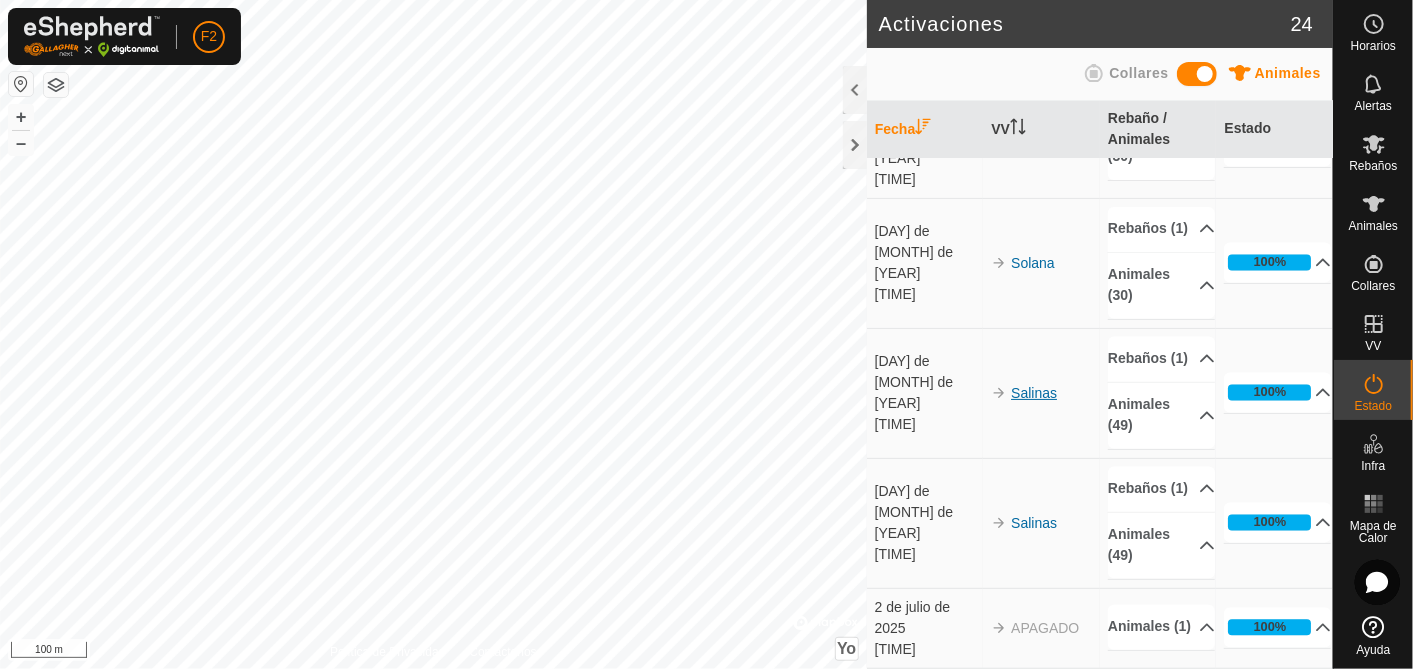 click on "Salinas" at bounding box center (1034, 393) 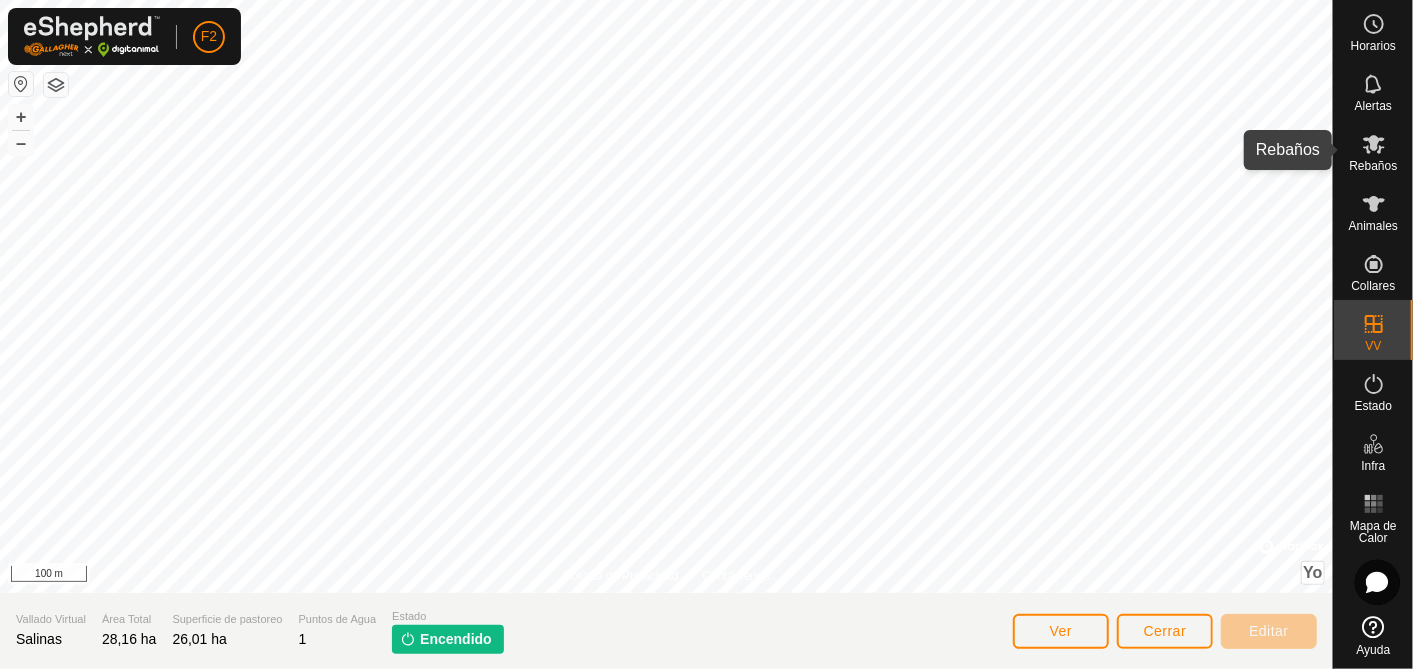 click 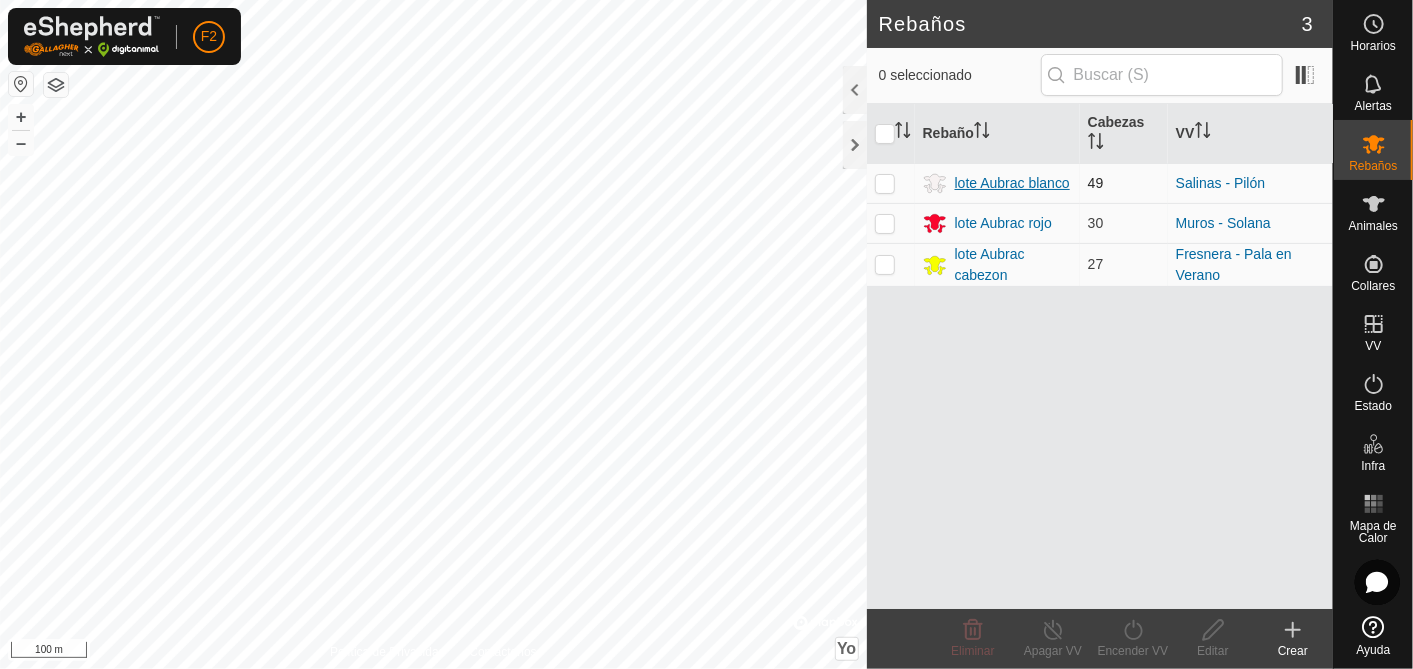 click on "lote Aubrac blanco" at bounding box center [1012, 183] 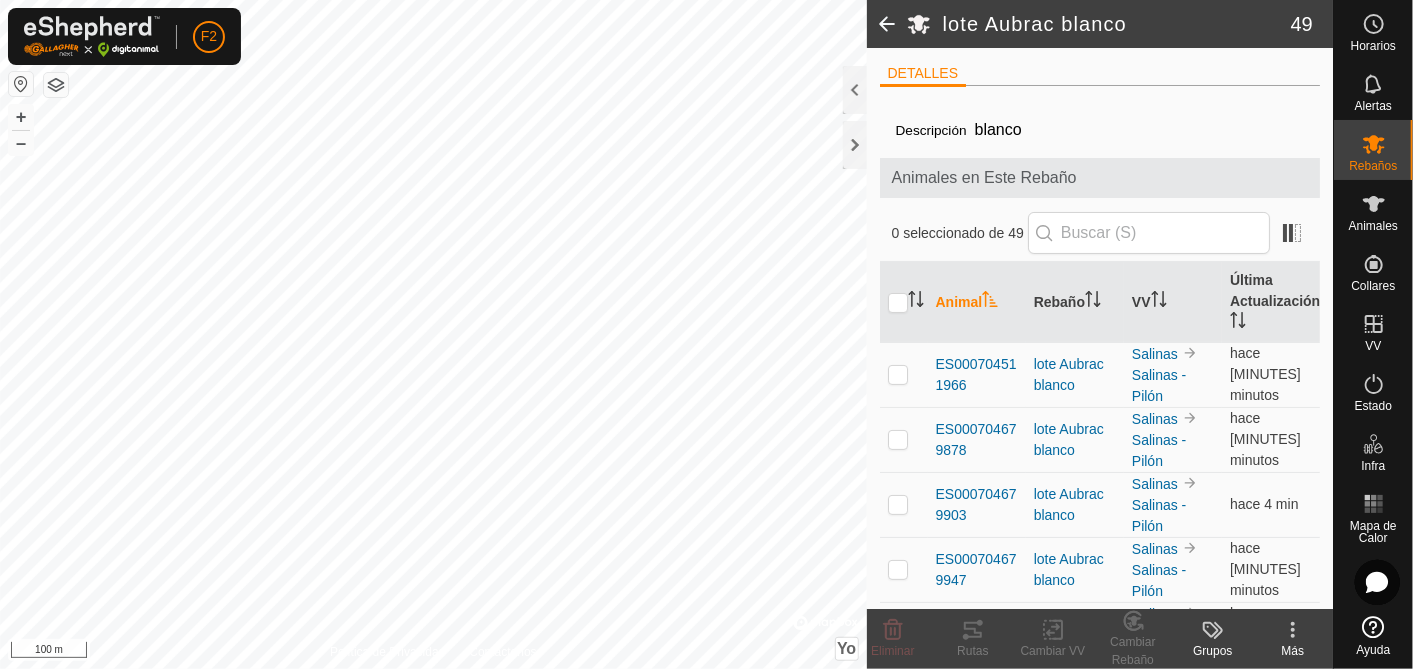 click at bounding box center [898, 303] 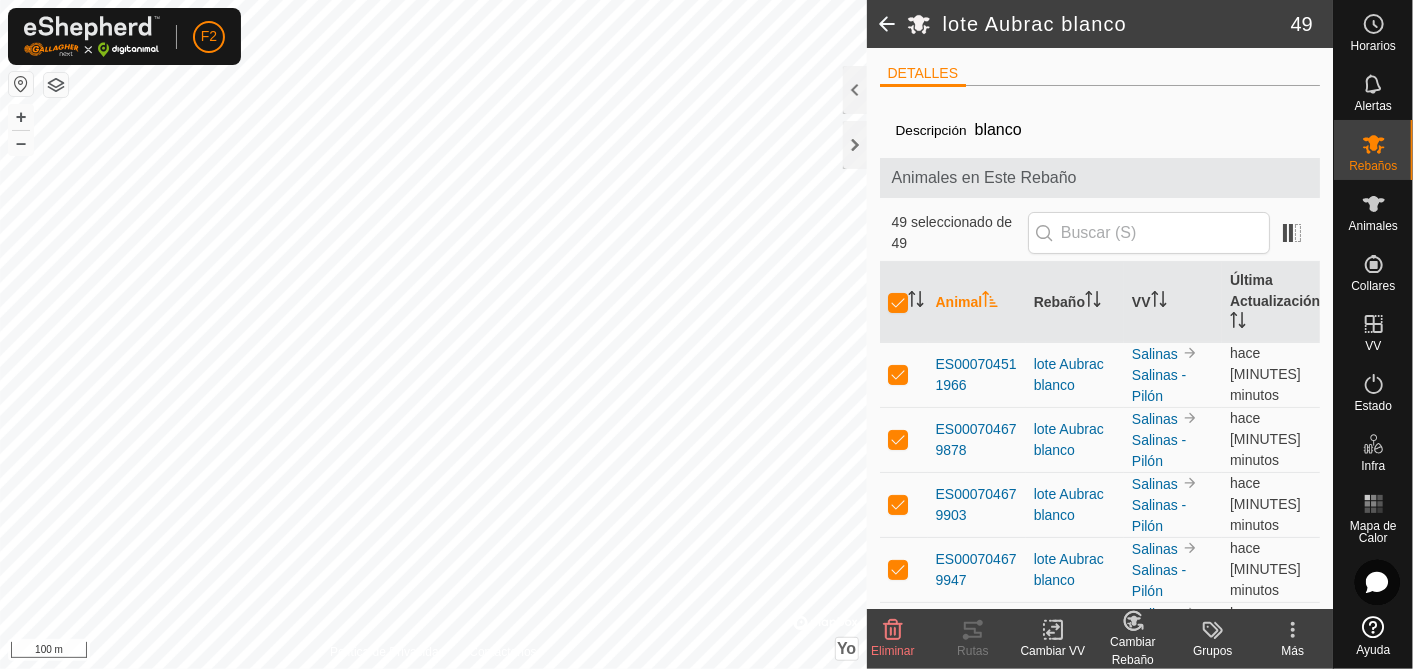 checkbox on "true" 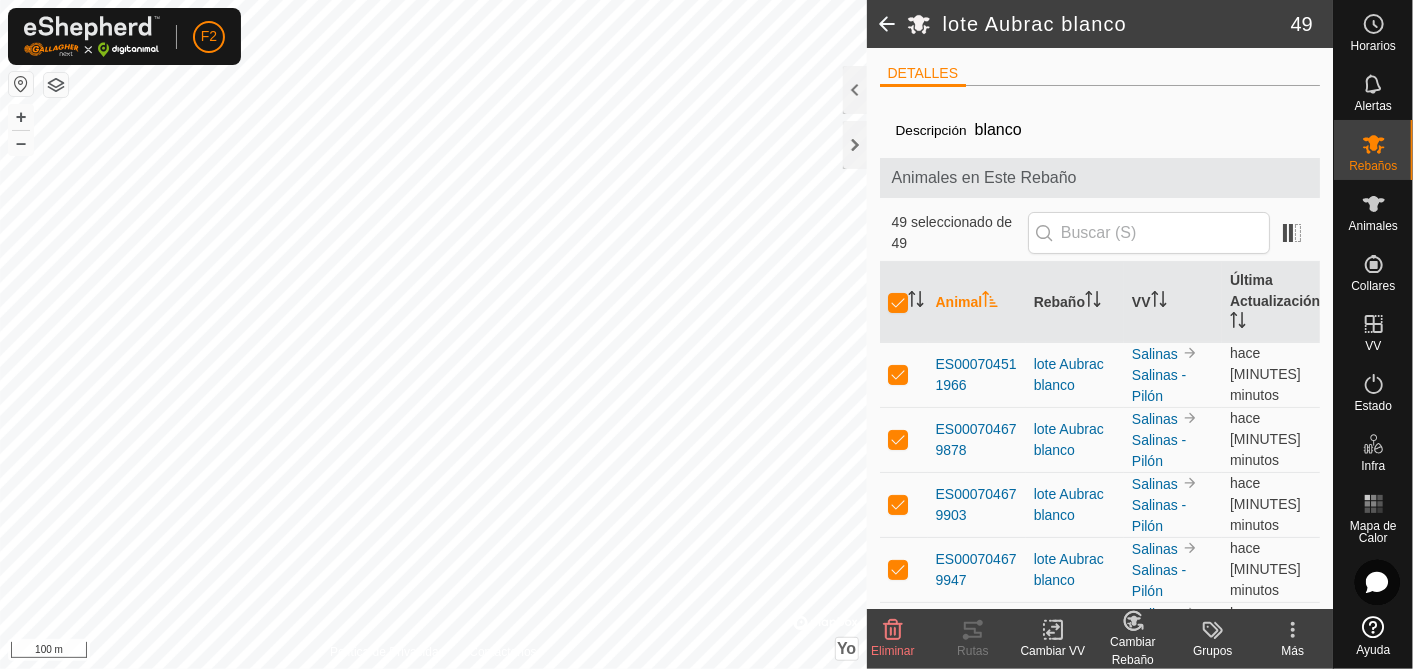 checkbox on "true" 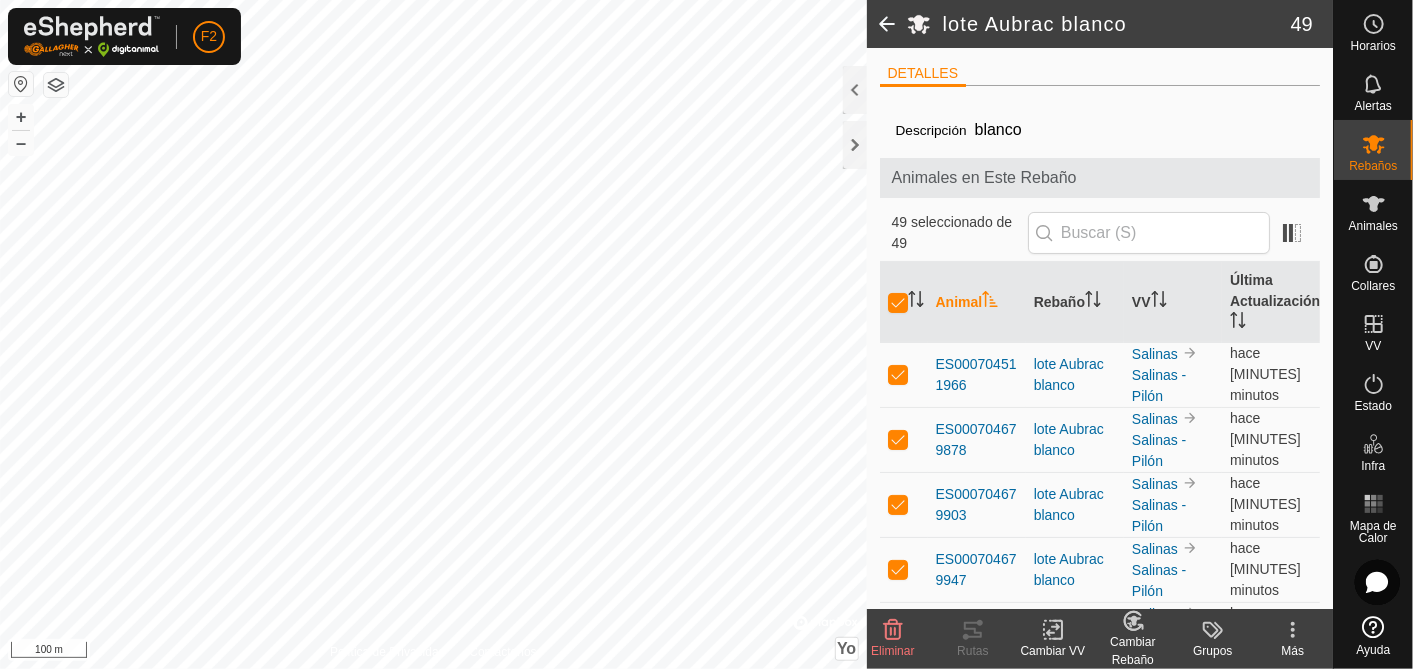 checkbox on "true" 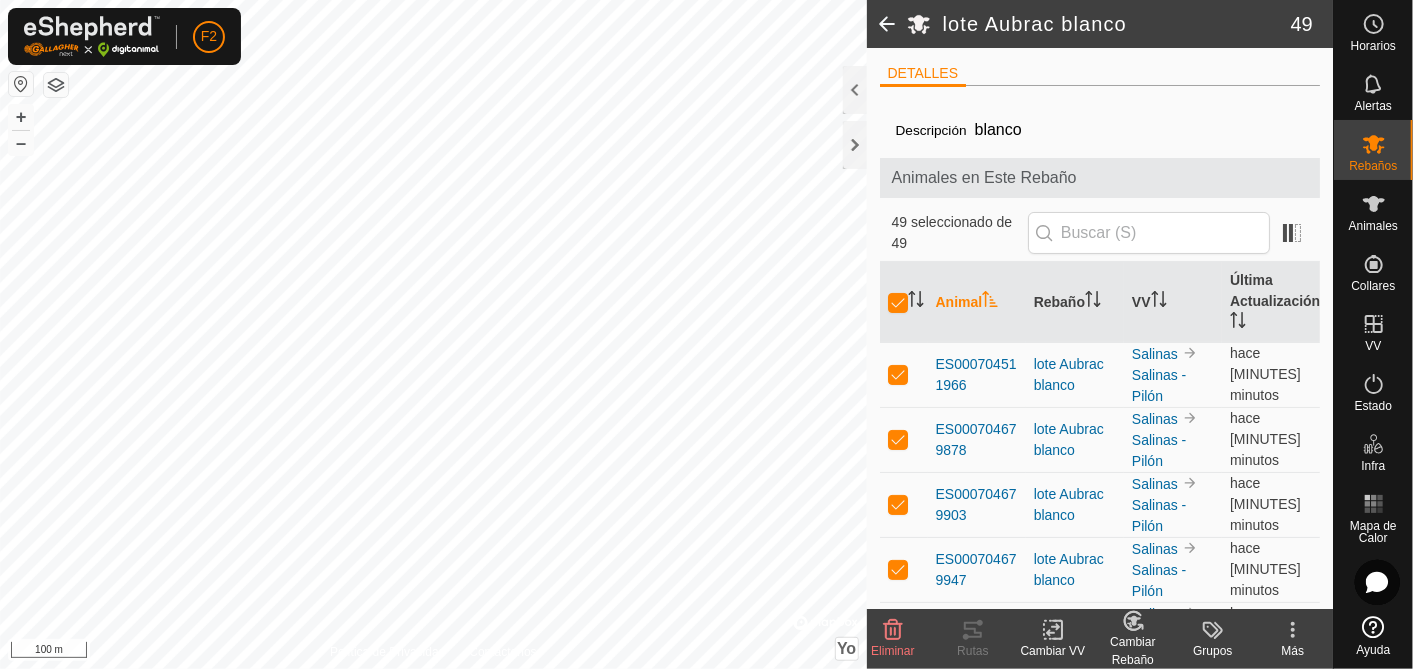 checkbox on "true" 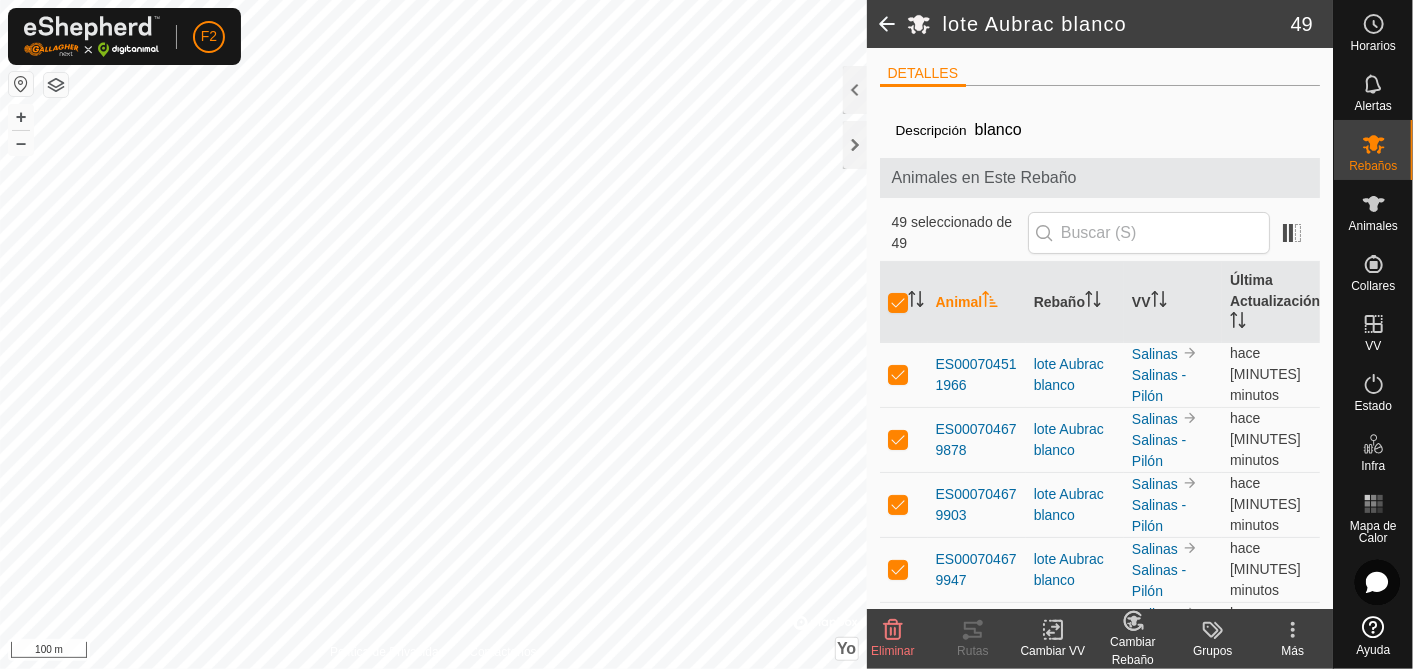 checkbox on "true" 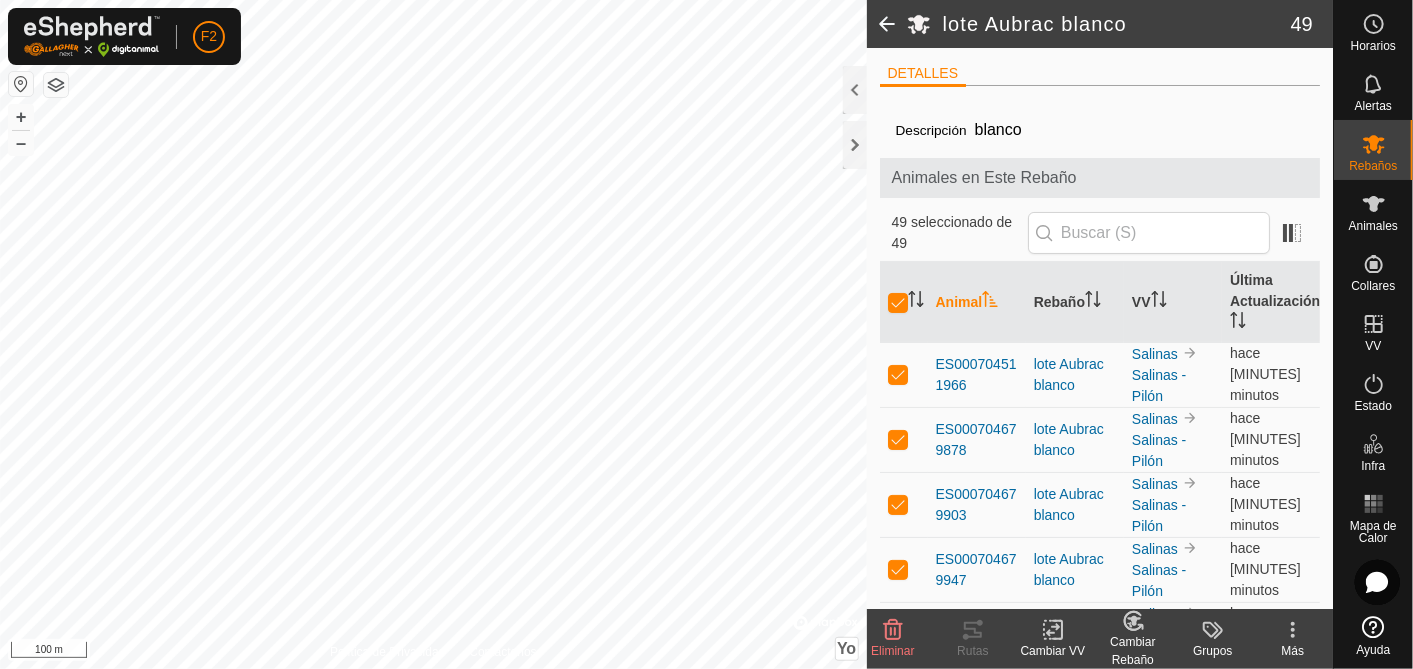 checkbox on "true" 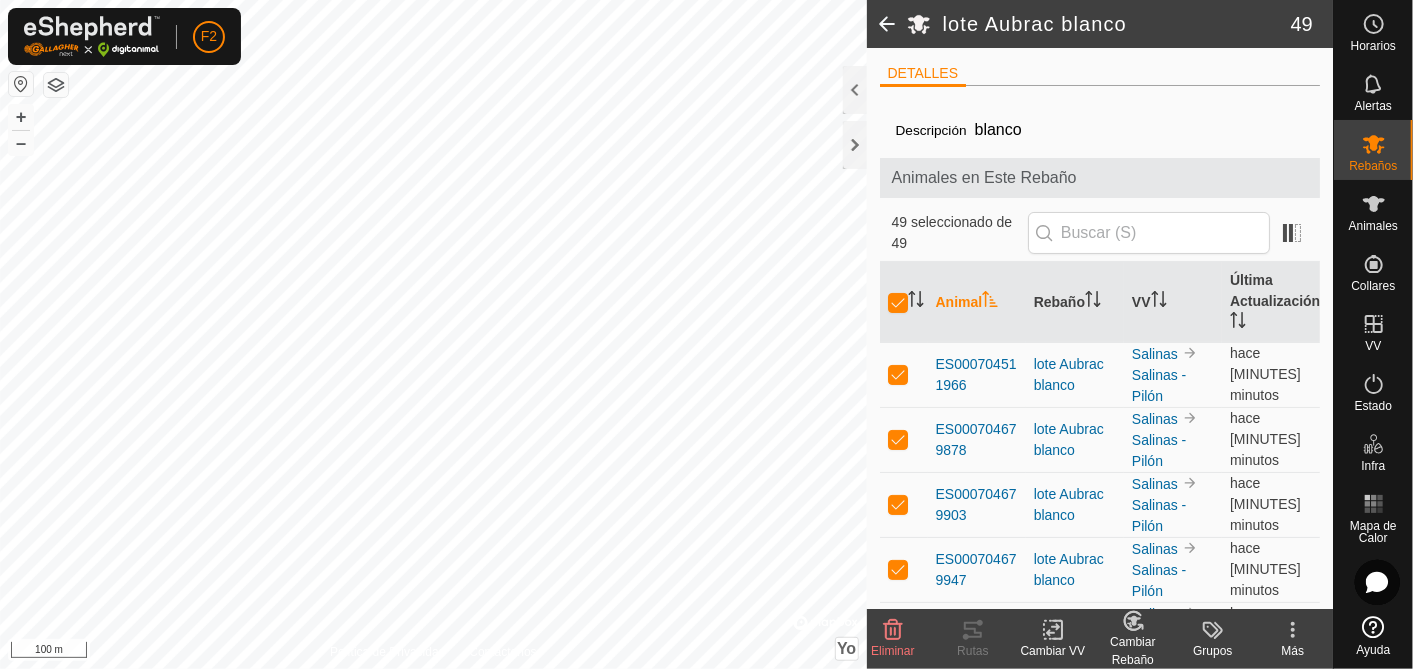 checkbox on "true" 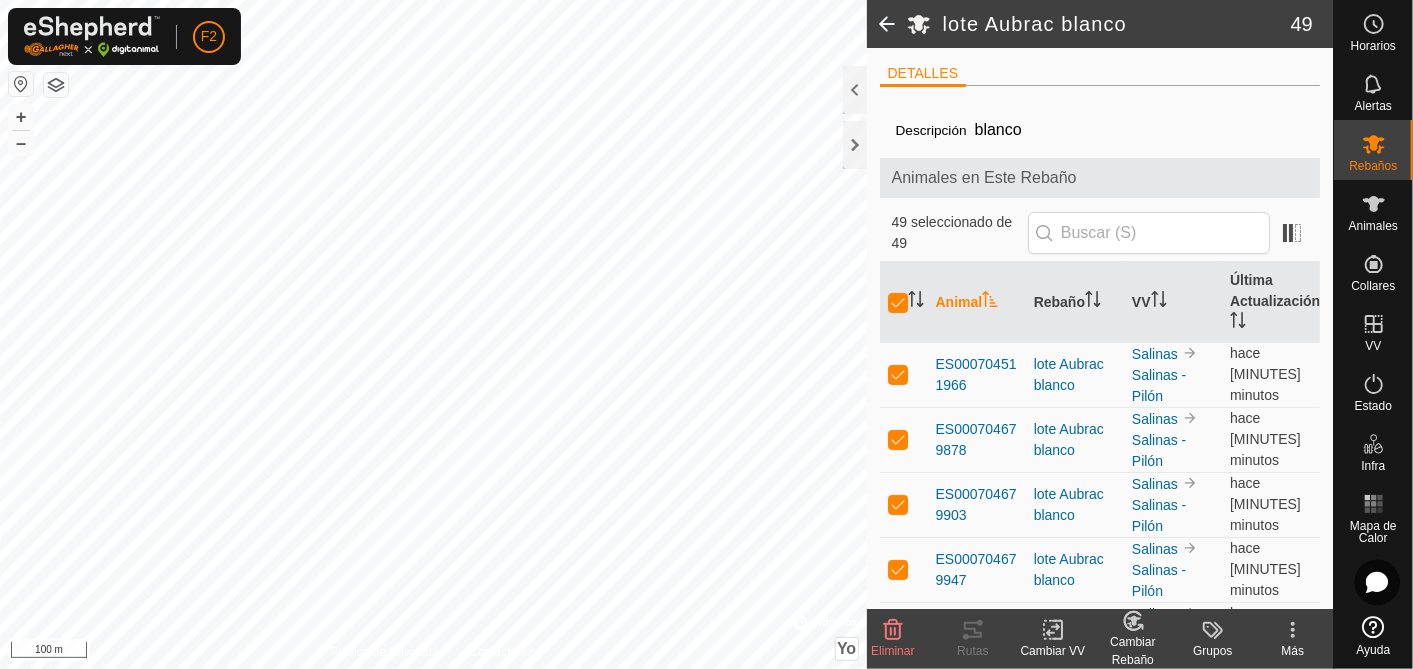 checkbox on "true" 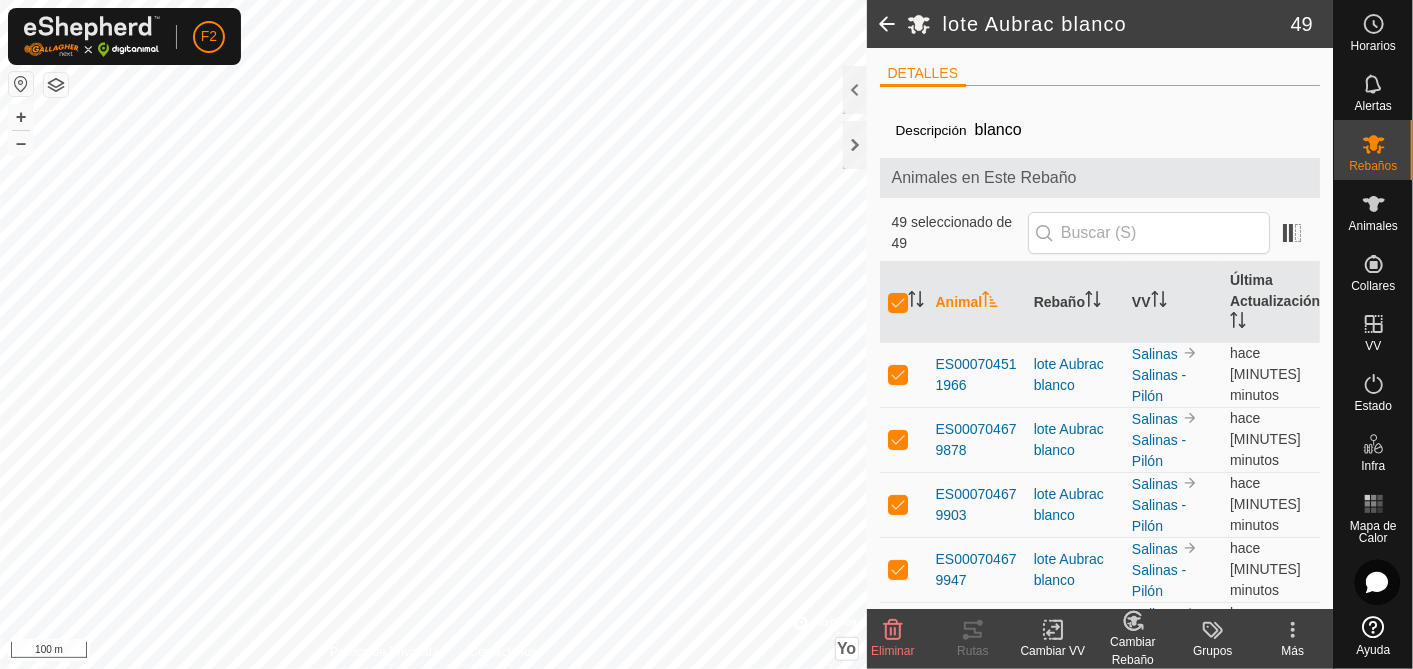 checkbox on "true" 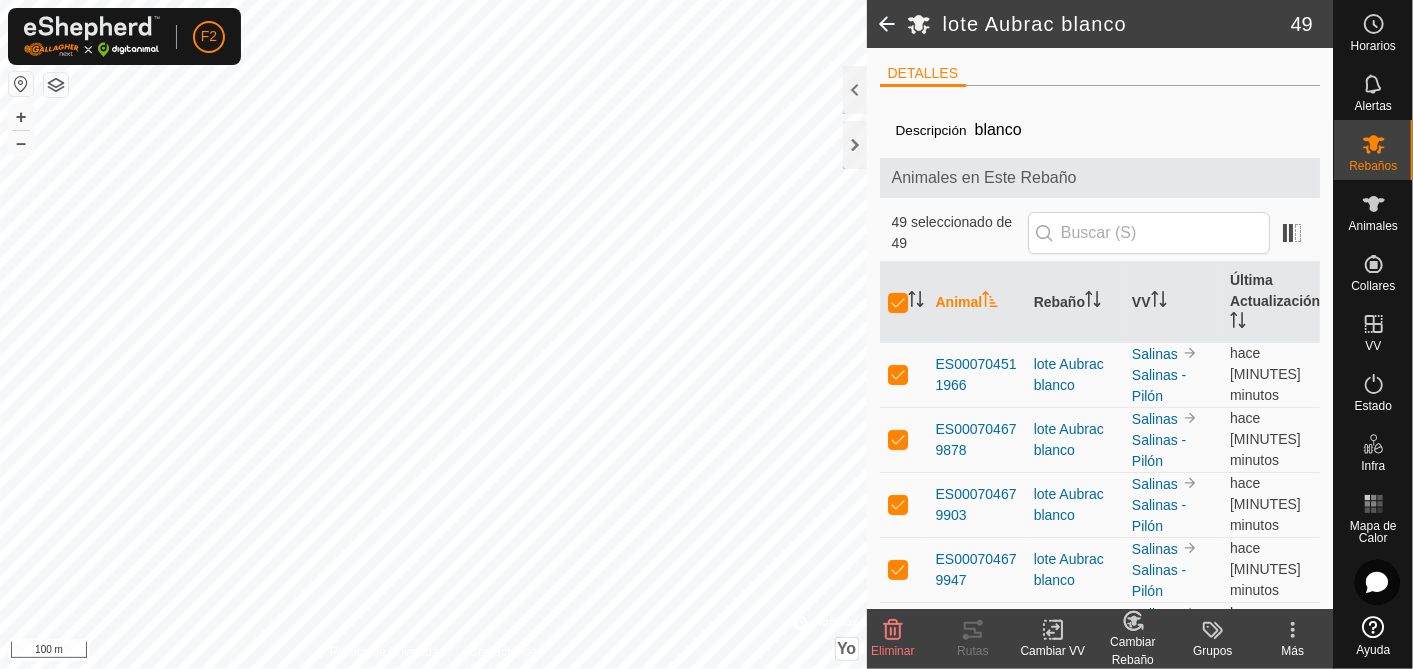 checkbox on "true" 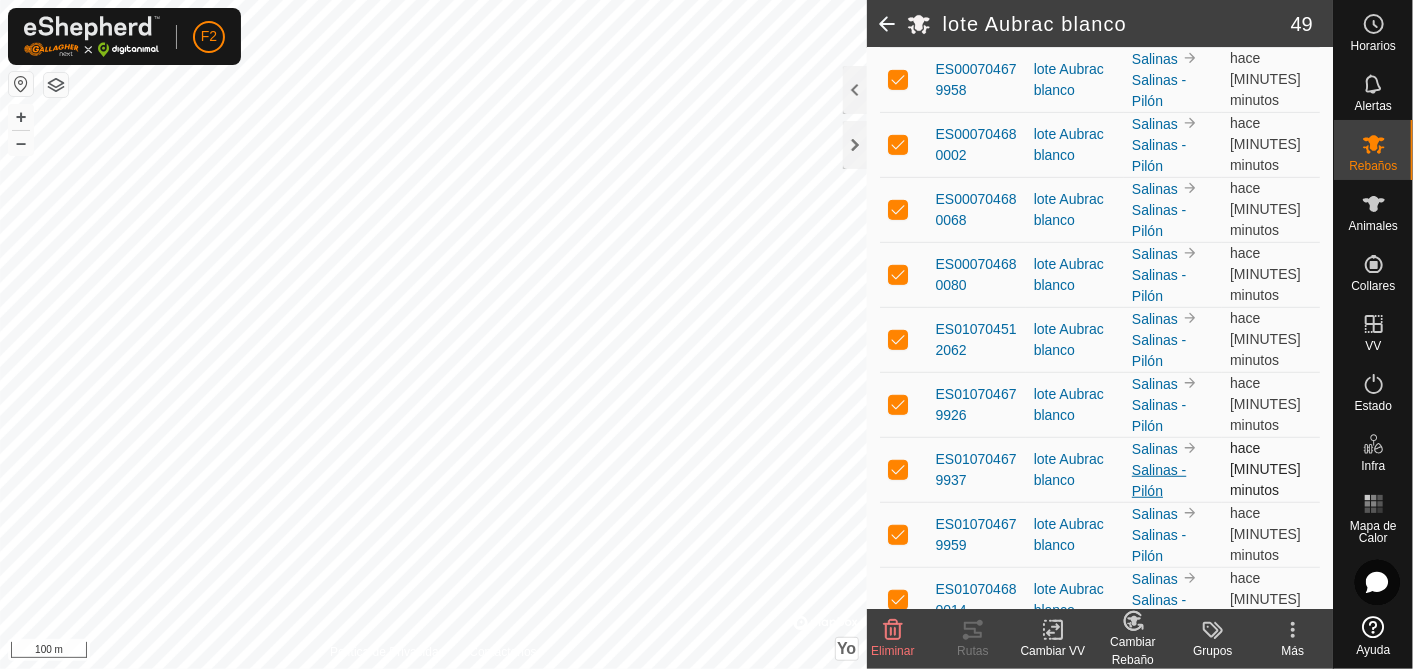 scroll, scrollTop: 0, scrollLeft: 0, axis: both 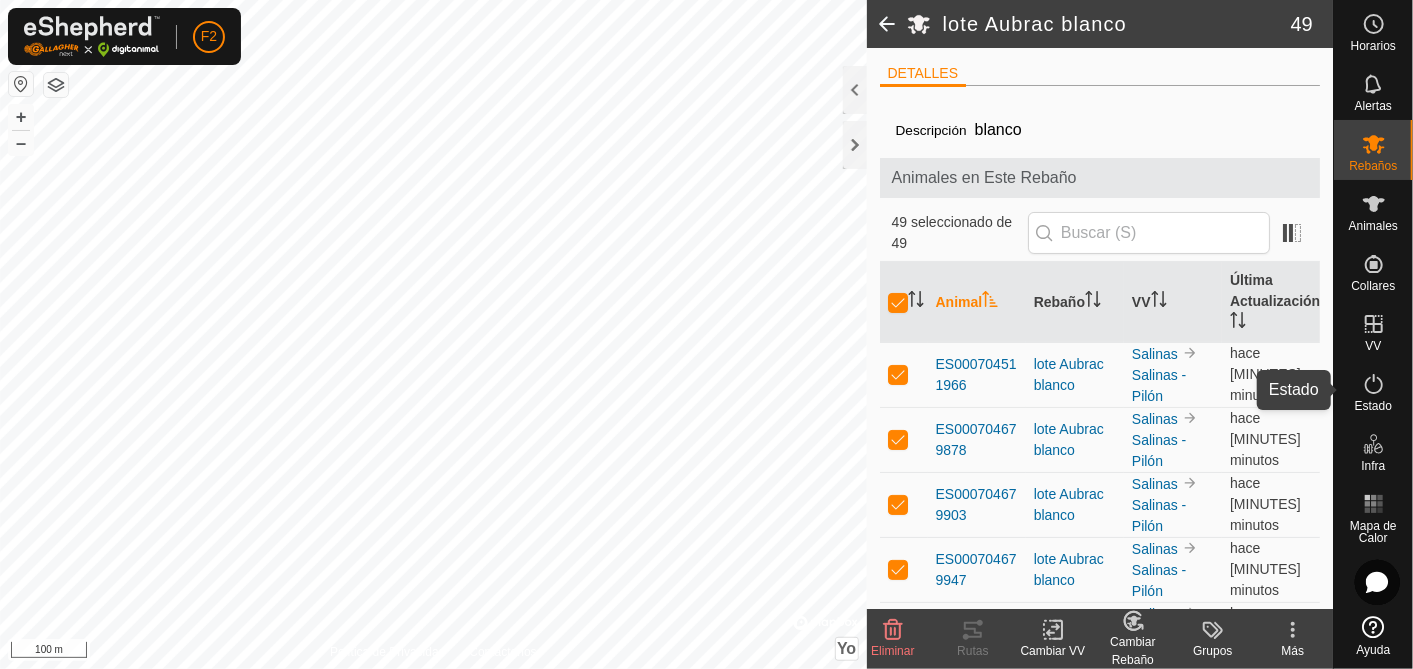click 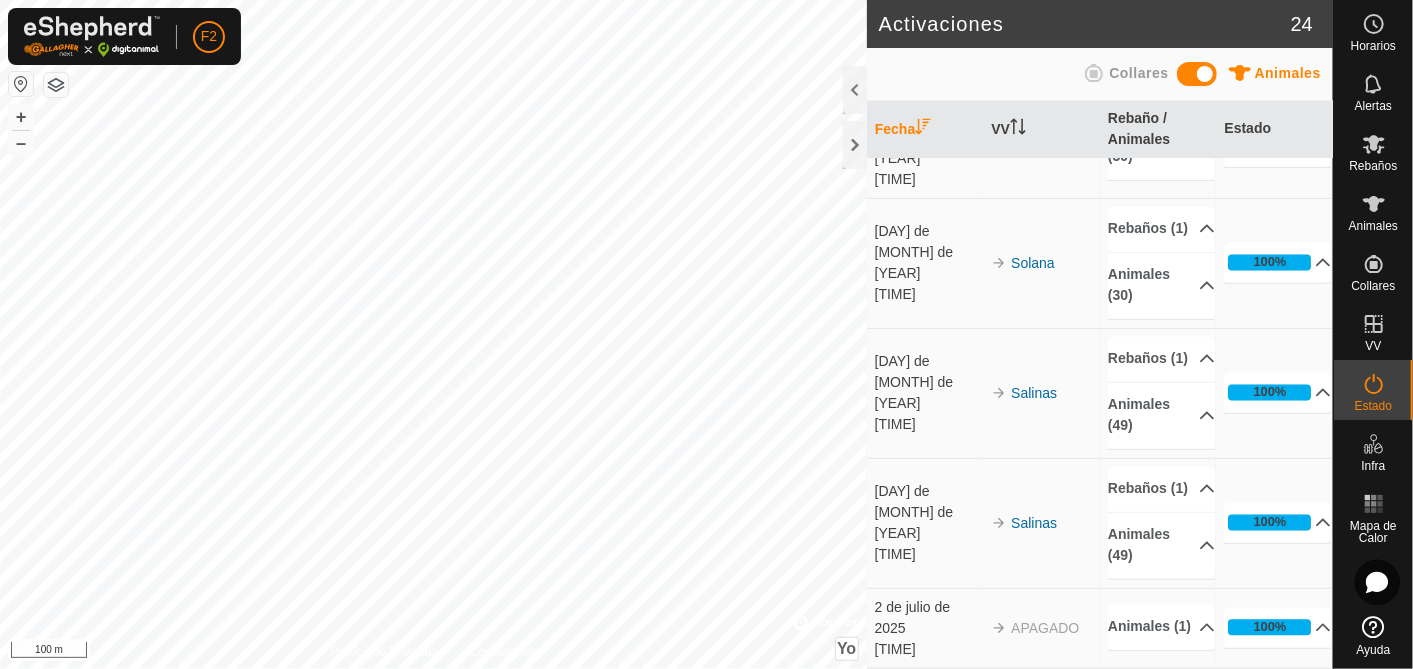 scroll, scrollTop: 2427, scrollLeft: 0, axis: vertical 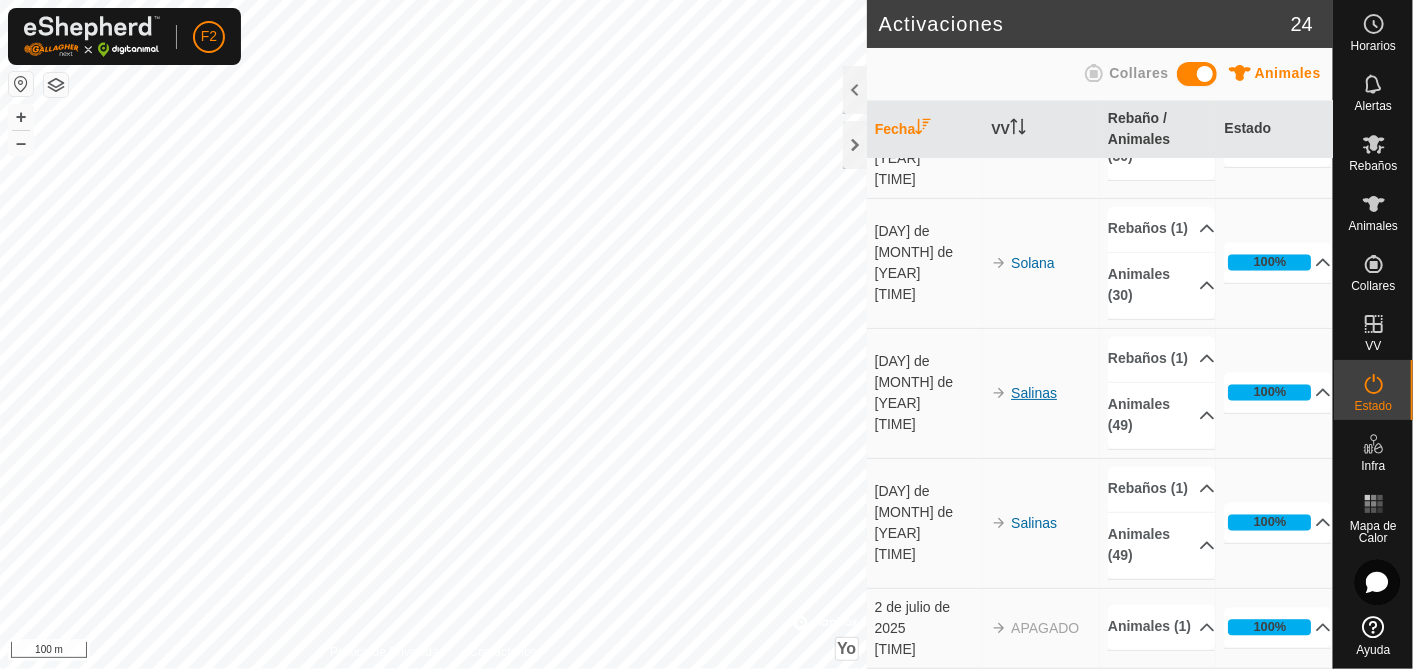 click on "Salinas" at bounding box center (1034, 393) 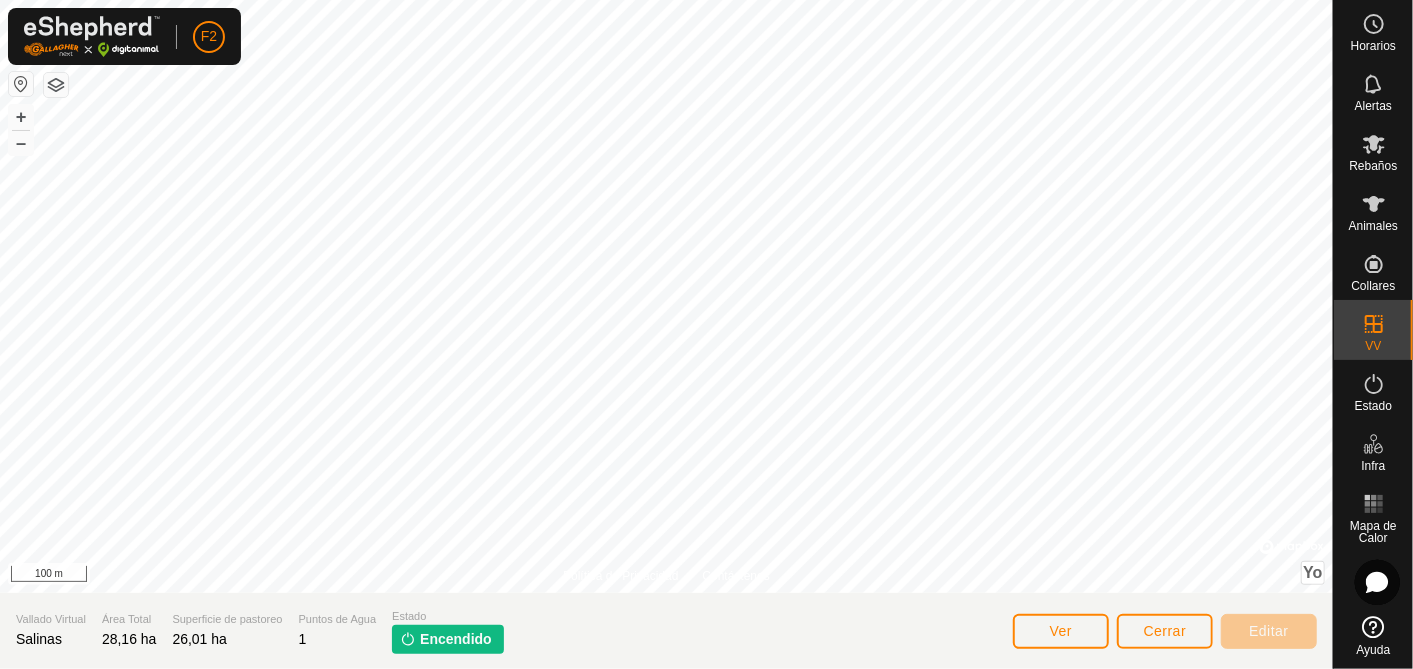 click on "Encendido" 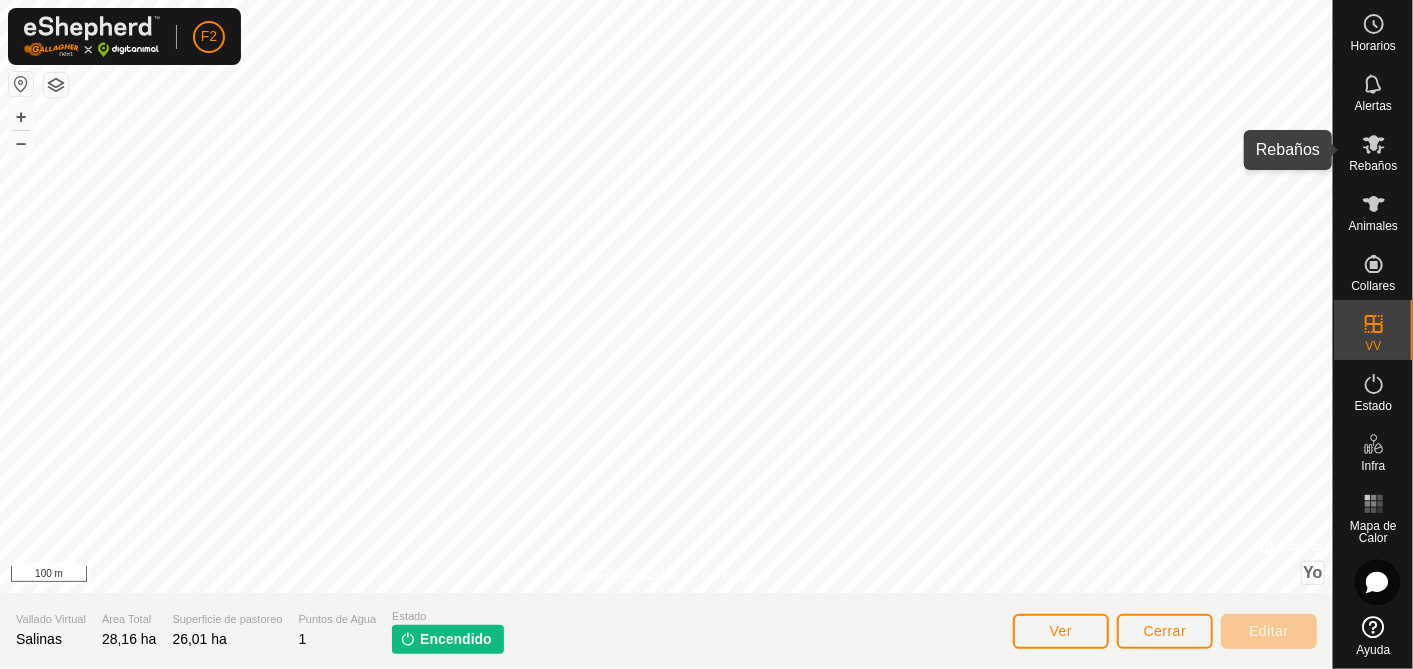 click 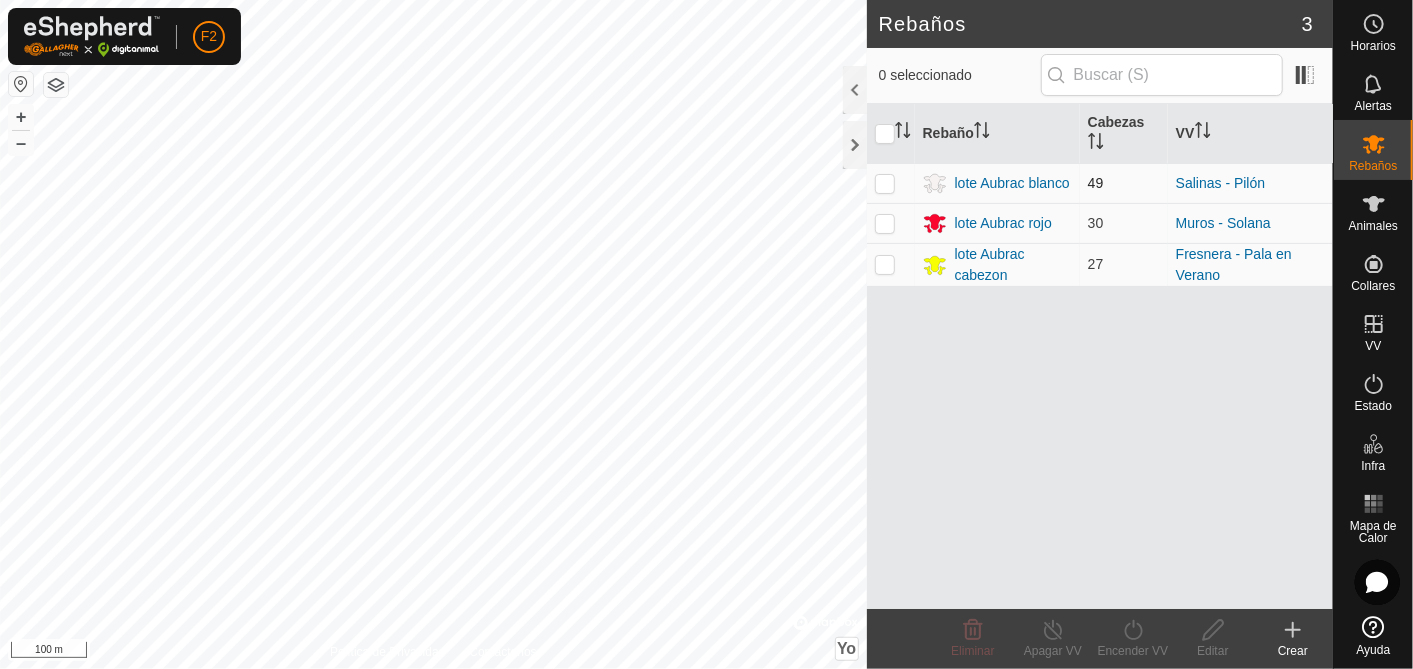 click at bounding box center (885, 183) 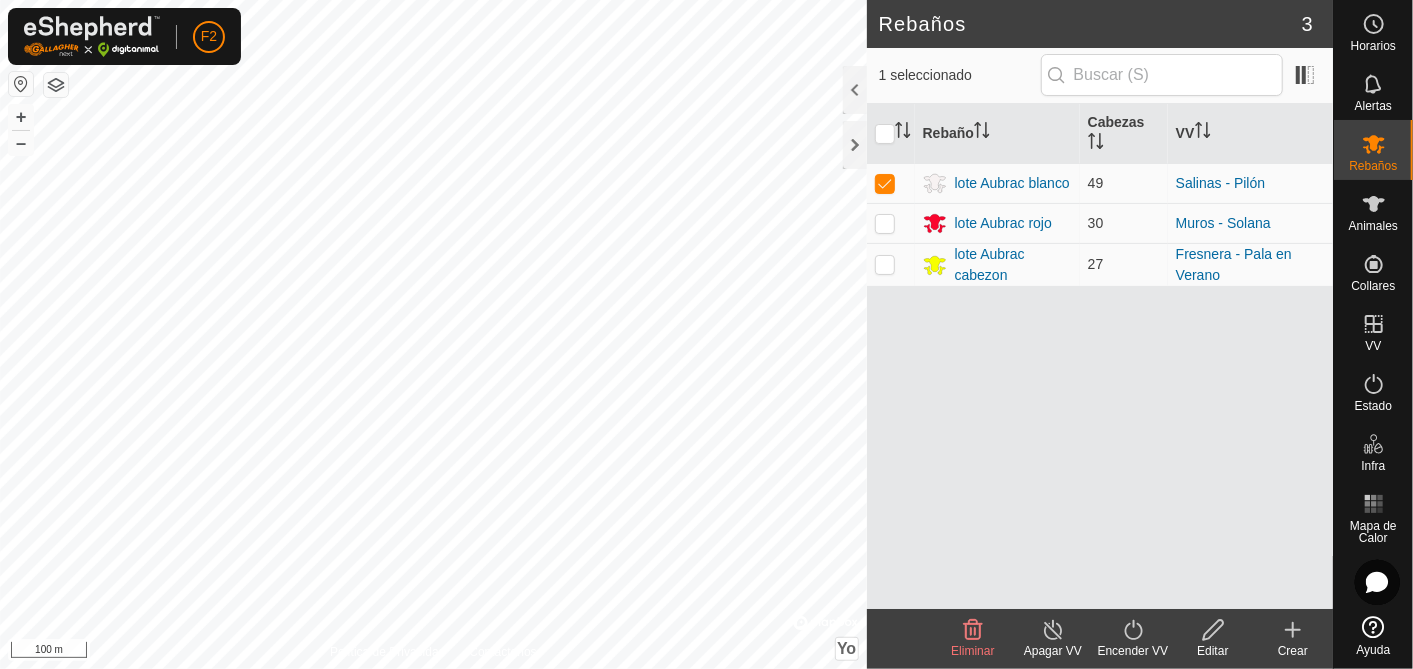 click 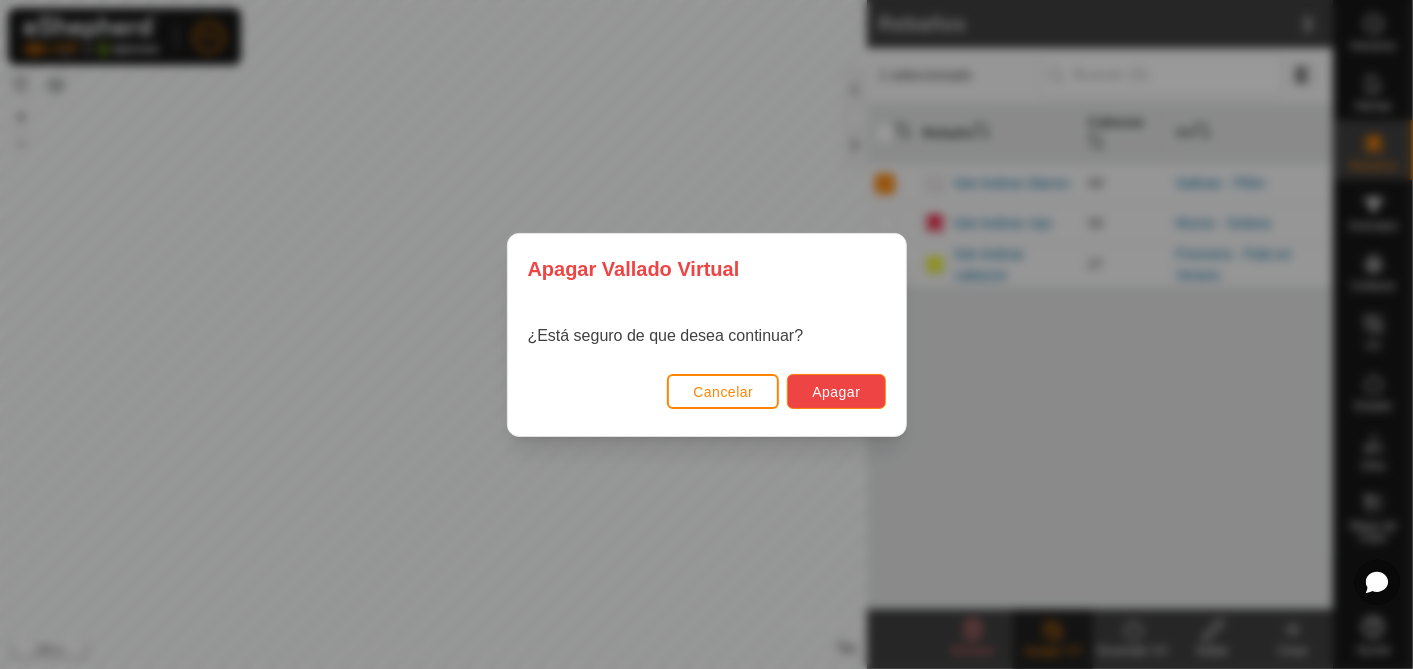 click on "Apagar" at bounding box center (836, 392) 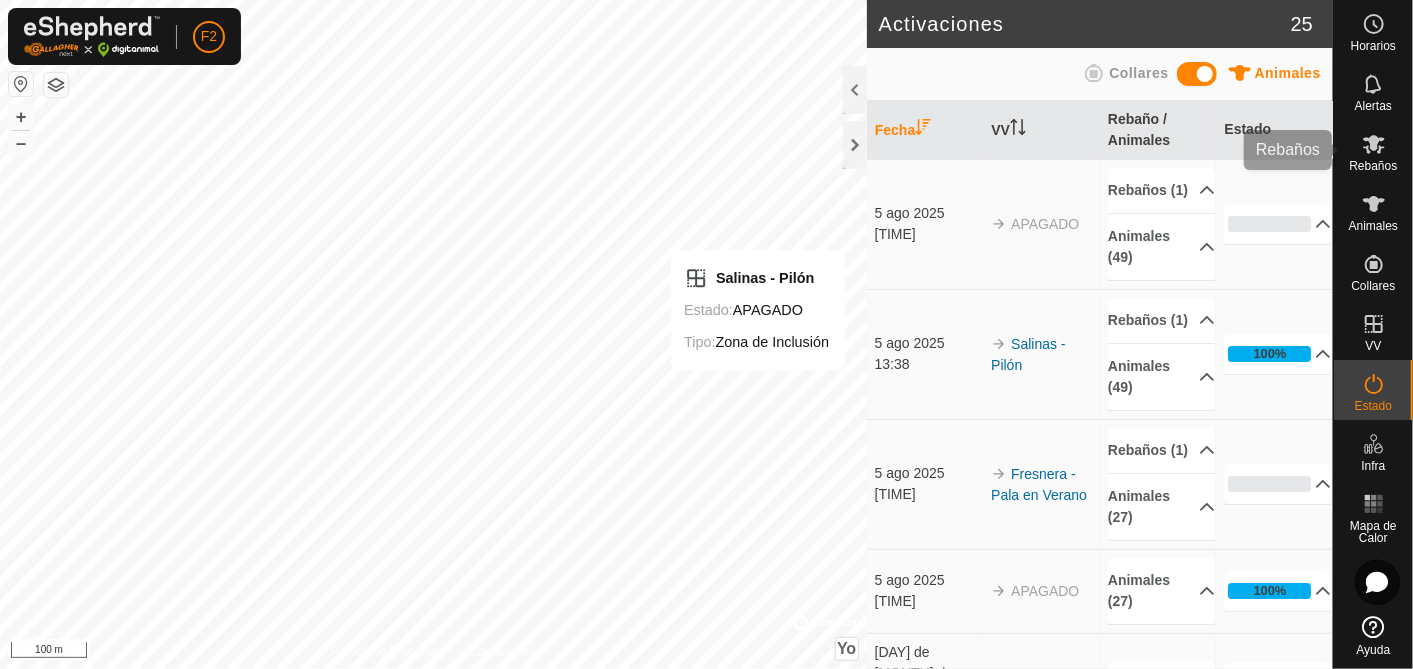 click at bounding box center (1374, 144) 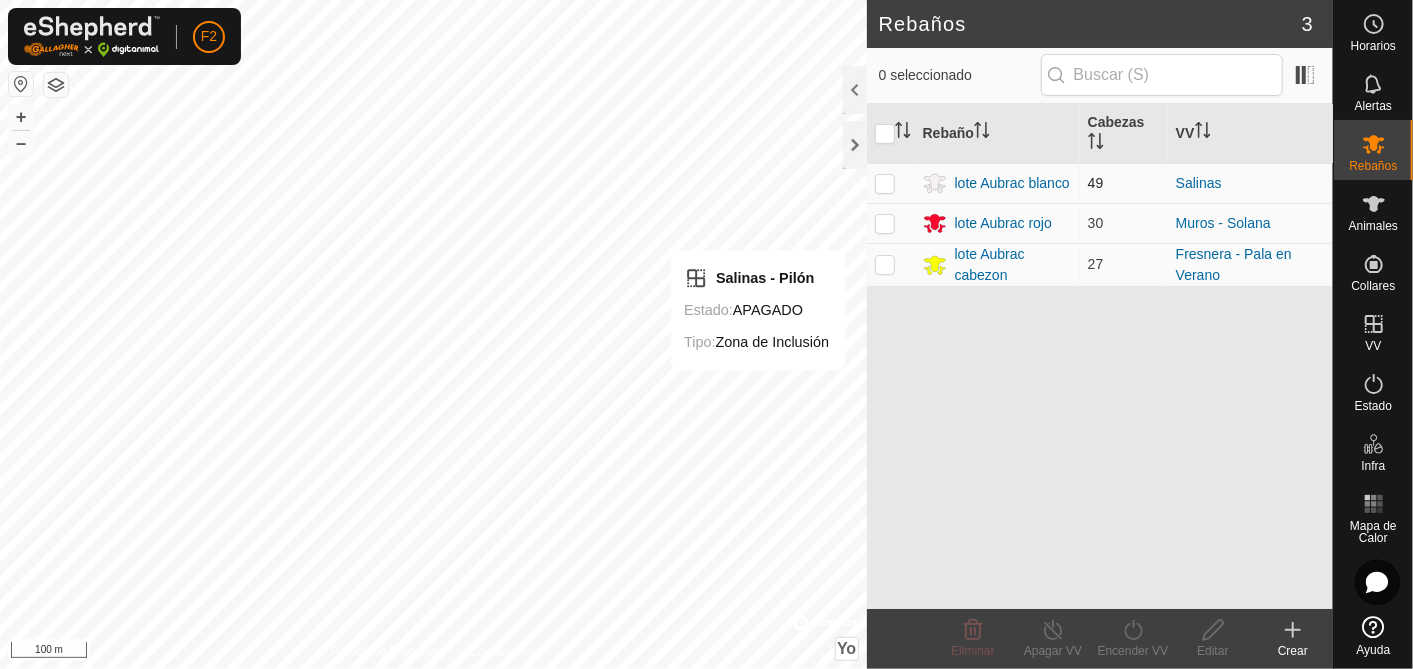 click at bounding box center [885, 183] 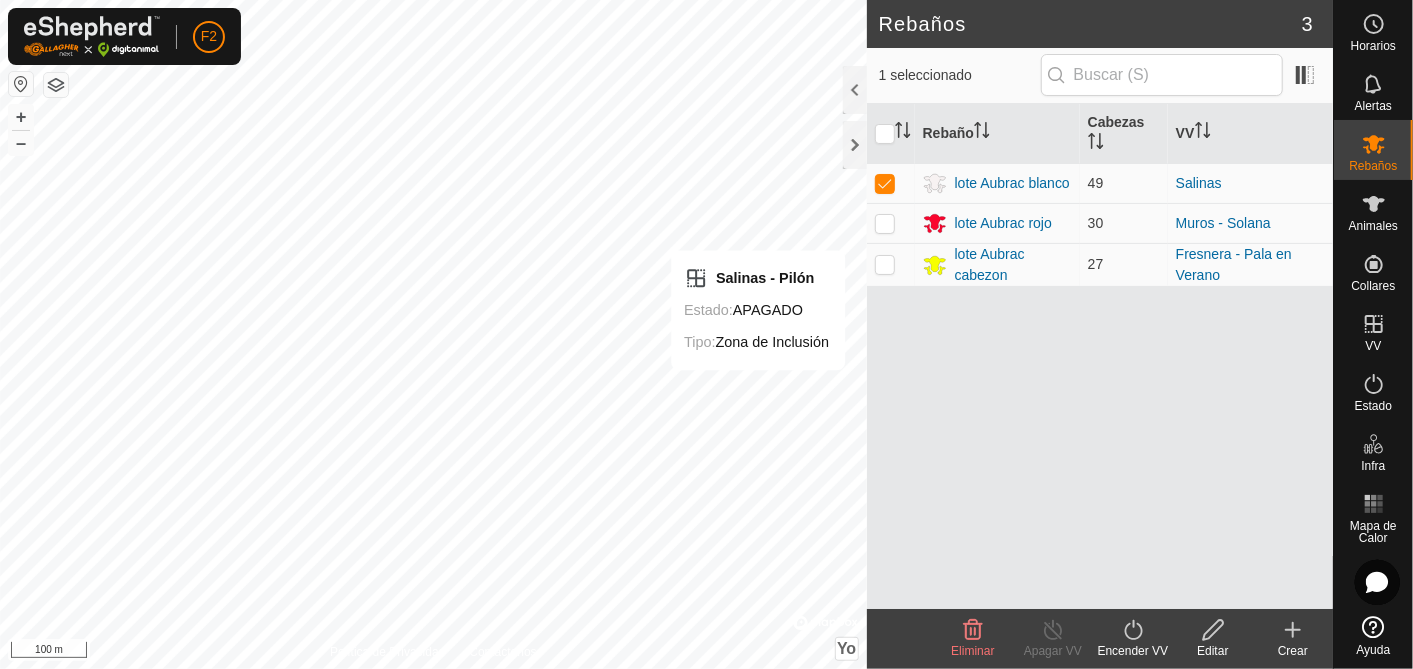 click 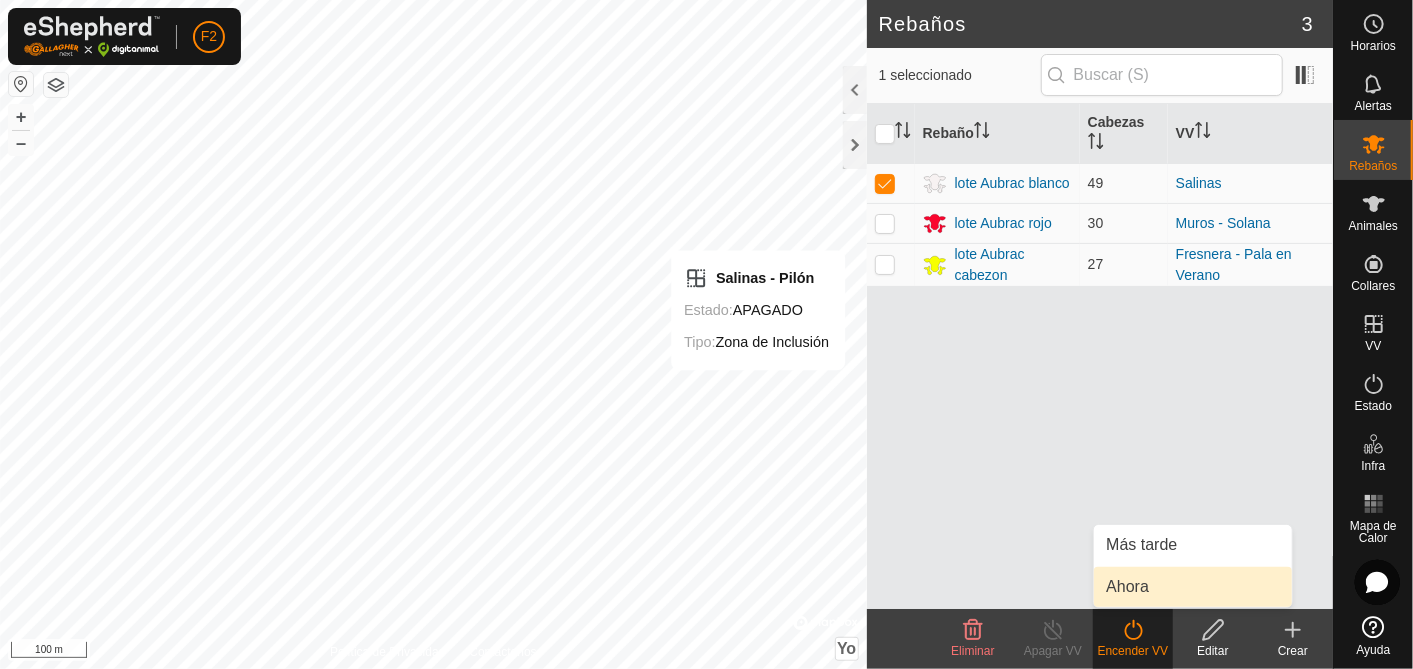 click on "Ahora" at bounding box center [1127, 587] 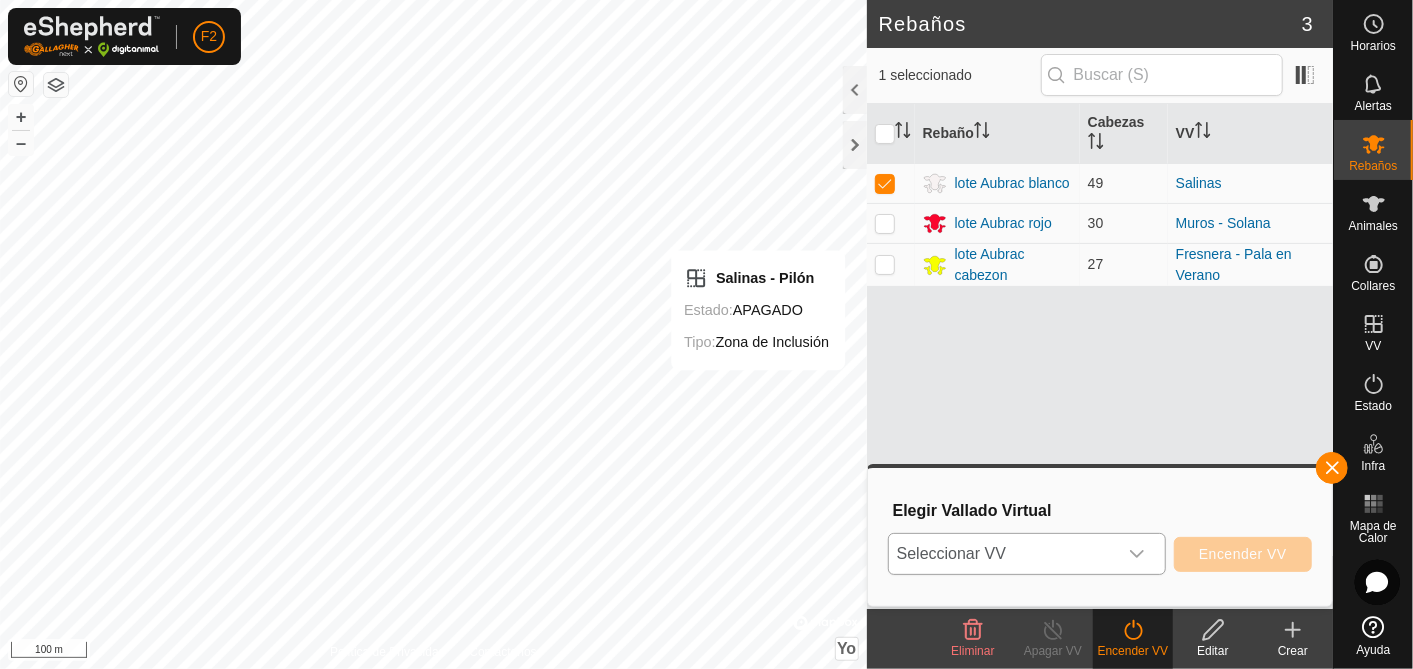 click at bounding box center [1137, 554] 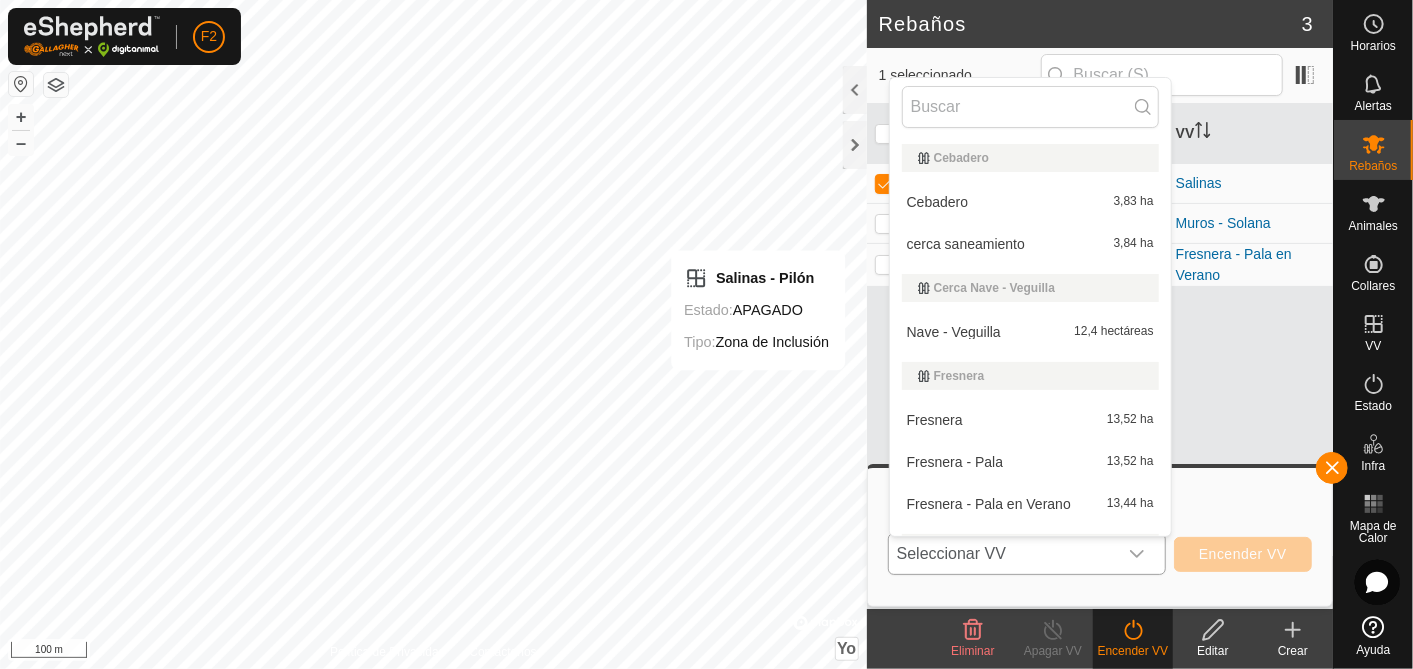 click 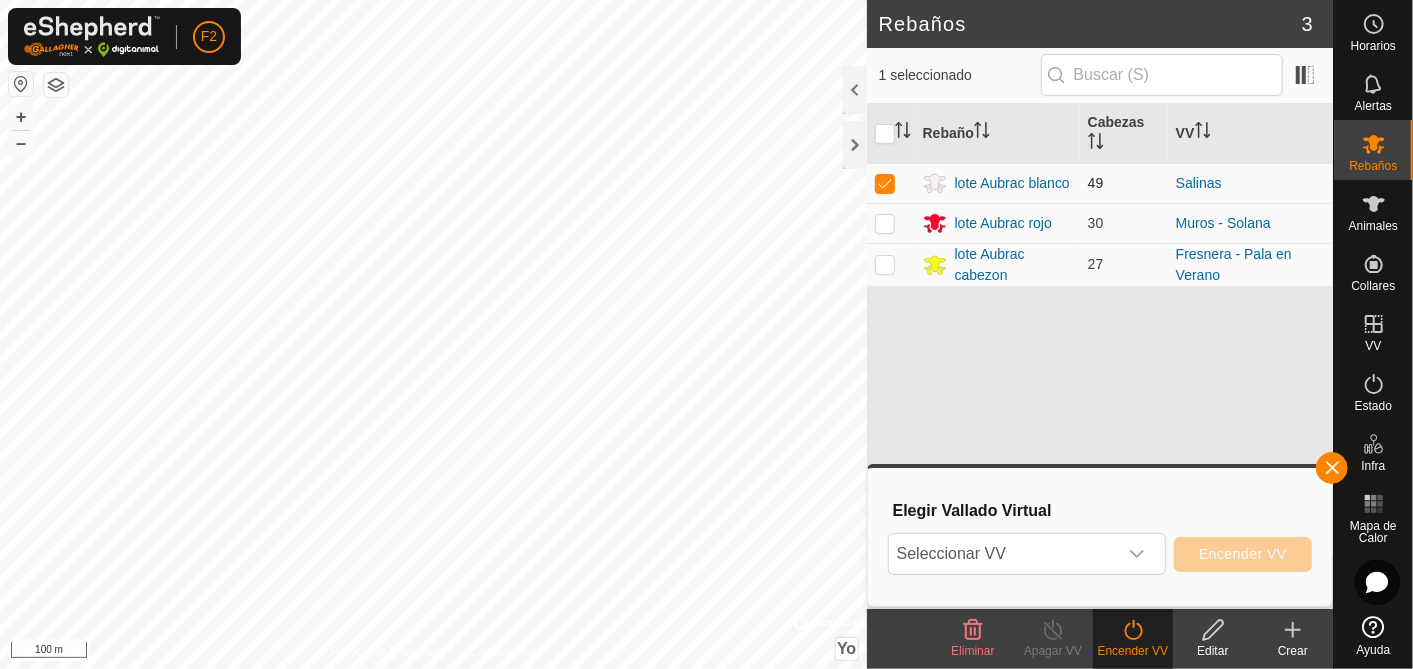 click at bounding box center [885, 183] 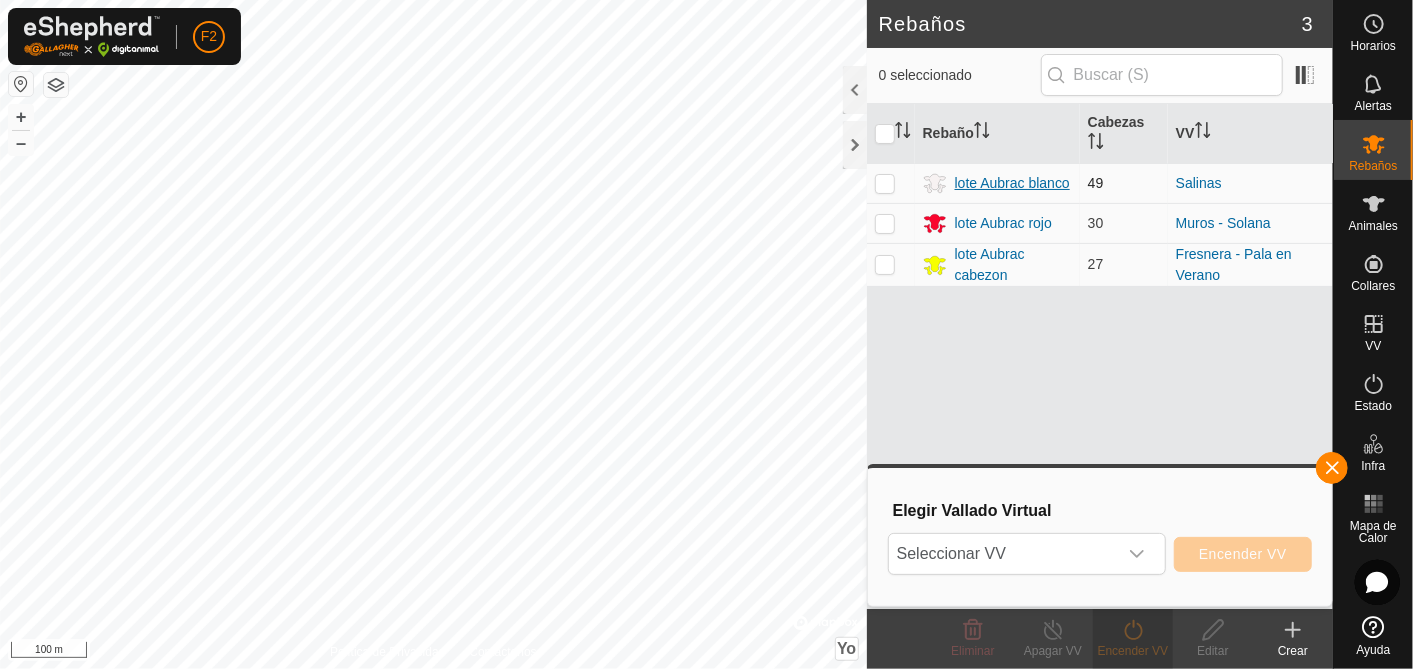 click on "lote Aubrac blanco" at bounding box center (1012, 183) 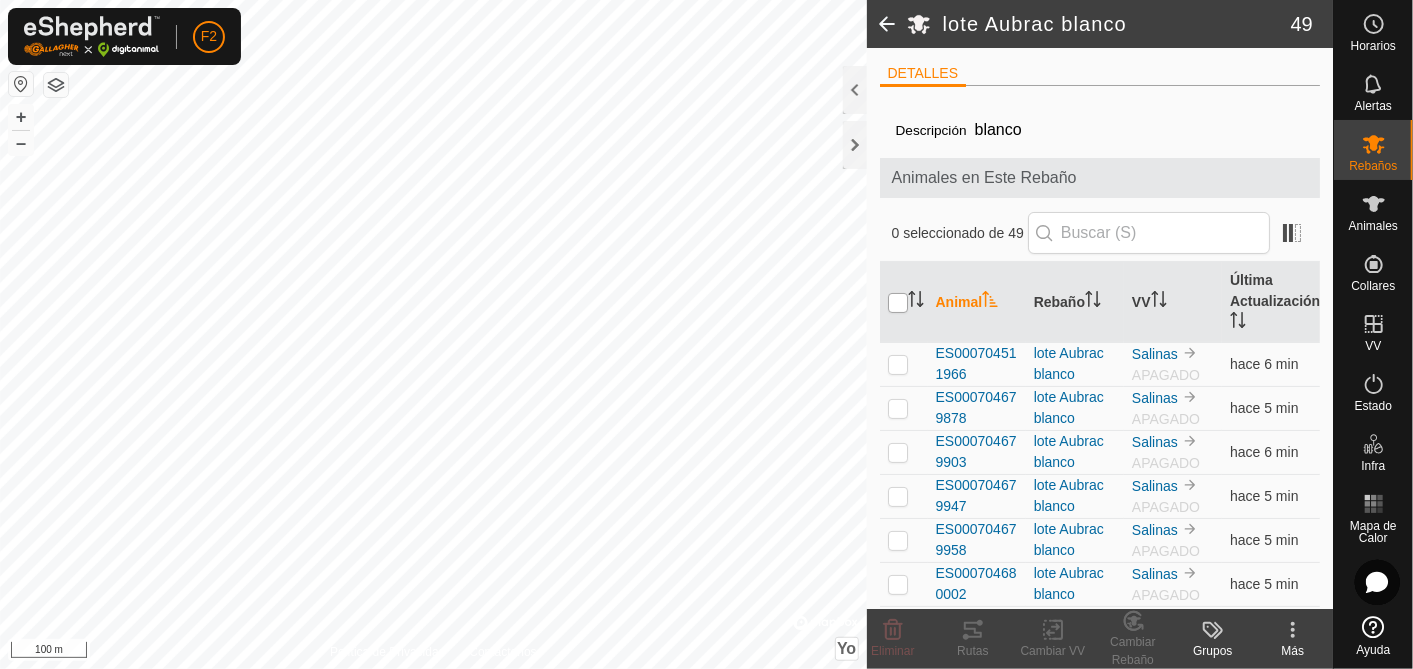 click at bounding box center [898, 303] 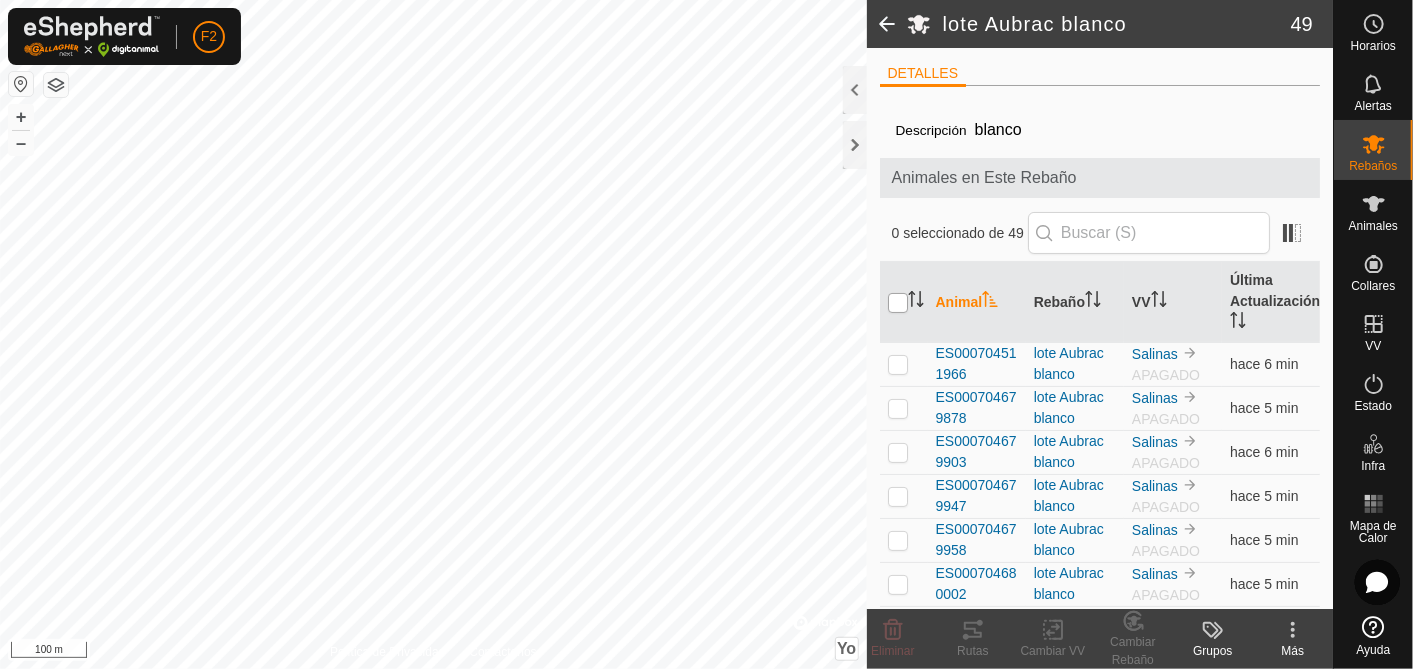 checkbox on "true" 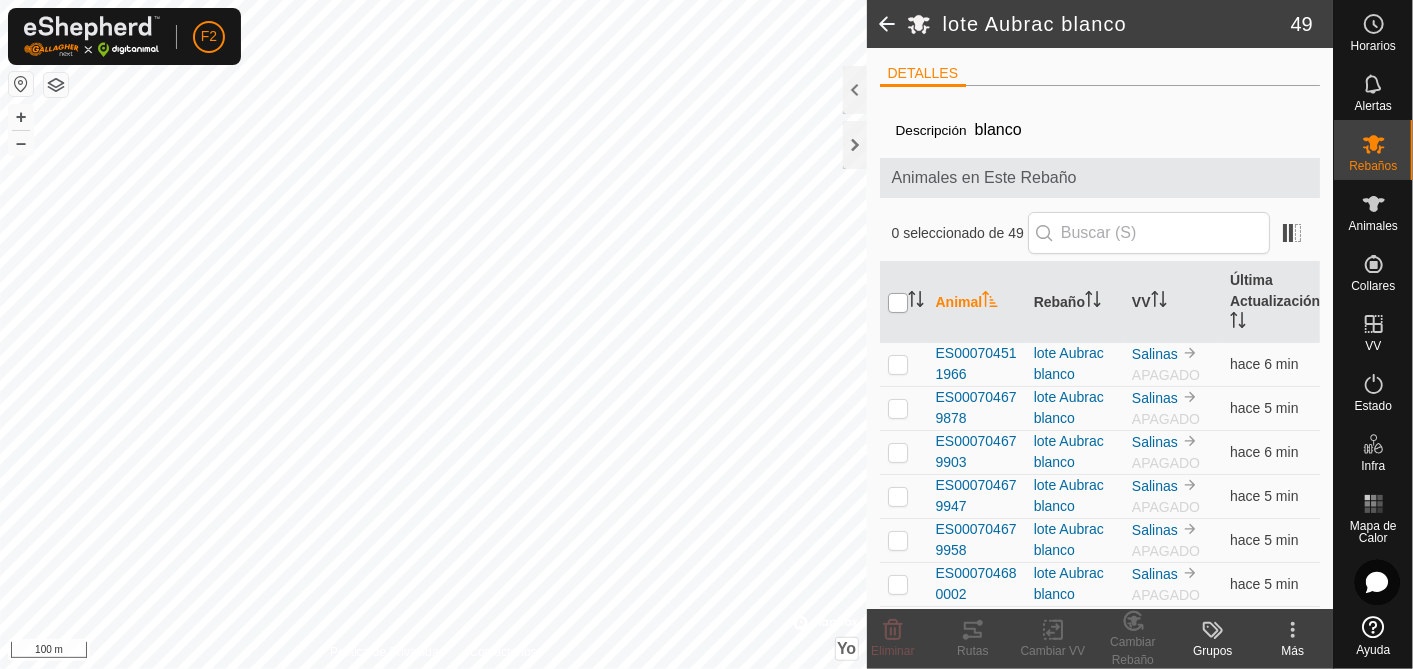checkbox on "true" 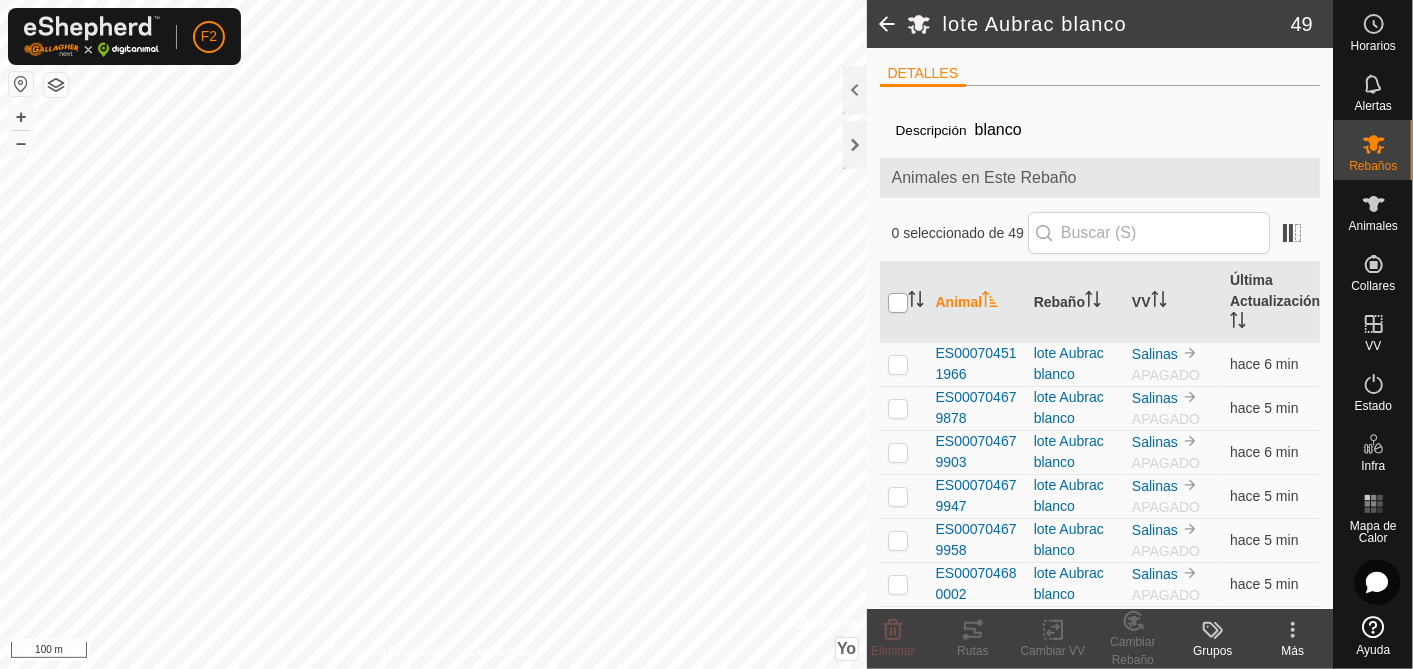checkbox on "true" 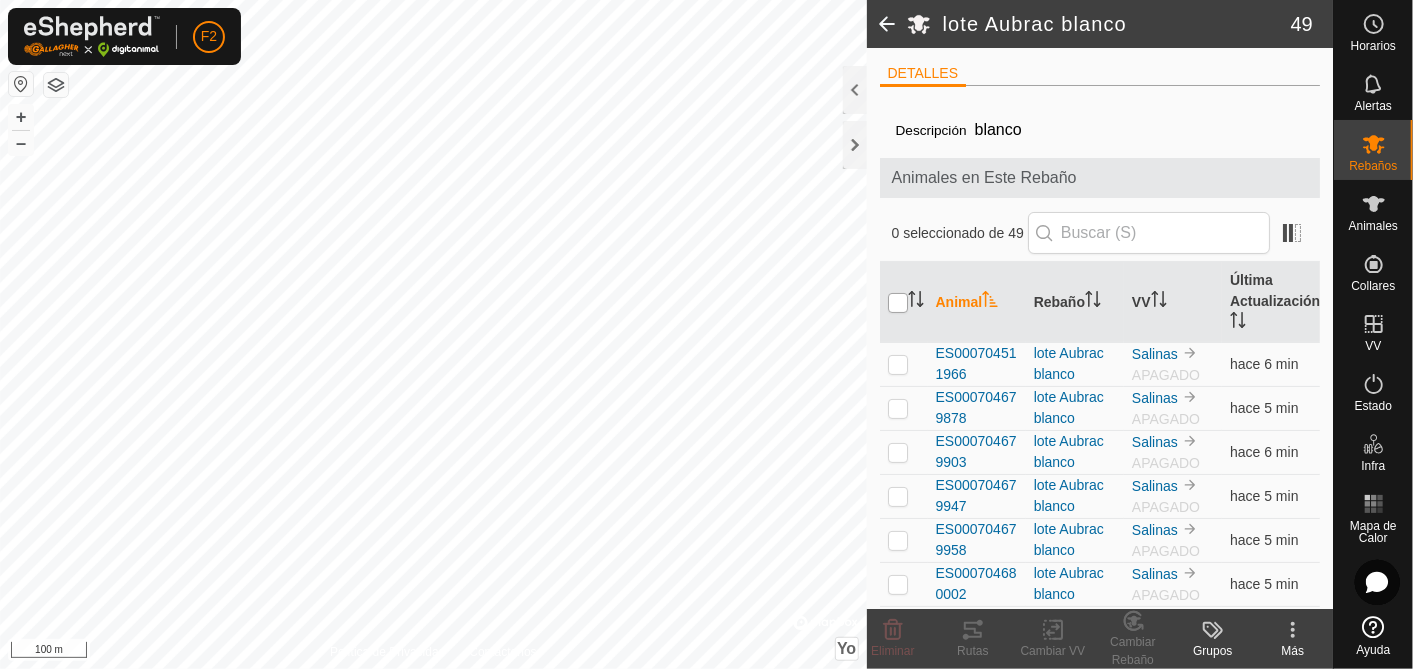 checkbox on "true" 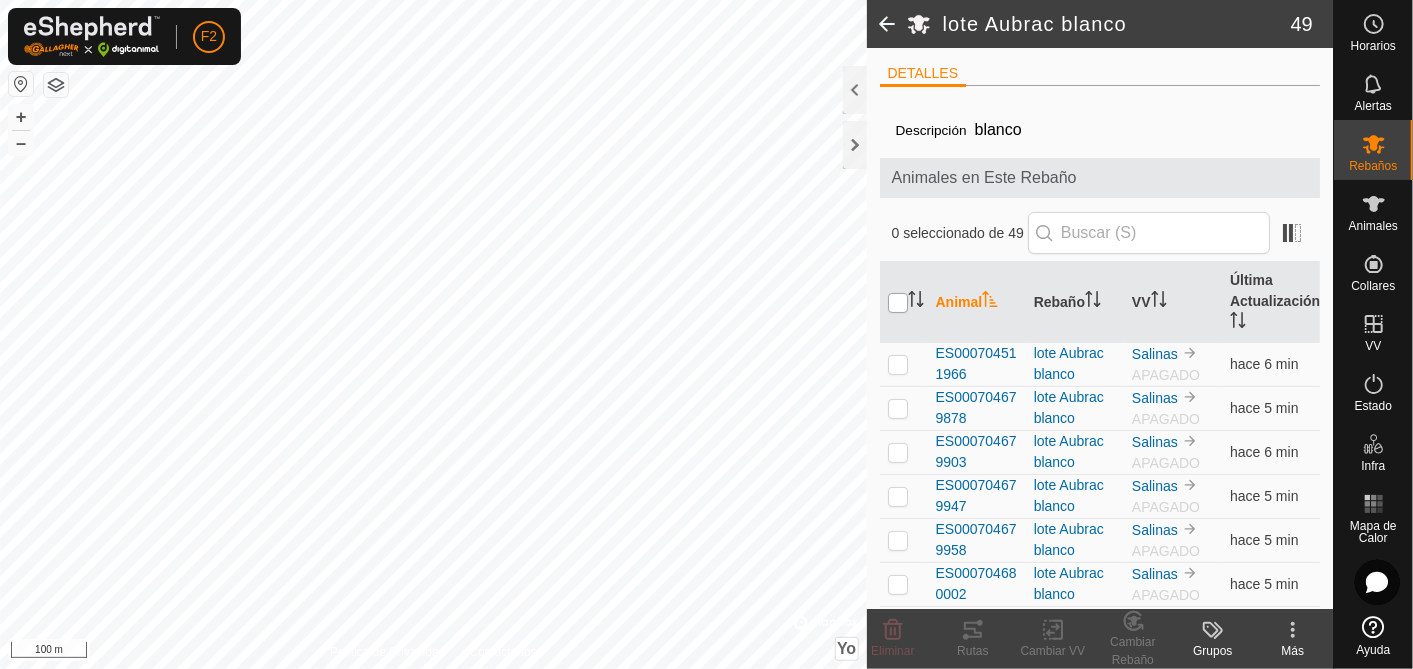type 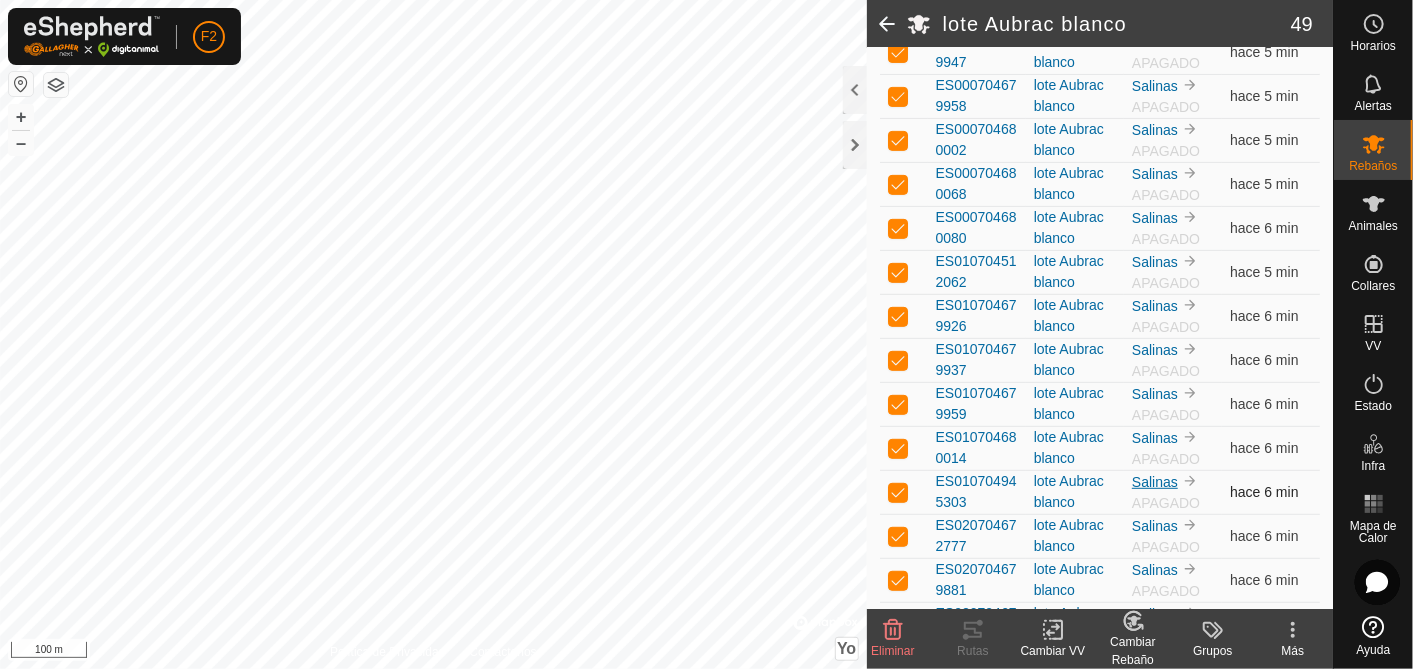 scroll, scrollTop: 0, scrollLeft: 0, axis: both 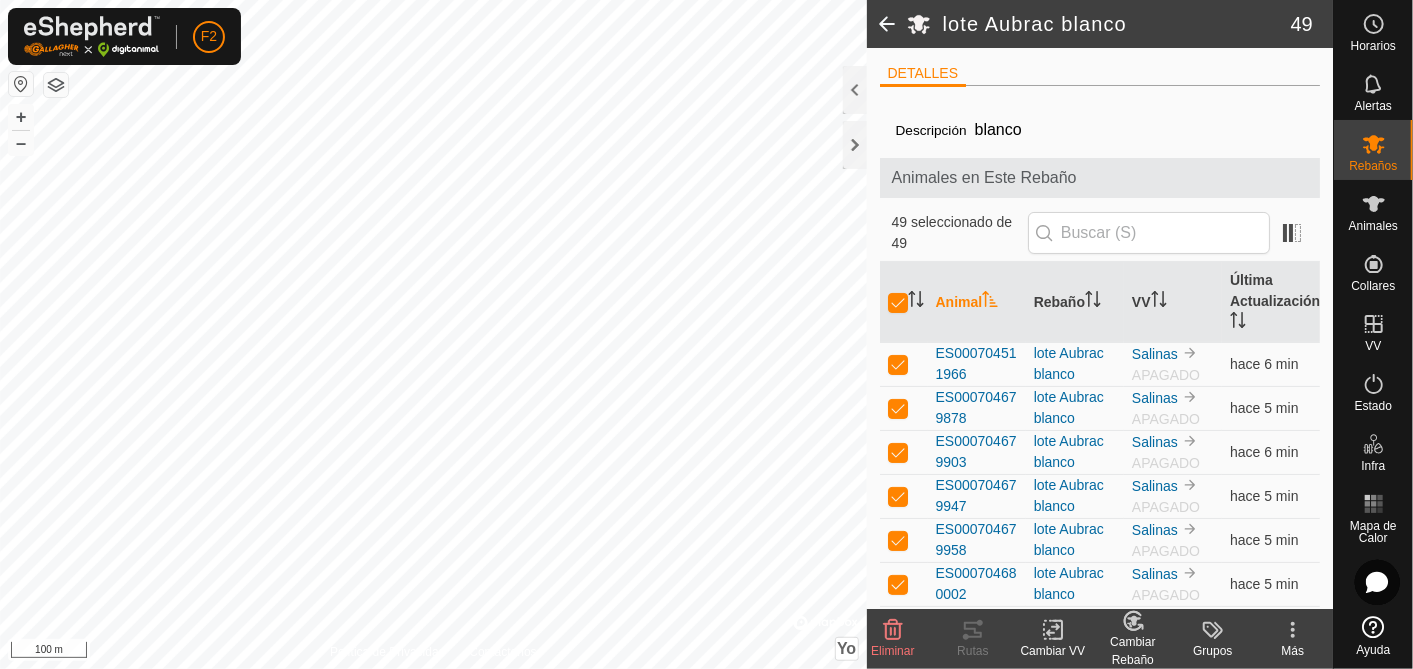 click 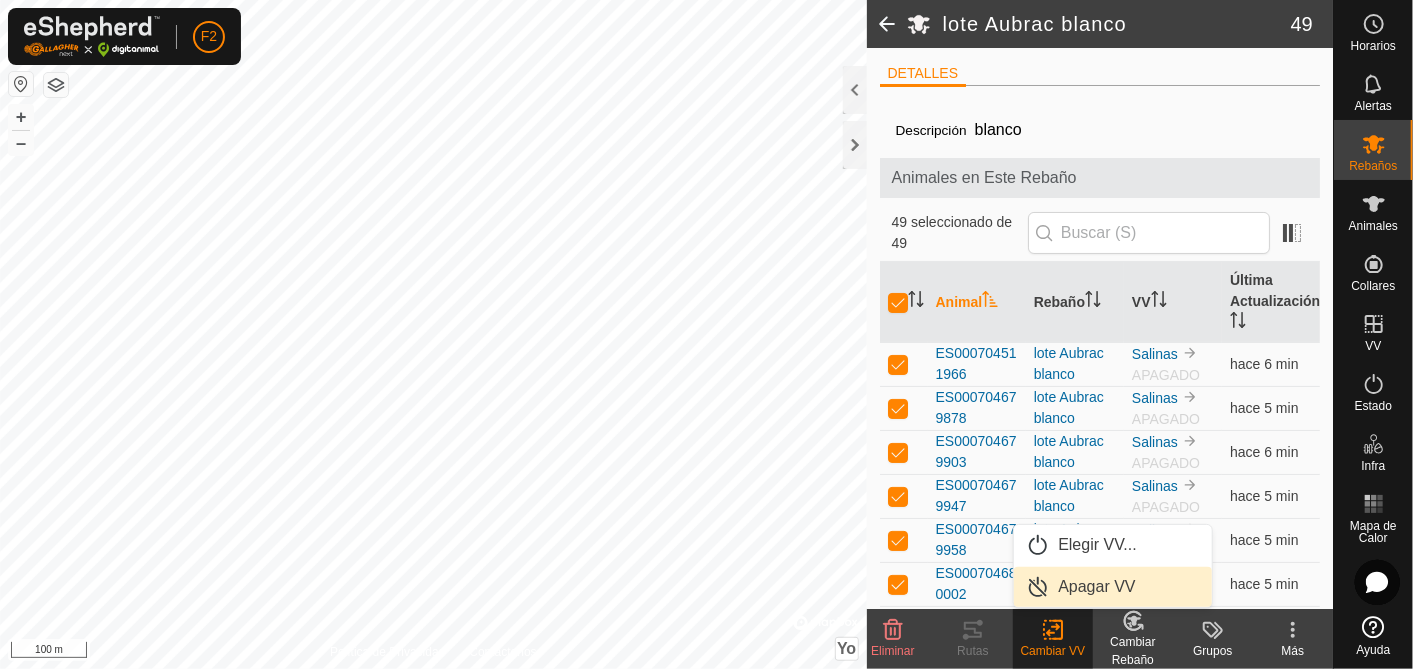 click on "Apagar VV" at bounding box center [1113, 587] 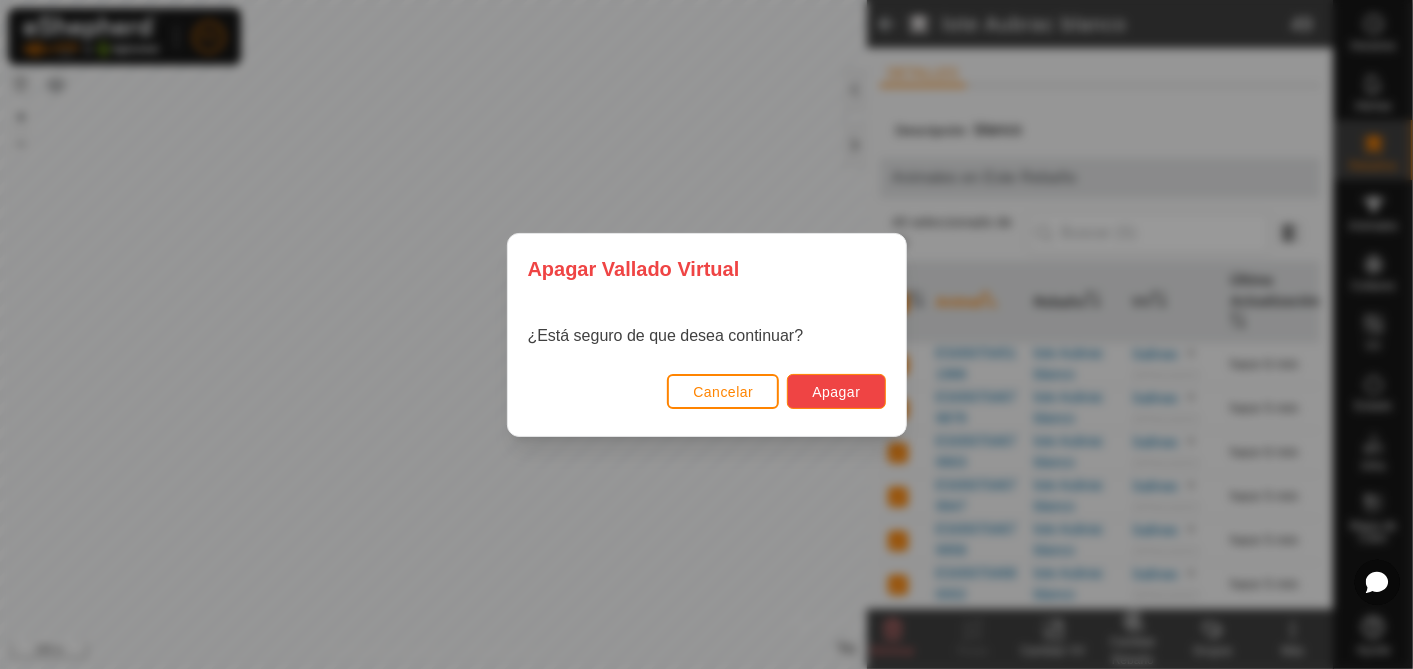 click on "Apagar" at bounding box center [836, 392] 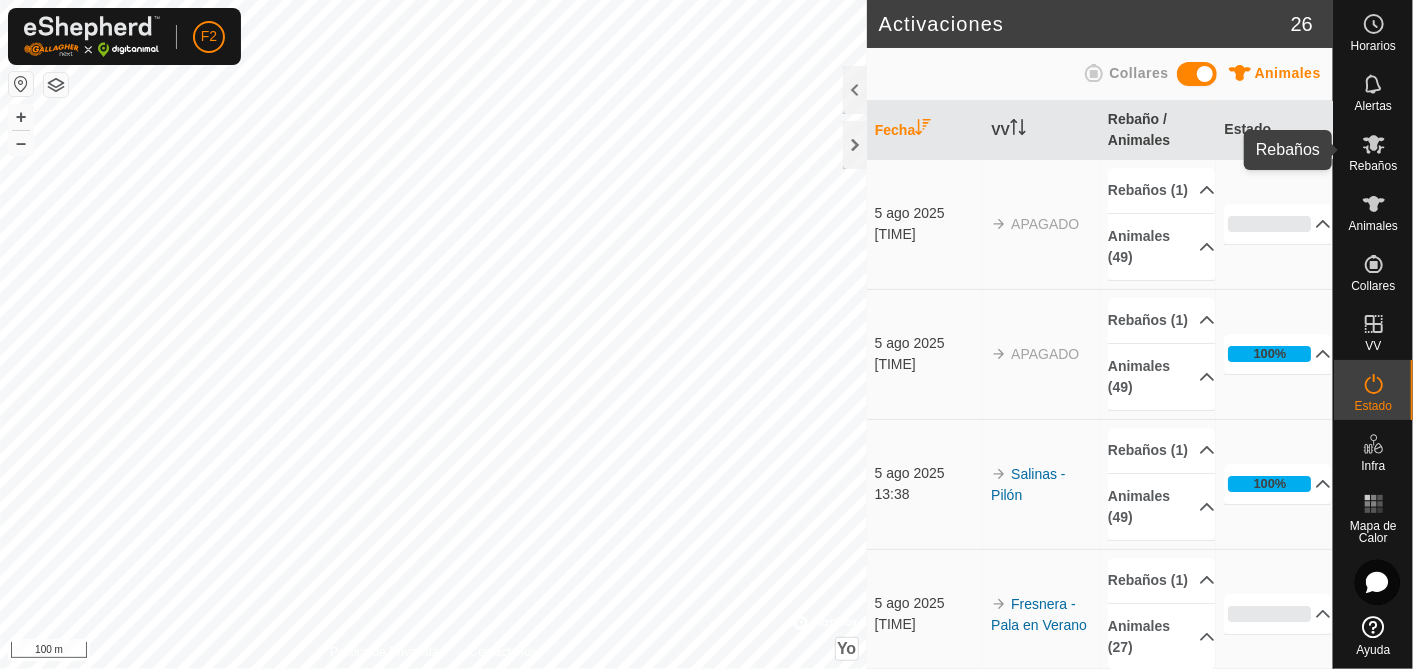click 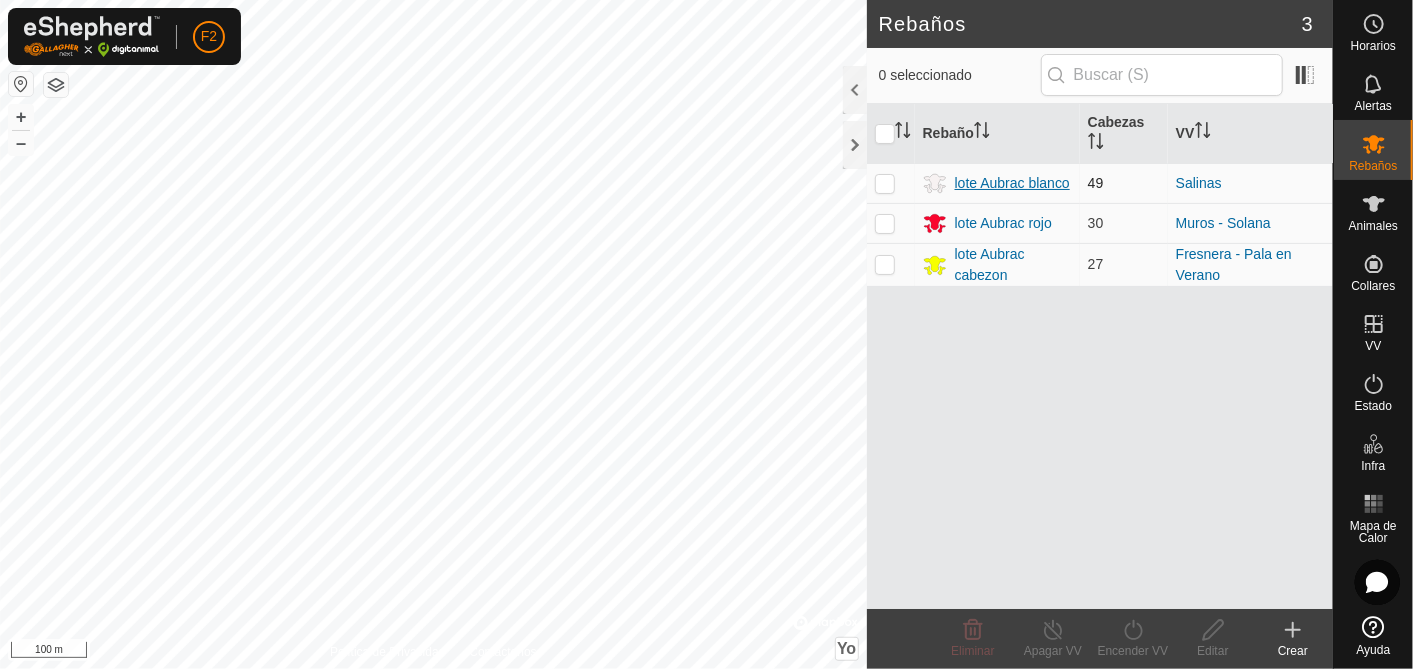 click on "lote Aubrac blanco" at bounding box center [1012, 183] 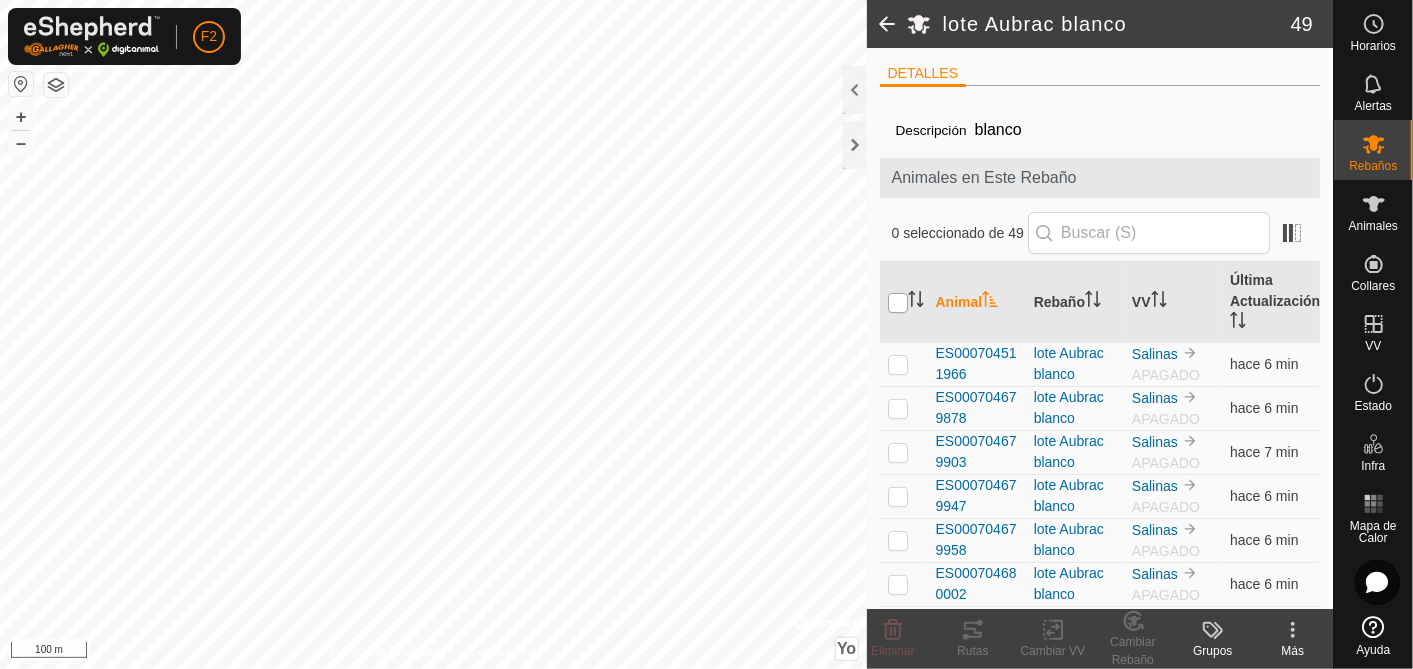 drag, startPoint x: 982, startPoint y: 178, endPoint x: 900, endPoint y: 305, distance: 151.17209 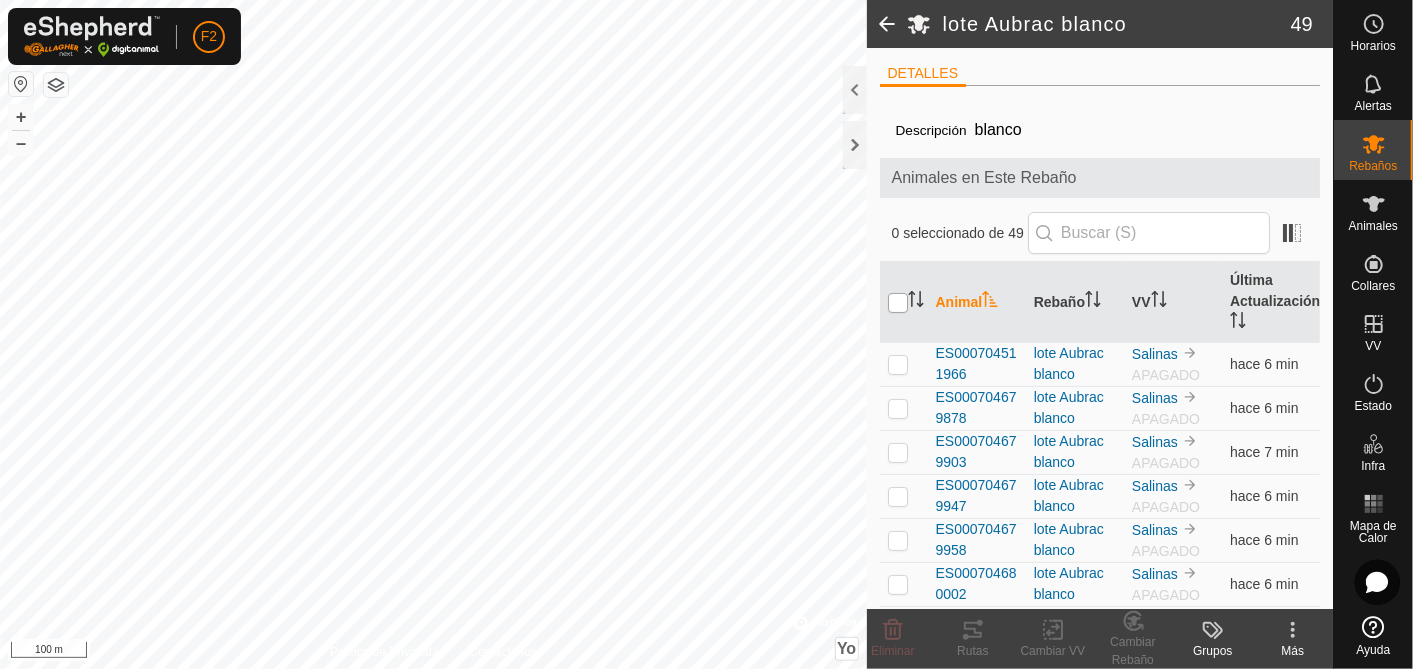 click at bounding box center (898, 303) 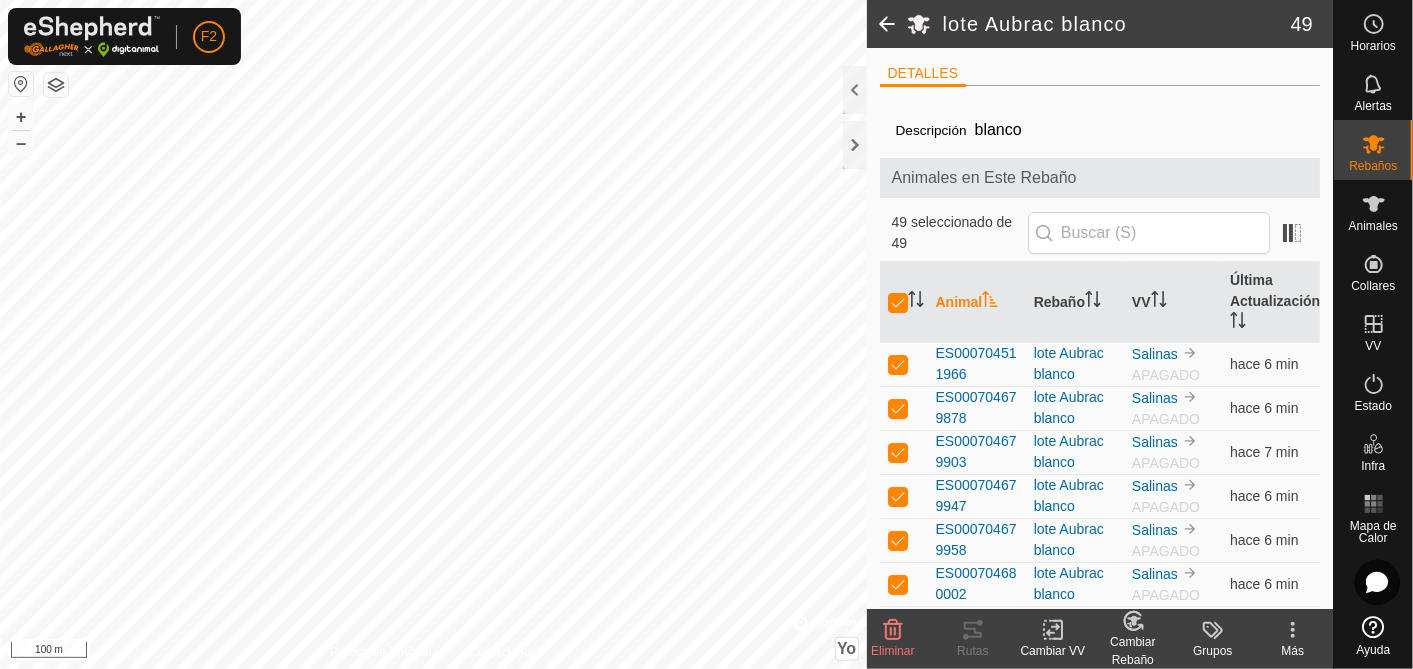 click 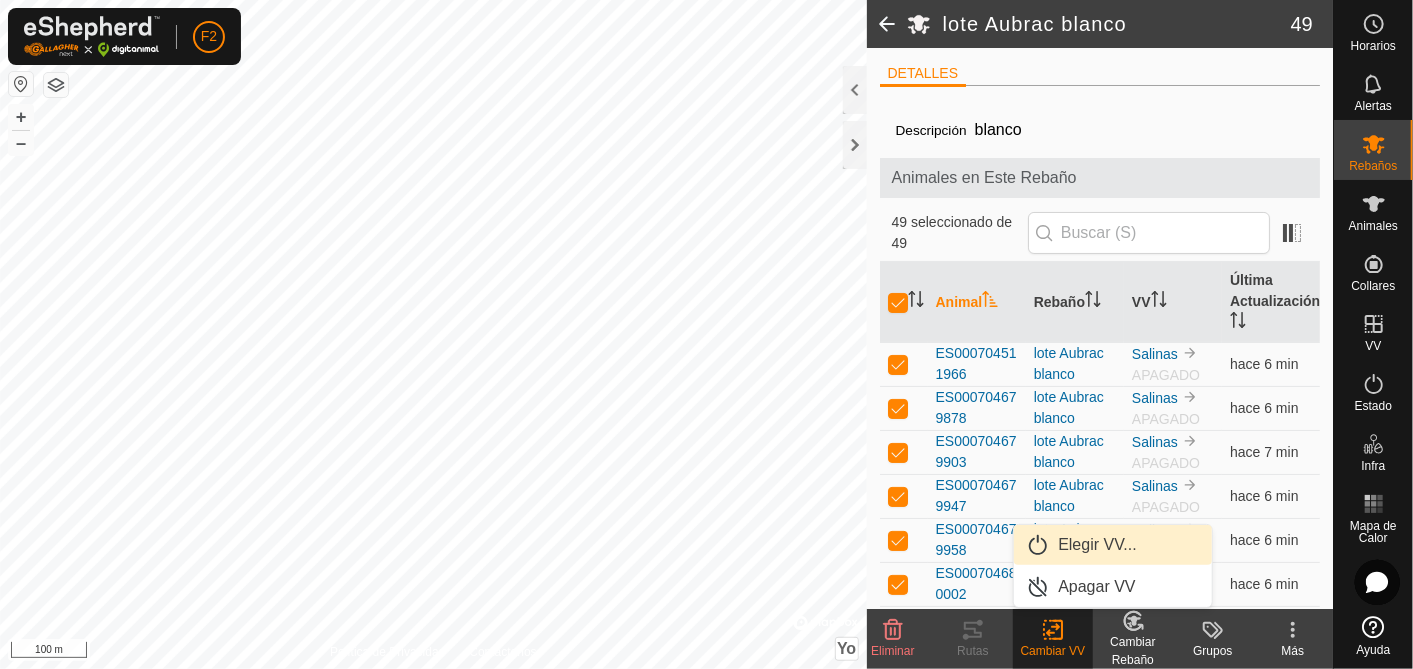 click on "Elegir VV..." at bounding box center [1113, 545] 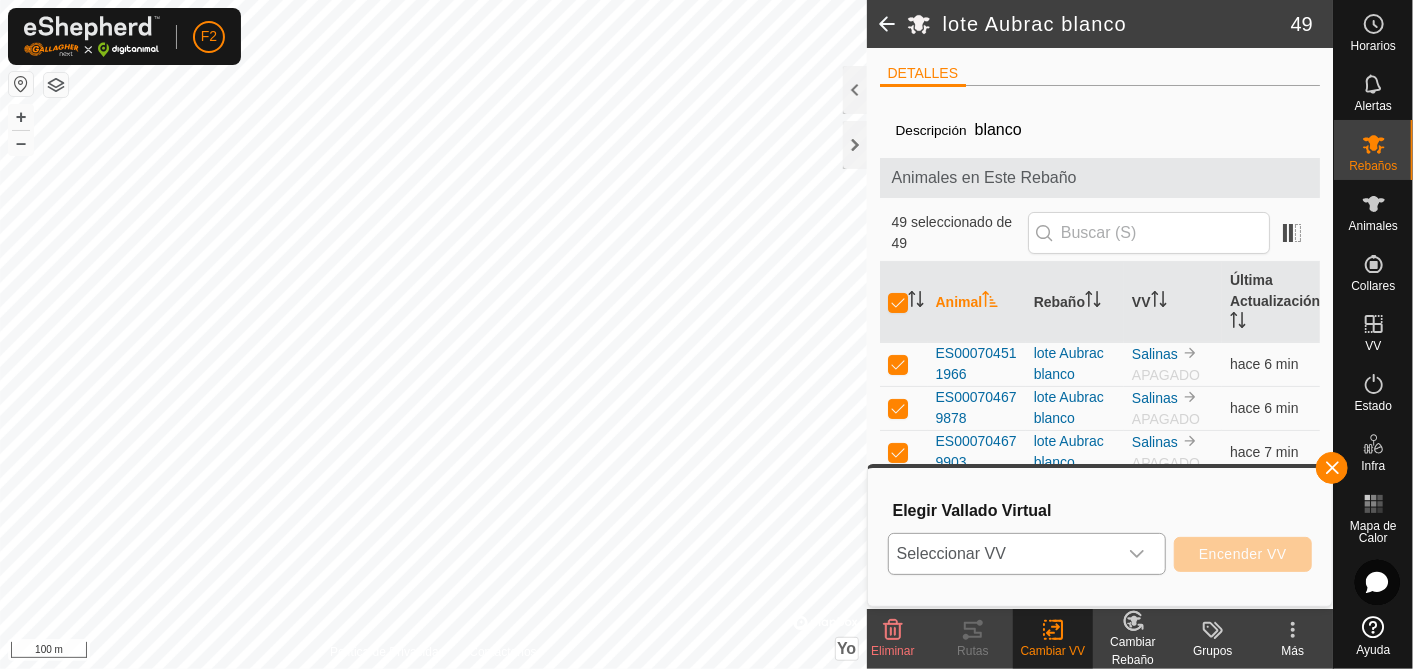 click at bounding box center [1137, 554] 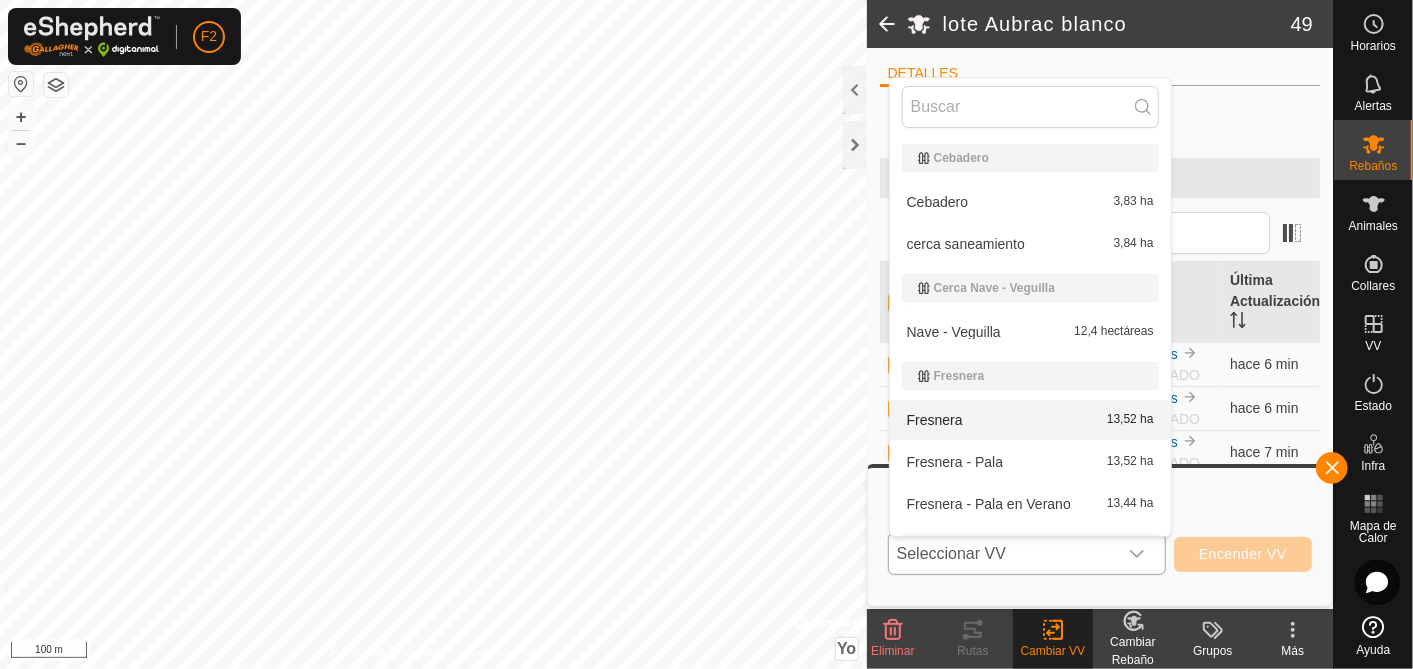 scroll, scrollTop: 465, scrollLeft: 0, axis: vertical 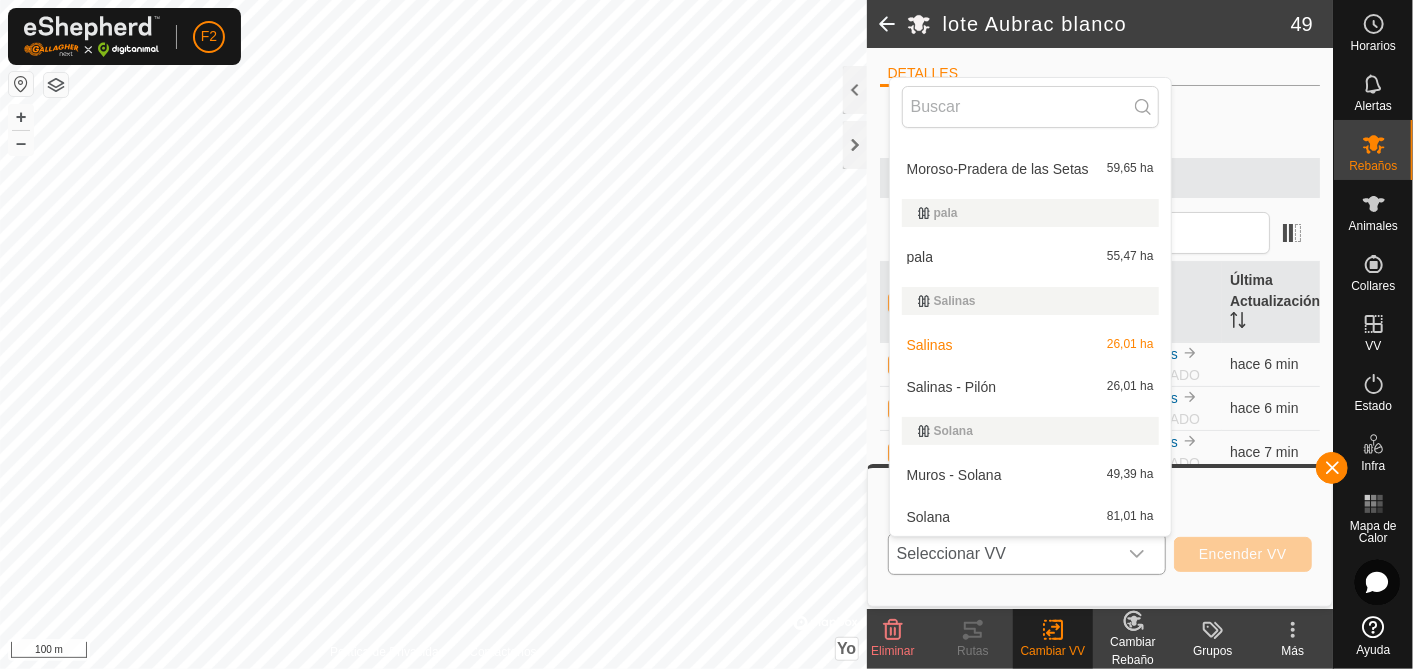 click on "Salinas - Pilón  26,01 ha" at bounding box center [1030, 387] 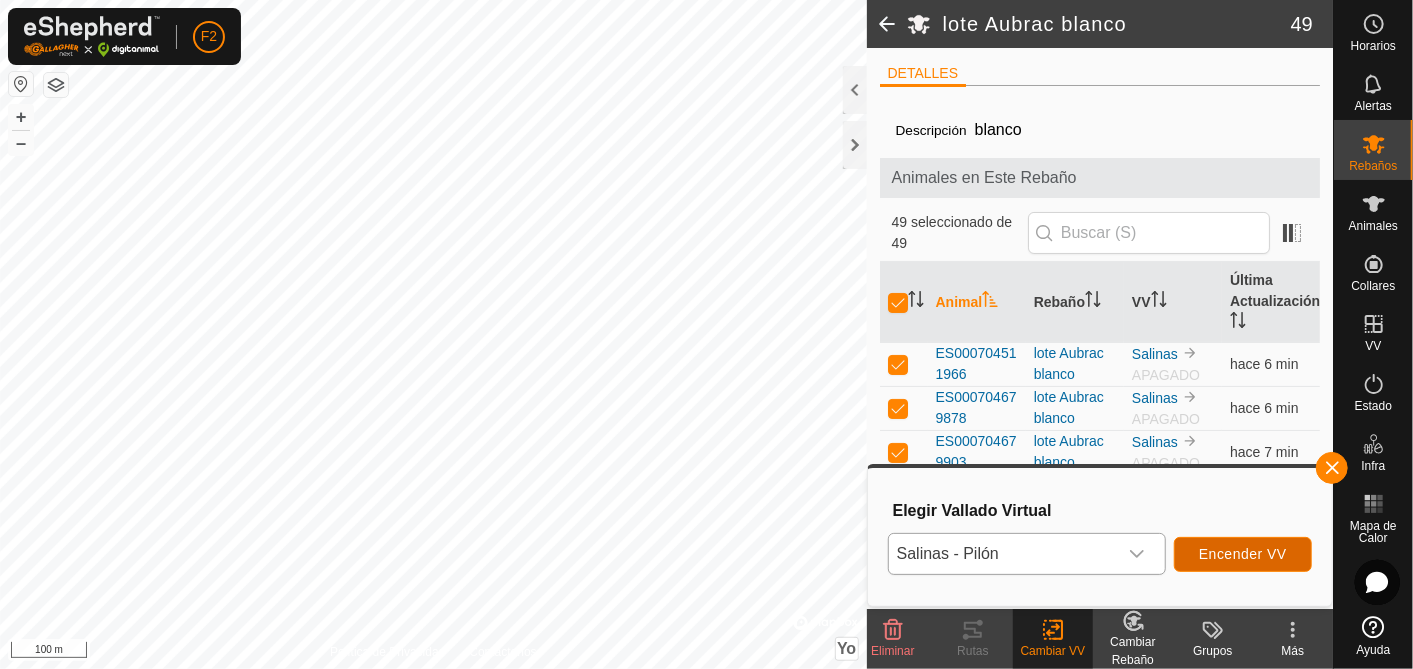 click on "Encender VV" at bounding box center (1243, 554) 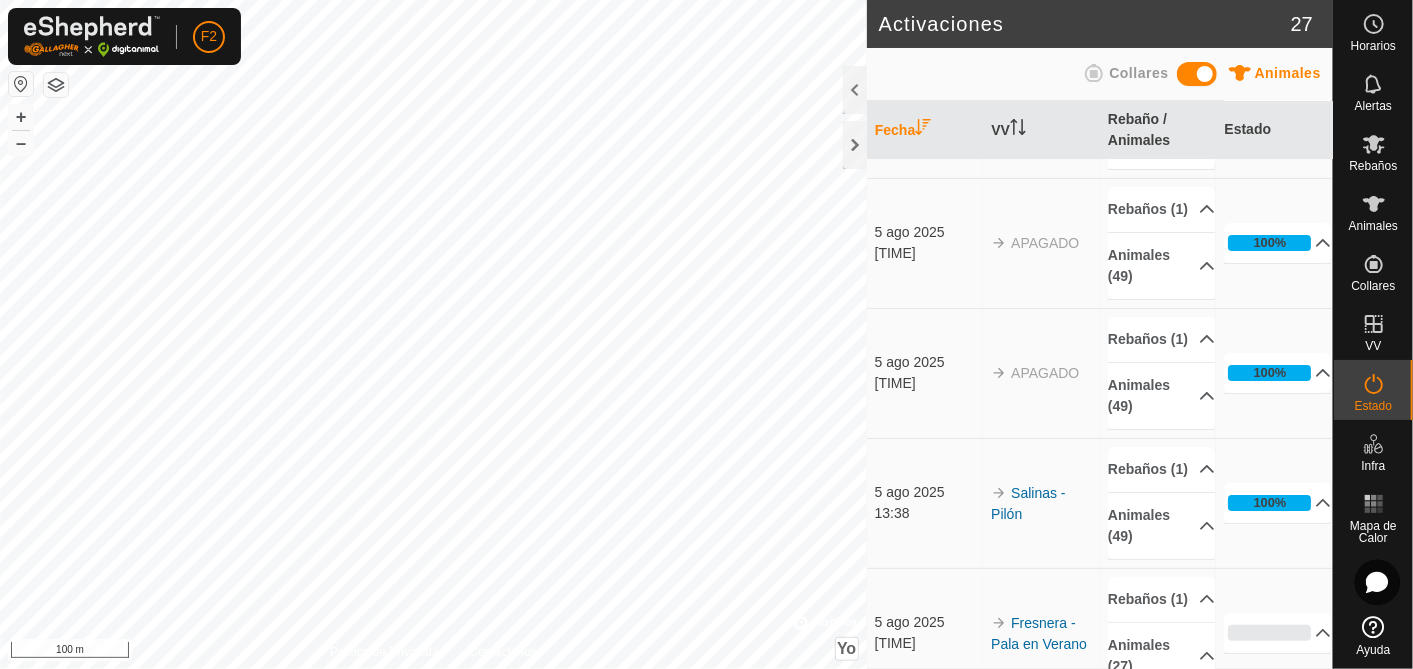 scroll, scrollTop: 0, scrollLeft: 0, axis: both 